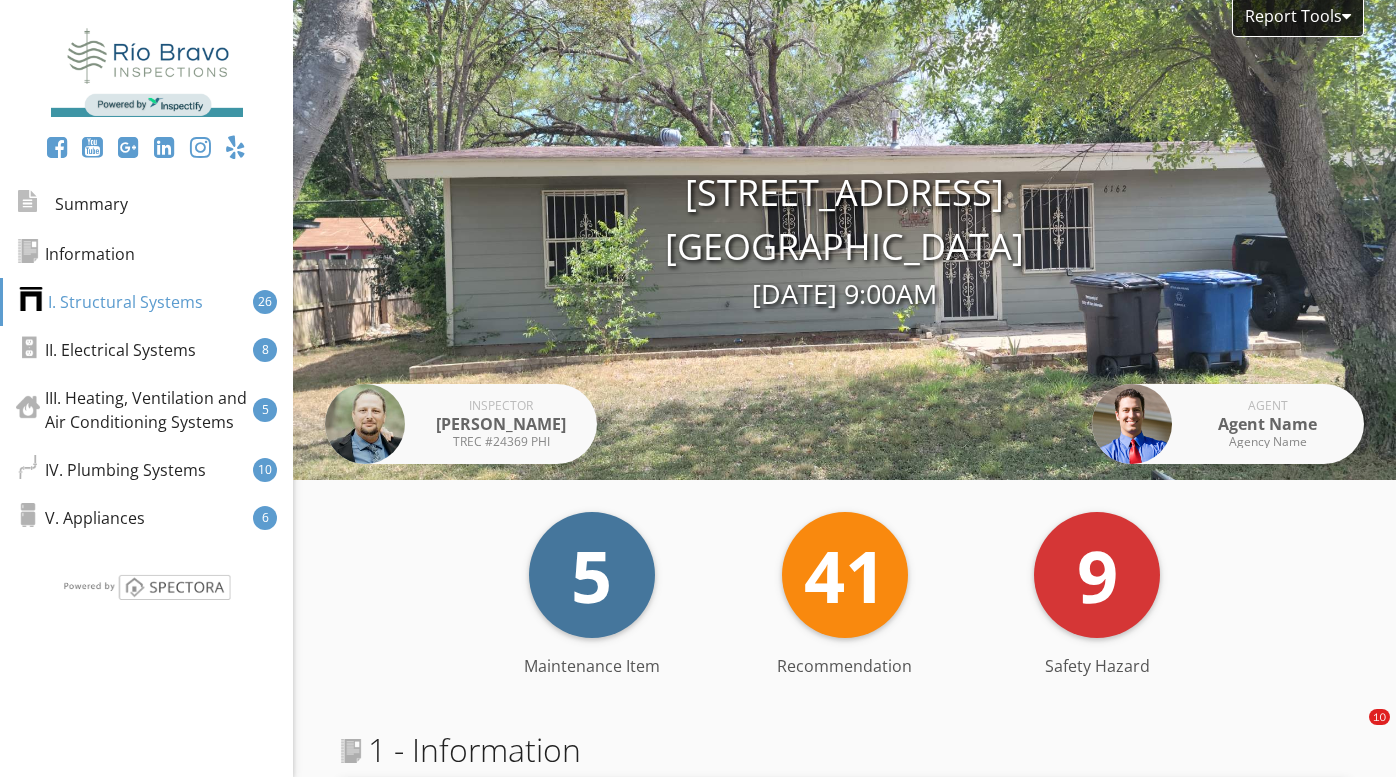 scroll, scrollTop: 0, scrollLeft: 0, axis: both 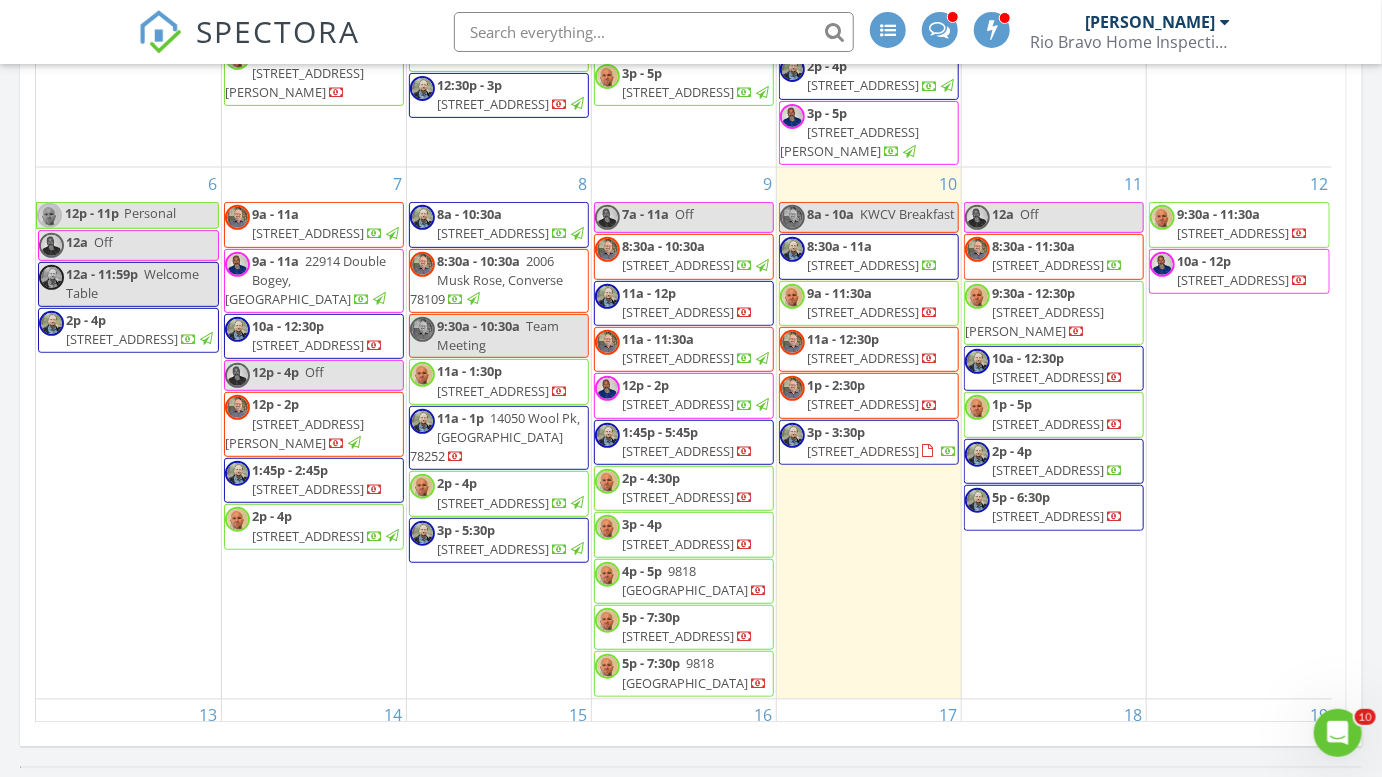 click on "11
12a
Off
8:30a - 11:30a
14802 Pearl Flts, San Antonio 78253
9:30a - 12:30p
16002 Dominic Pl, San Antonio 78247
10a - 12:30p
8414 Park Olympia, Universal City 78148
1p - 5p
11923 Hollering Pass, Schertz 78154
2p - 4p
446 Moonvine Way, New Braunfels 78130" at bounding box center (1054, 433) 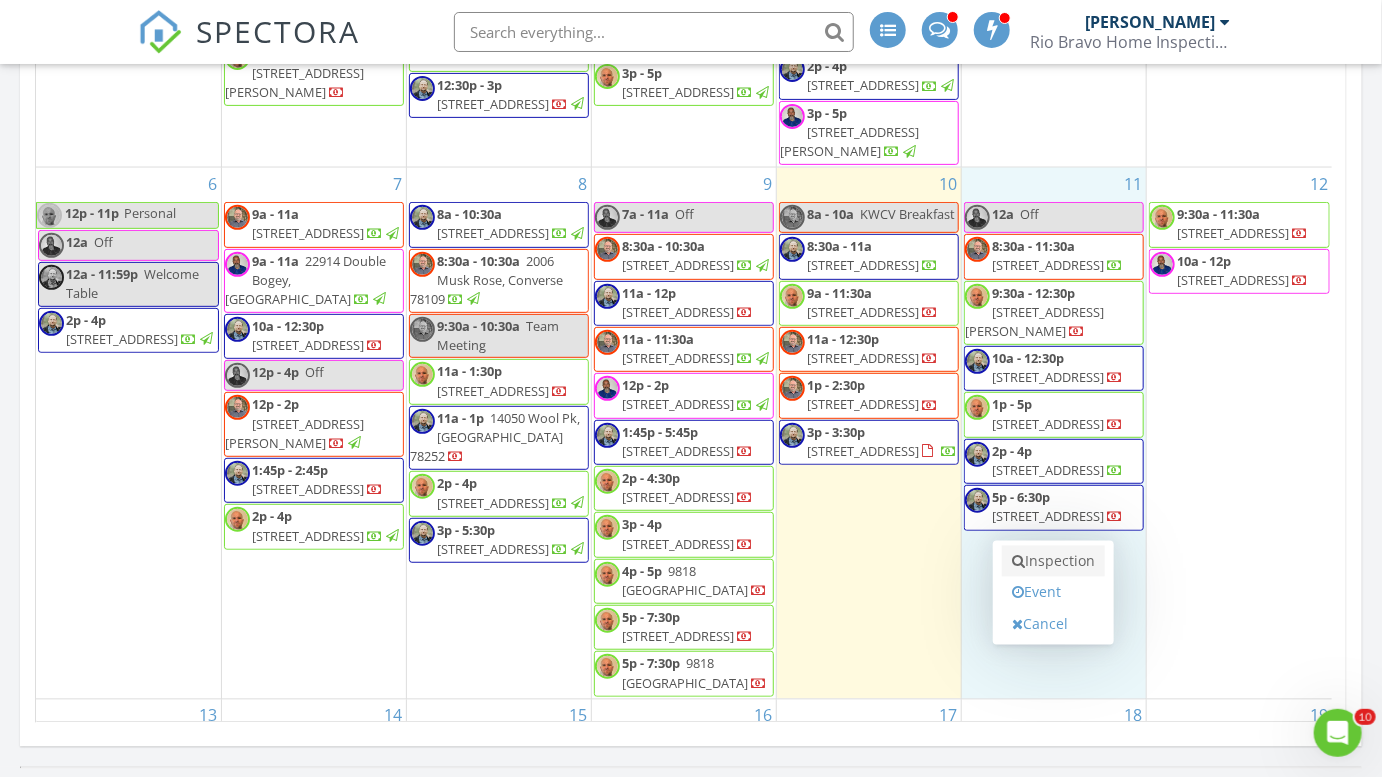 click on "Inspection" at bounding box center (1053, 562) 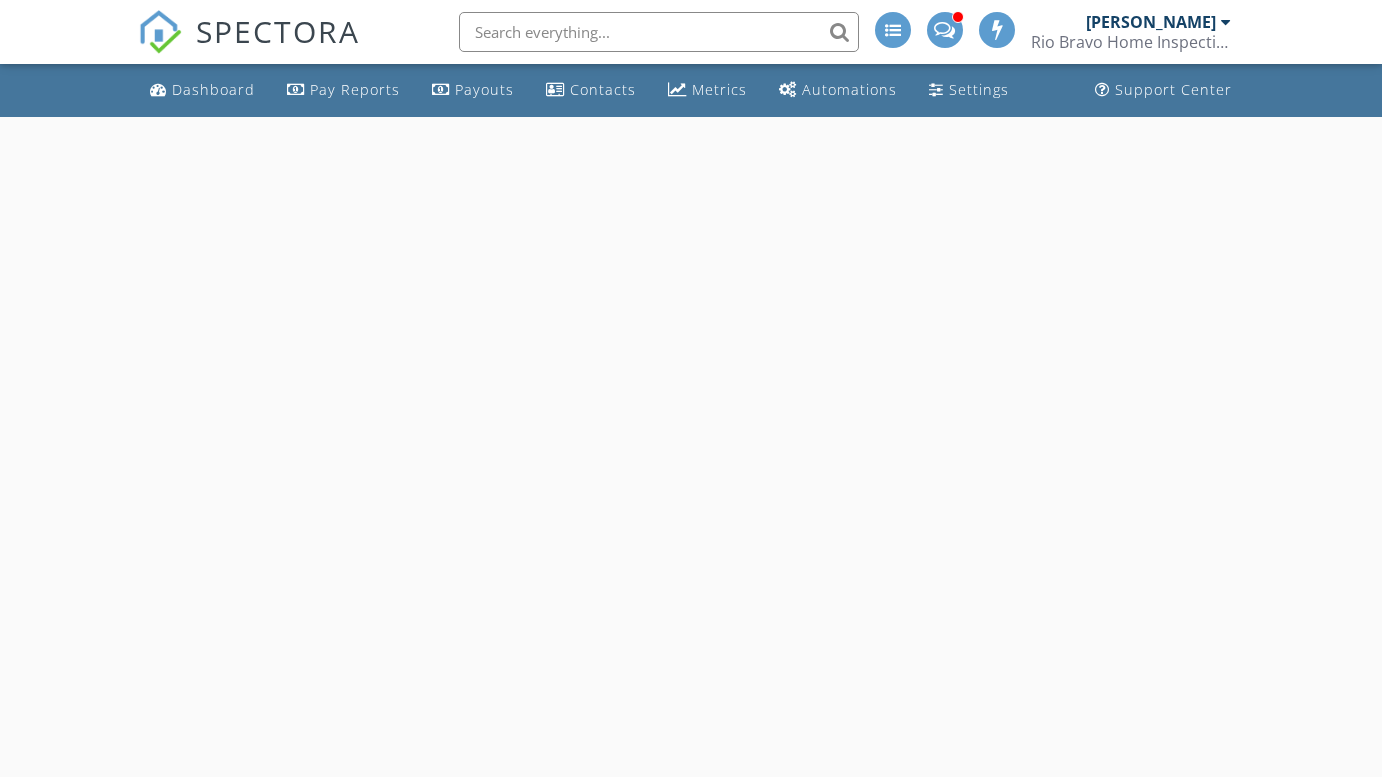 scroll, scrollTop: 0, scrollLeft: 0, axis: both 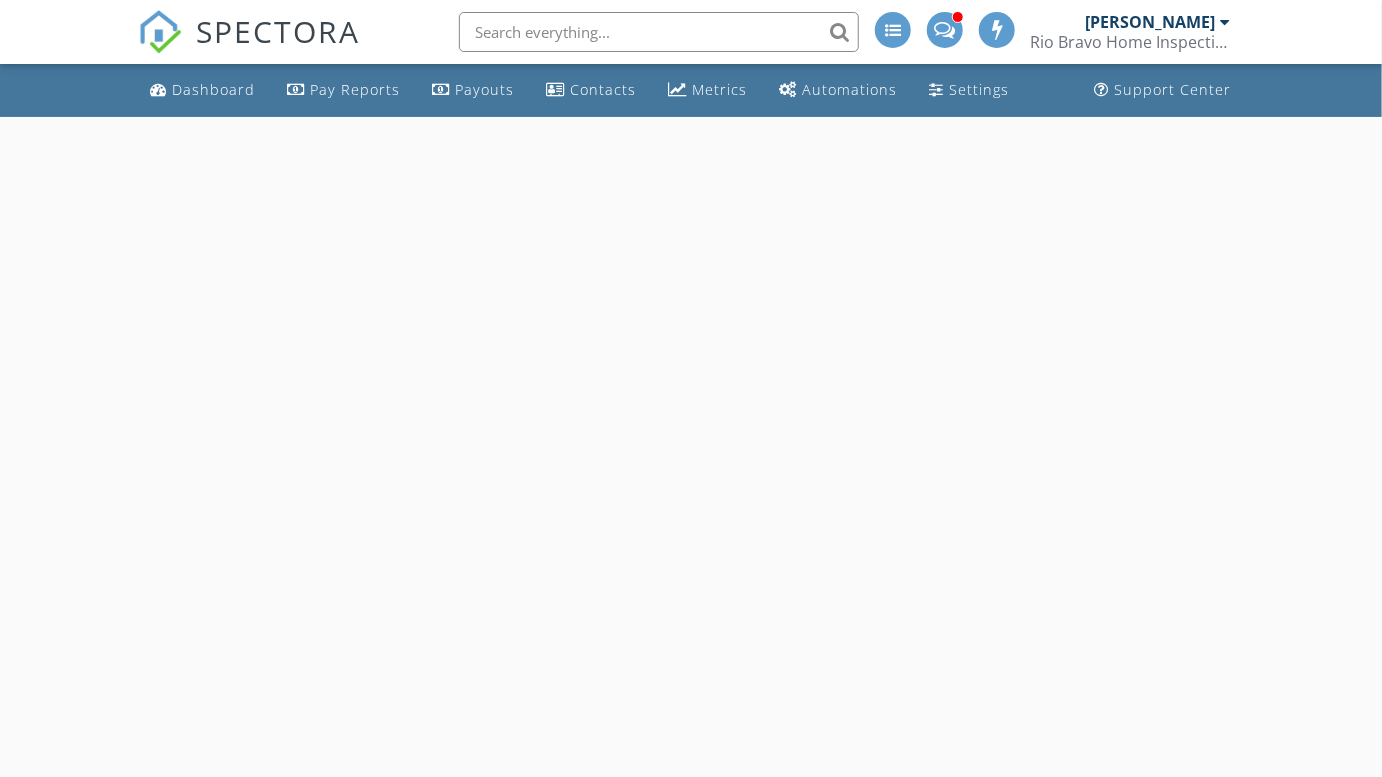 select on "6" 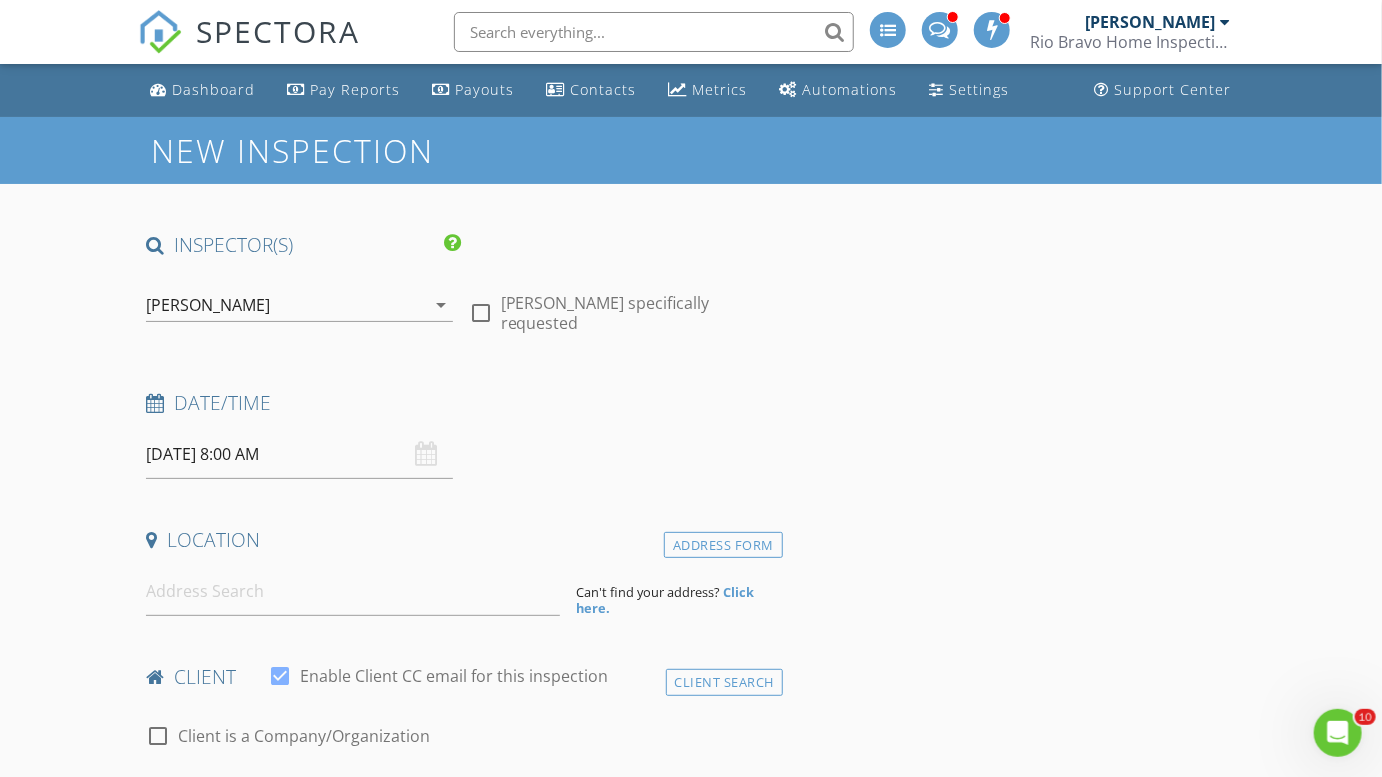 scroll, scrollTop: 0, scrollLeft: 0, axis: both 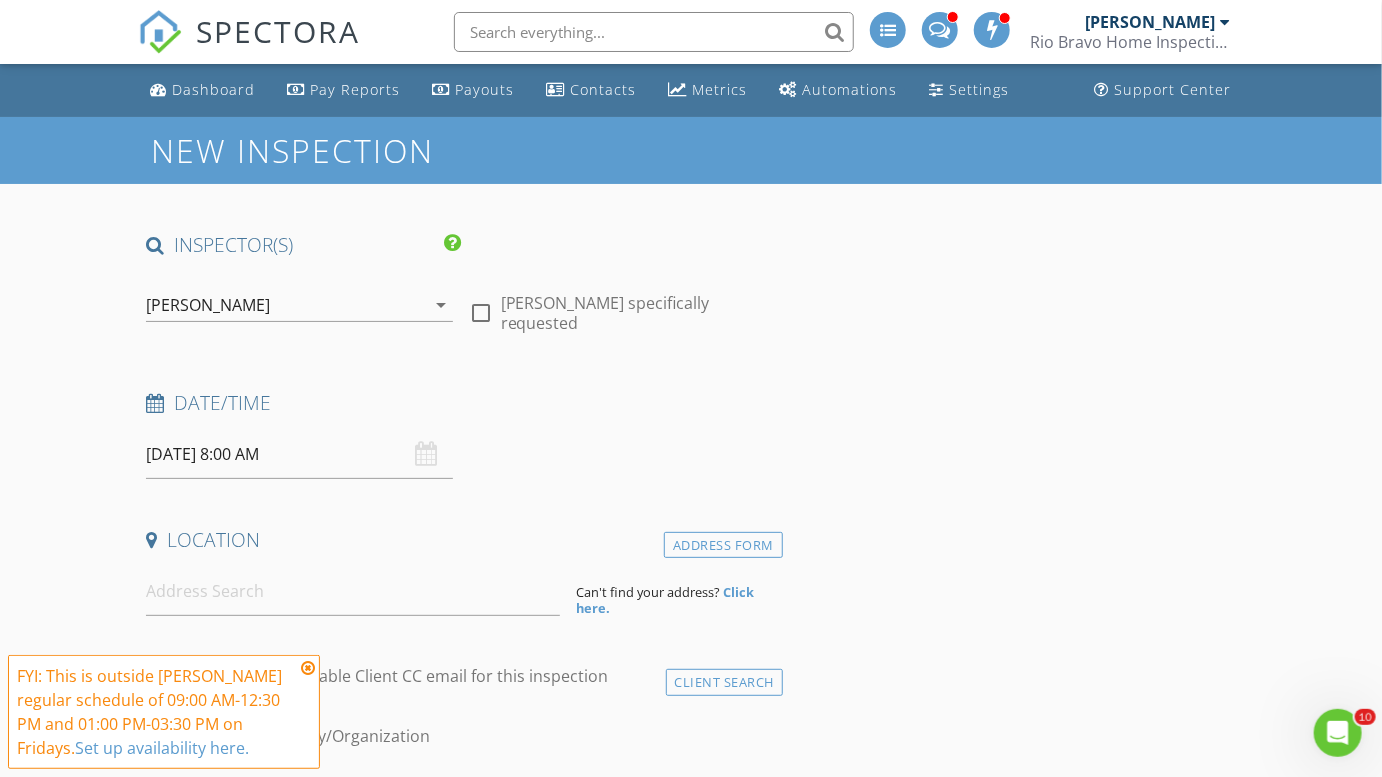 click on "Charles Cole arrow_drop_down" at bounding box center [299, 315] 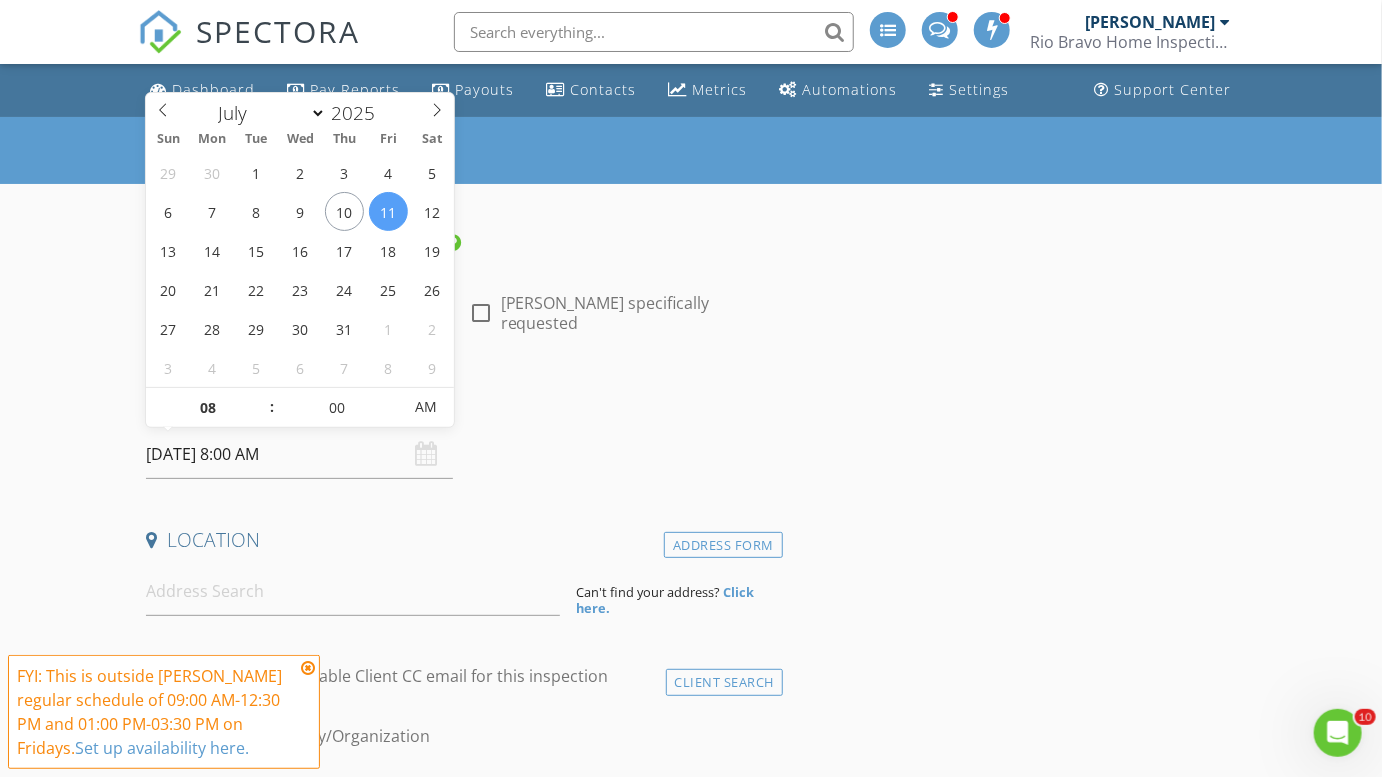 click on "07/11/2025 8:00 AM" at bounding box center (299, 454) 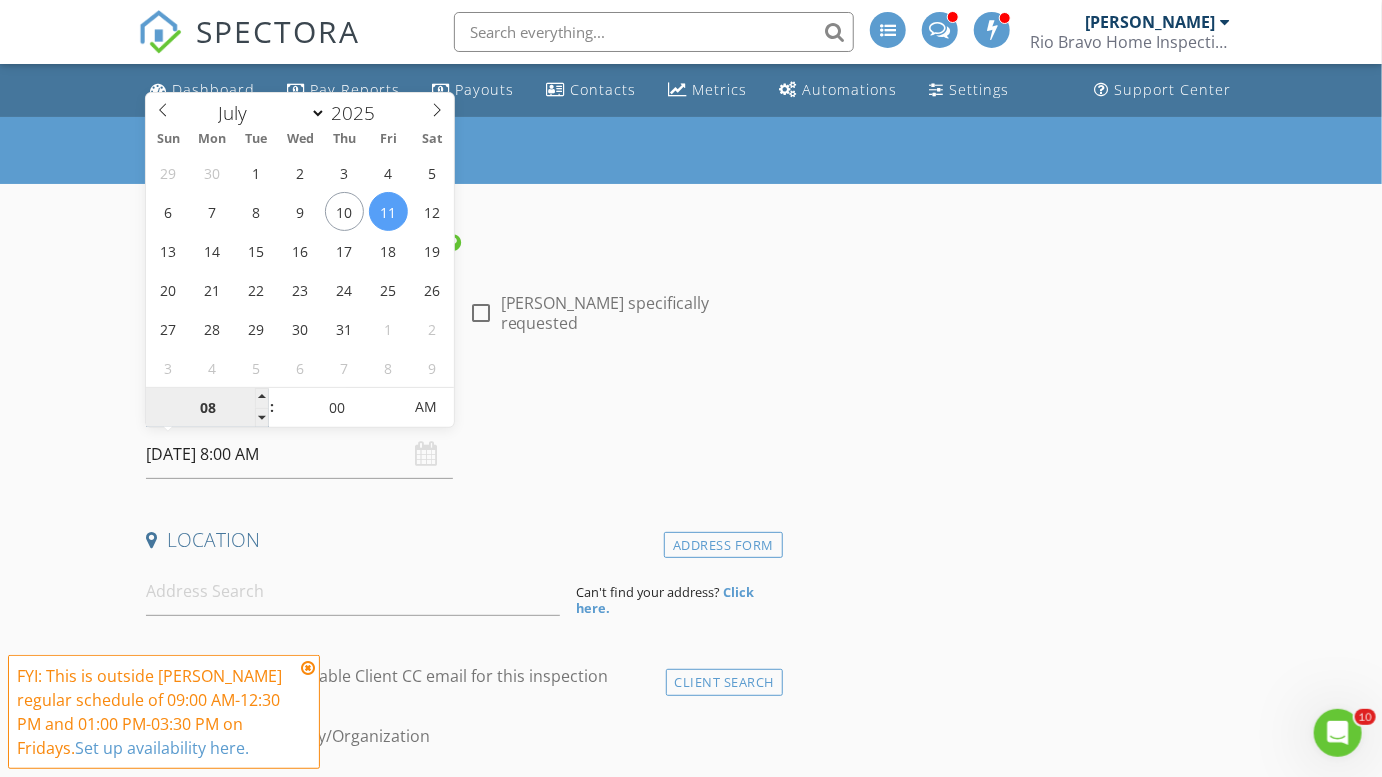 click on "08" at bounding box center (207, 408) 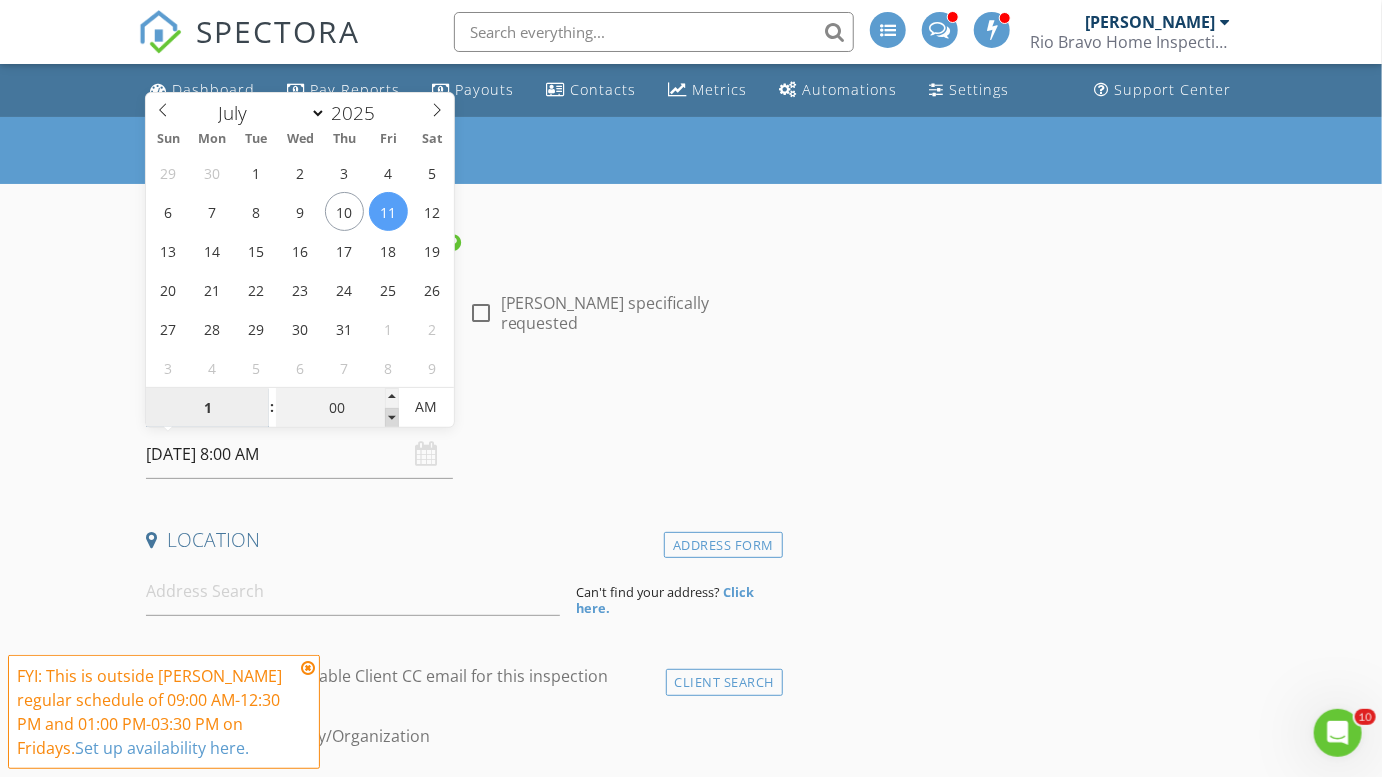 type on "12" 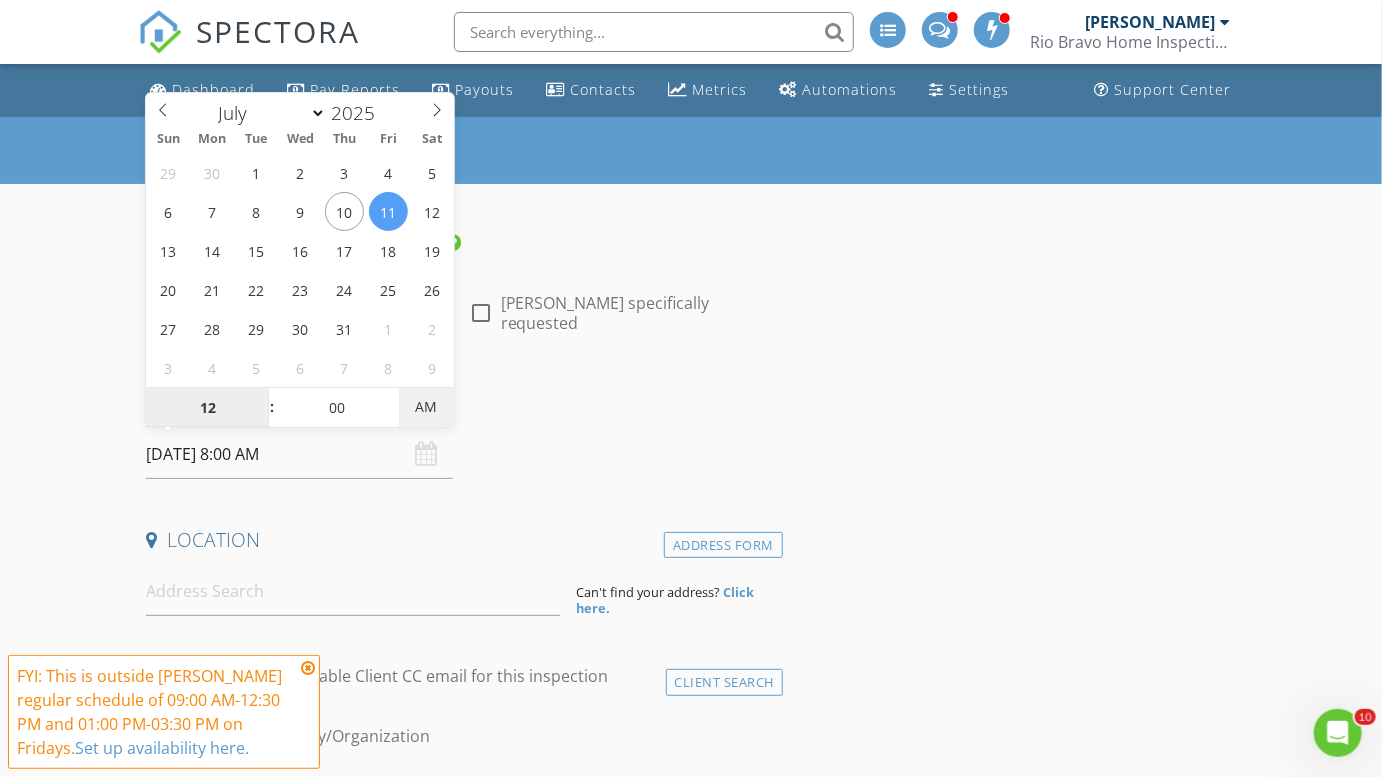type on "07/11/2025 12:00 PM" 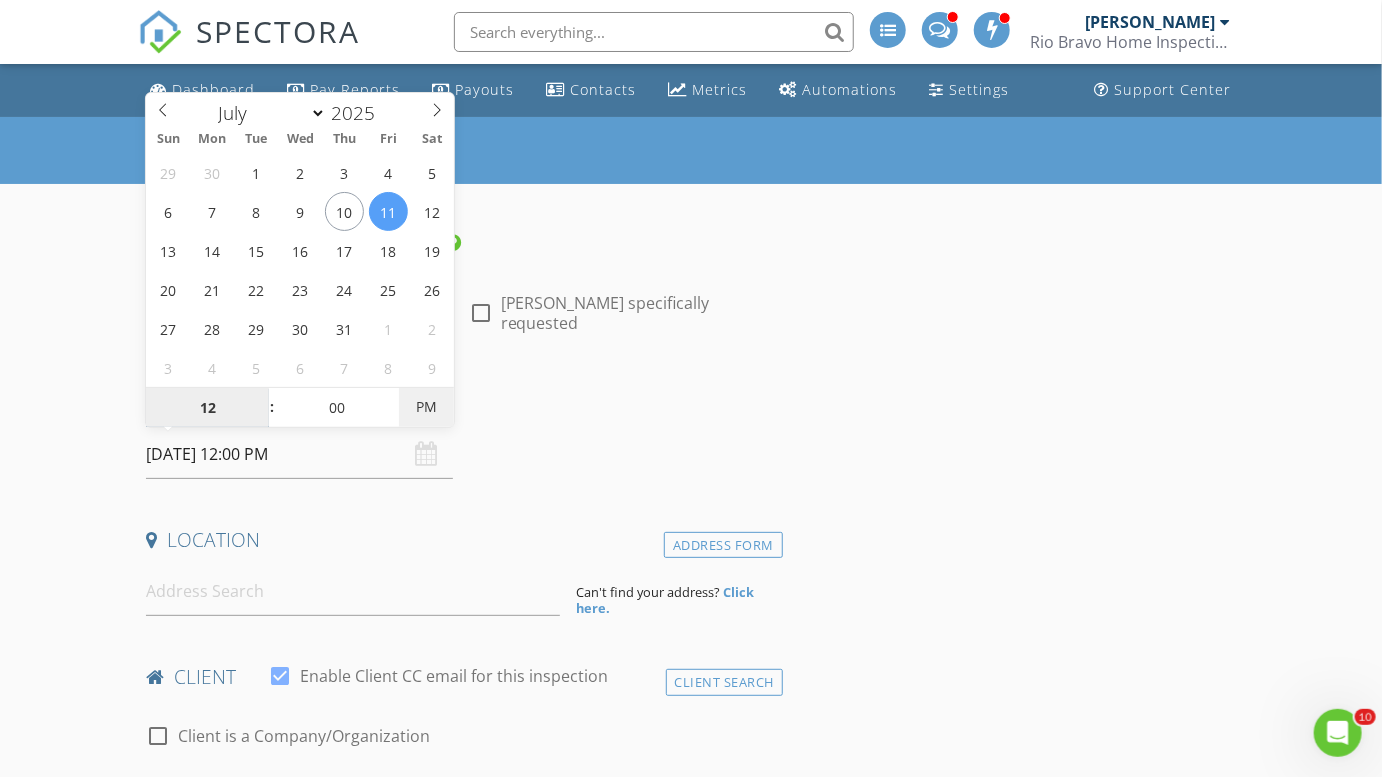 click on "PM" at bounding box center [426, 407] 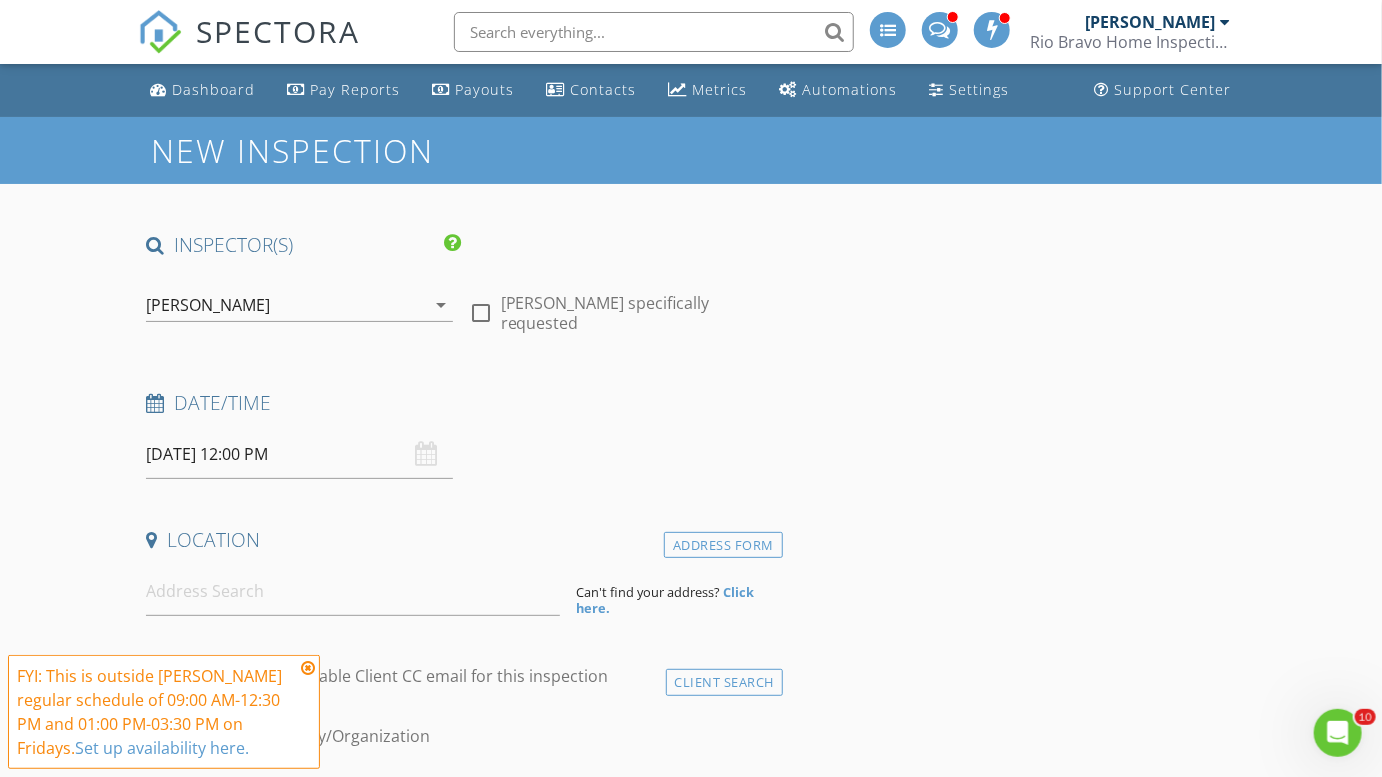 drag, startPoint x: 386, startPoint y: 544, endPoint x: 373, endPoint y: 556, distance: 17.691807 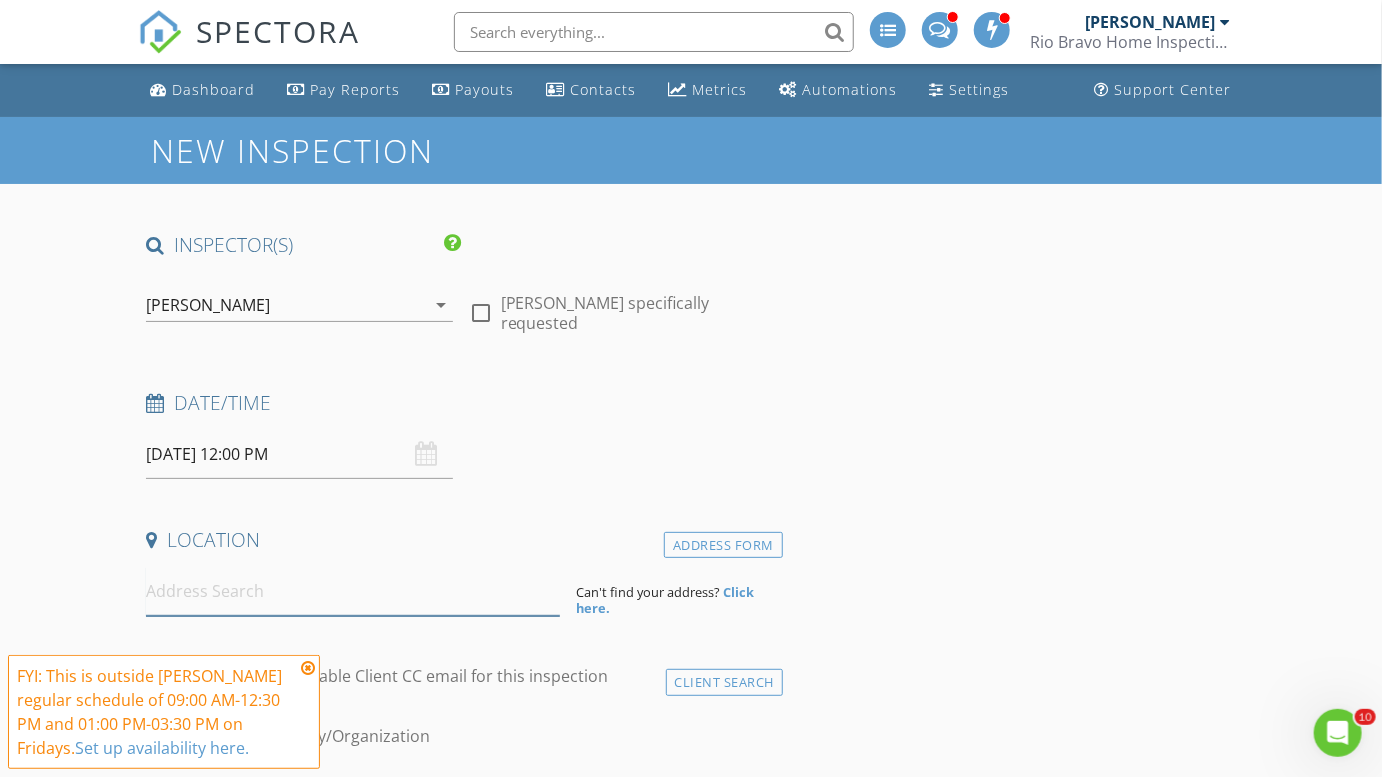 click at bounding box center (353, 591) 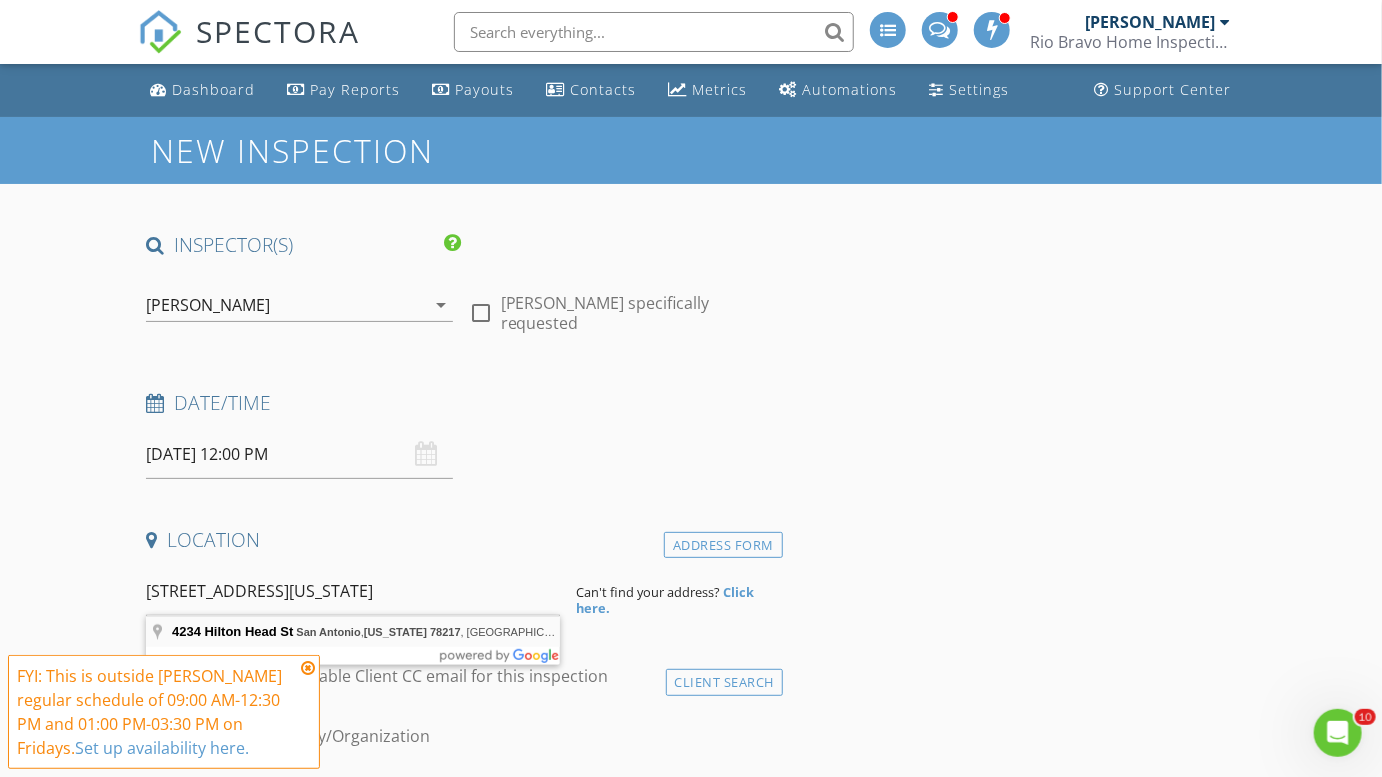 type on "4234 Hilton Head St, San Antonio, Texas 78217, USA" 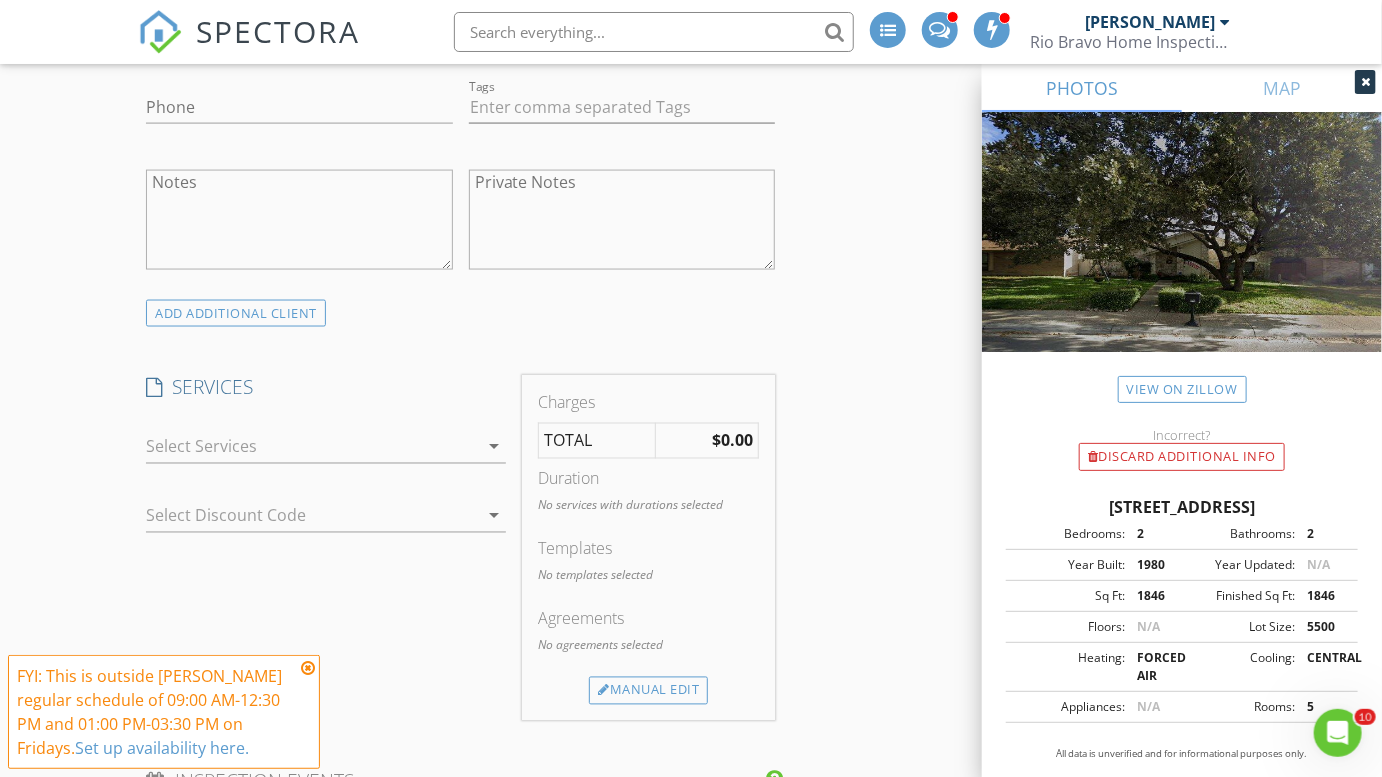 scroll, scrollTop: 1272, scrollLeft: 0, axis: vertical 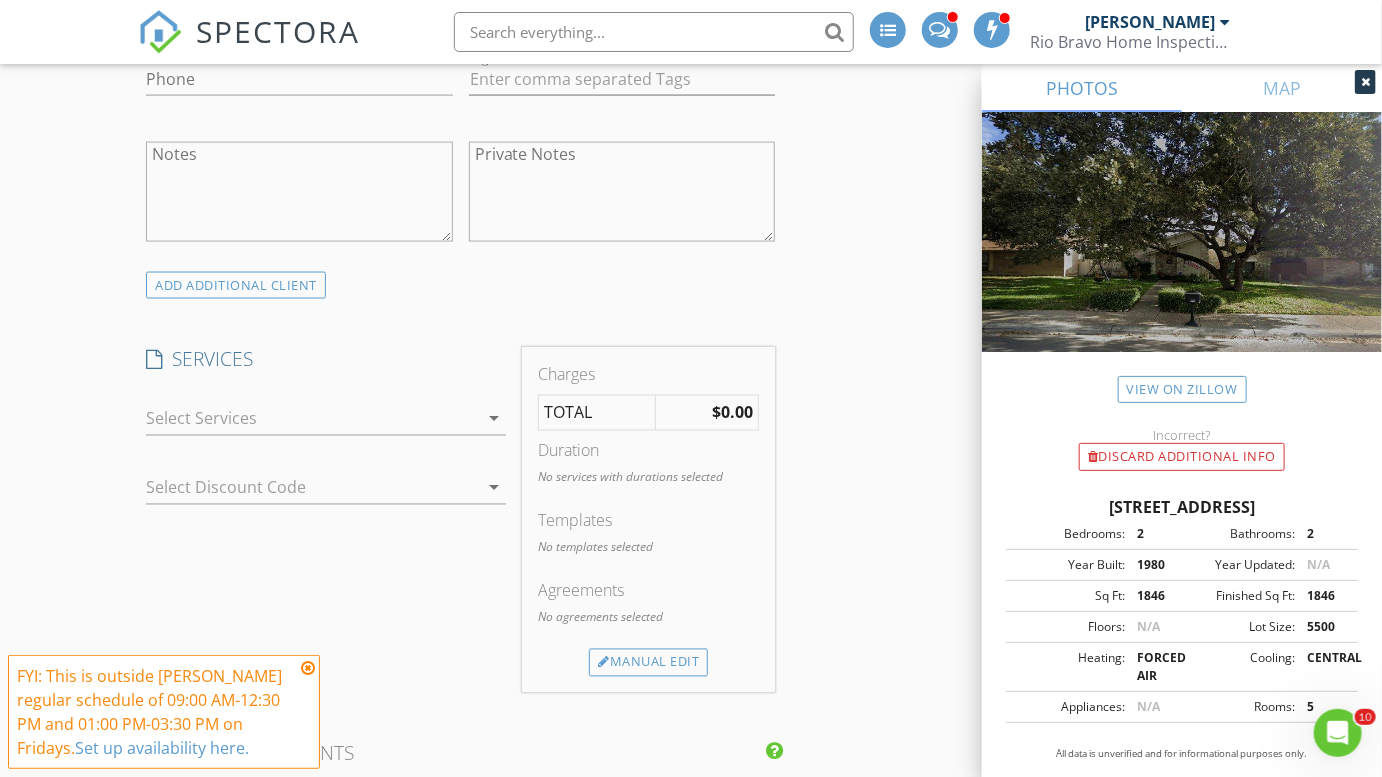 click at bounding box center (312, 419) 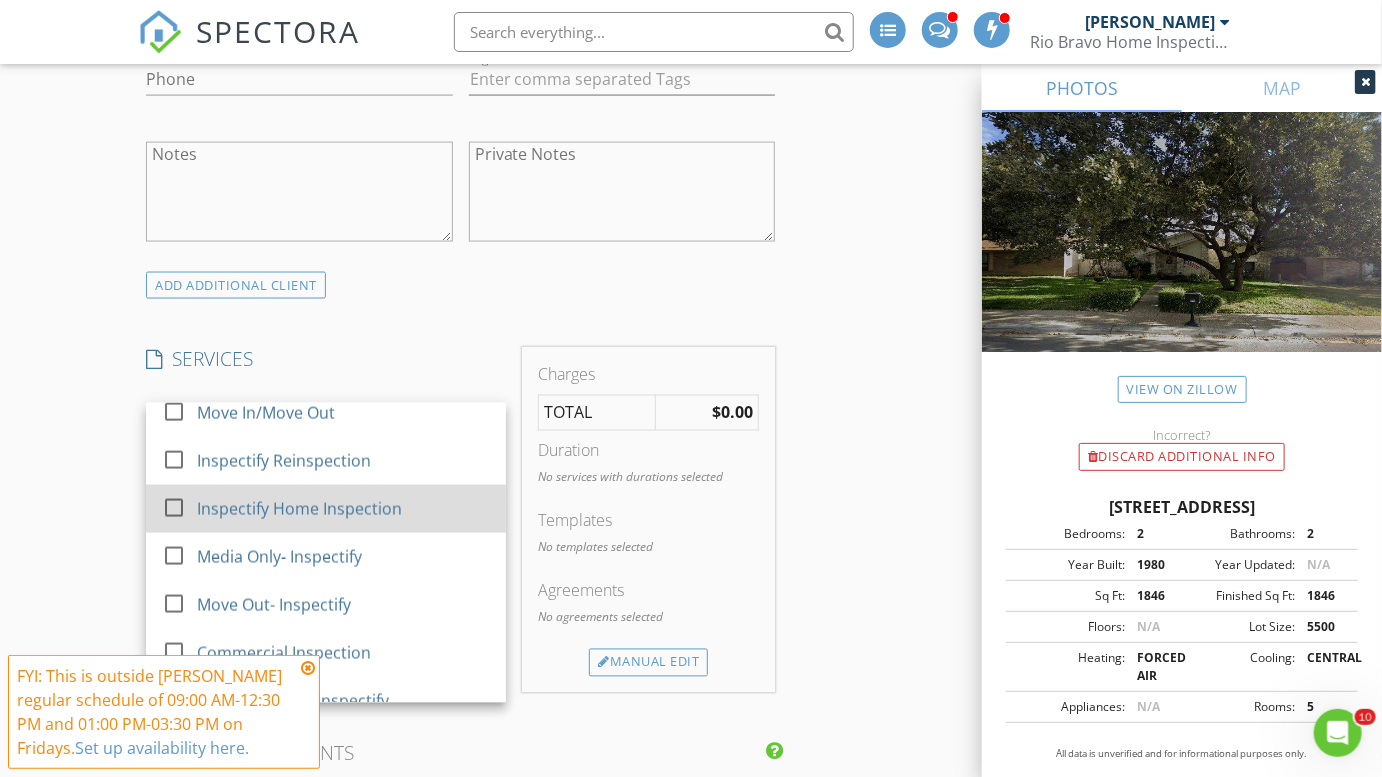 scroll, scrollTop: 1424, scrollLeft: 0, axis: vertical 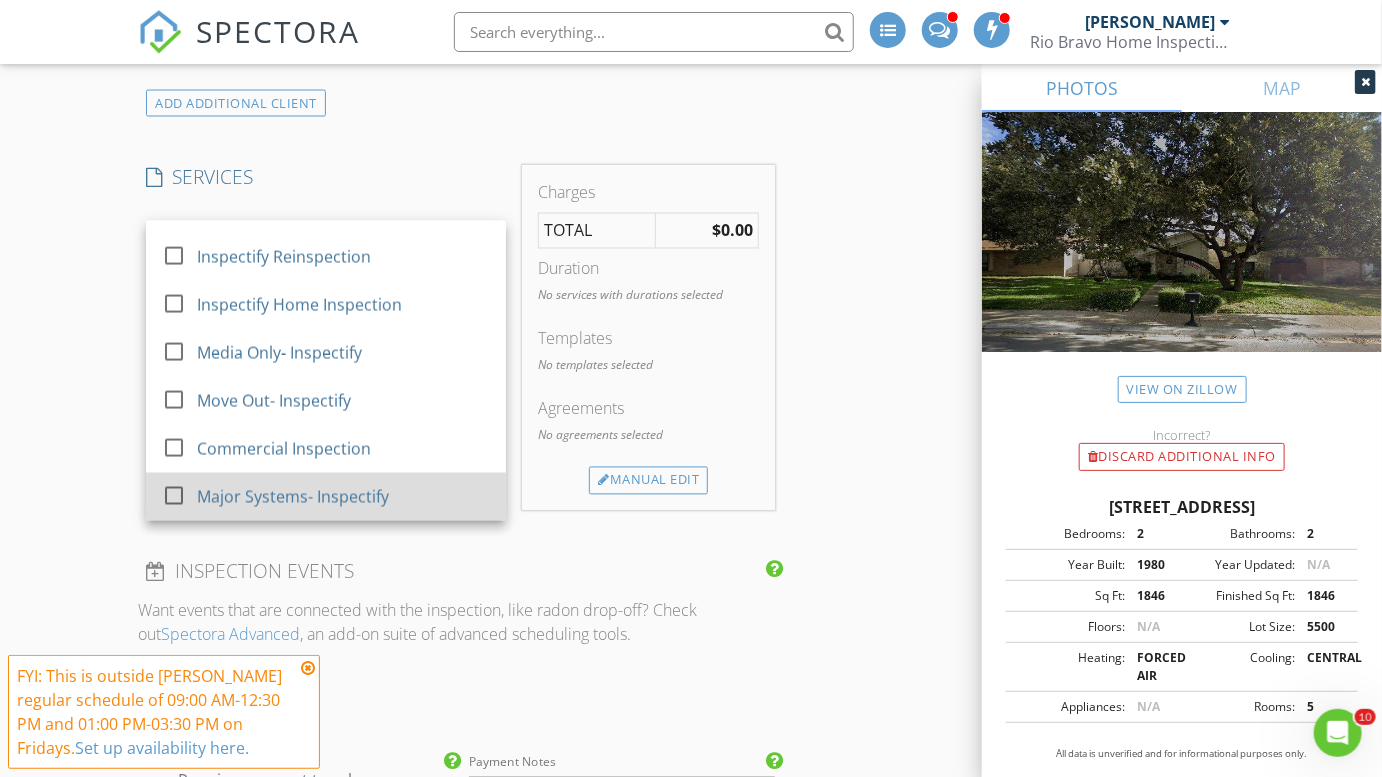 click on "Major Systems- Inspectify" at bounding box center (294, 497) 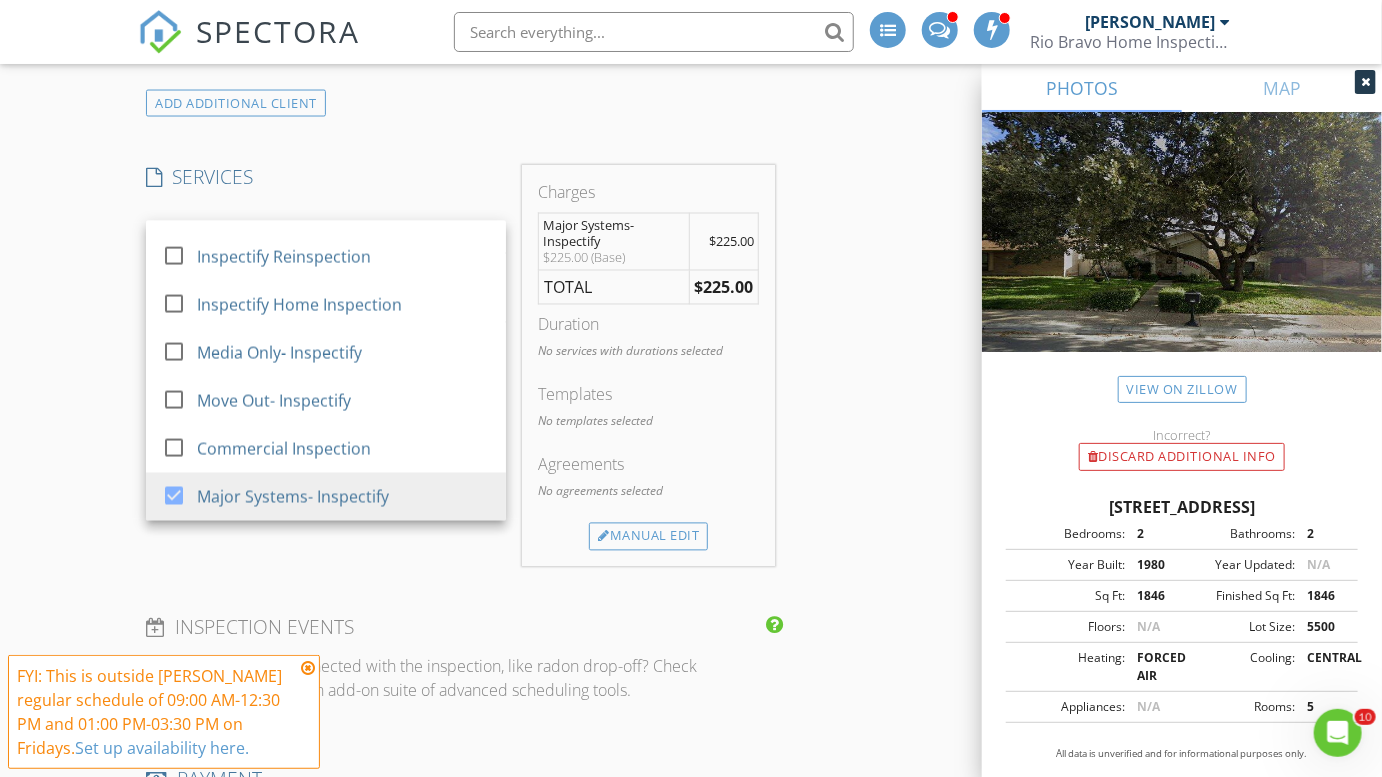 click on "INSPECTOR(S)
check_box   Charles Cole   PRIMARY   check_box_outline_blank   Brad Test     check_box_outline_blank   Clint Nelson     check_box_outline_blank   Eddie Gonzalez     Charles Cole arrow_drop_down   check_box_outline_blank Charles Cole specifically requested
Date/Time
07/11/2025 12:00 PM
Location
Address Search       Address 4234 Hilton Head St   Unit   City San Antonio   State TX   Zip 78217   County Bexar     Square Feet 1846   Year Built 1980   Foundation arrow_drop_down     Charles Cole     29.0 miles     (44 minutes)
client
check_box Enable Client CC email for this inspection   Client Search     check_box_outline_blank Client is a Company/Organization     First Name   Last Name   Email   CC Email   Phone         Tags         Notes   Private Notes
ADD ADDITIONAL client
check_box_outline_blank" at bounding box center [691, 623] 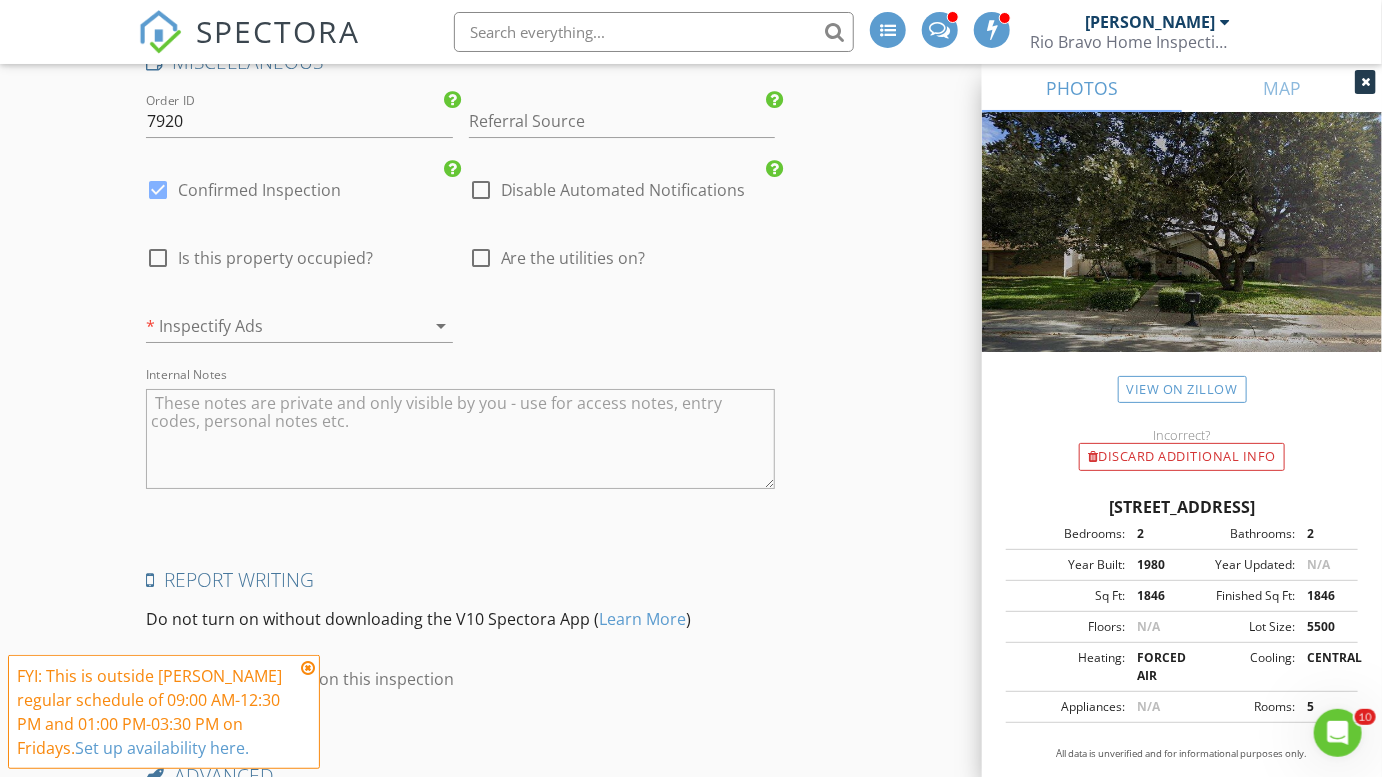 scroll, scrollTop: 3181, scrollLeft: 0, axis: vertical 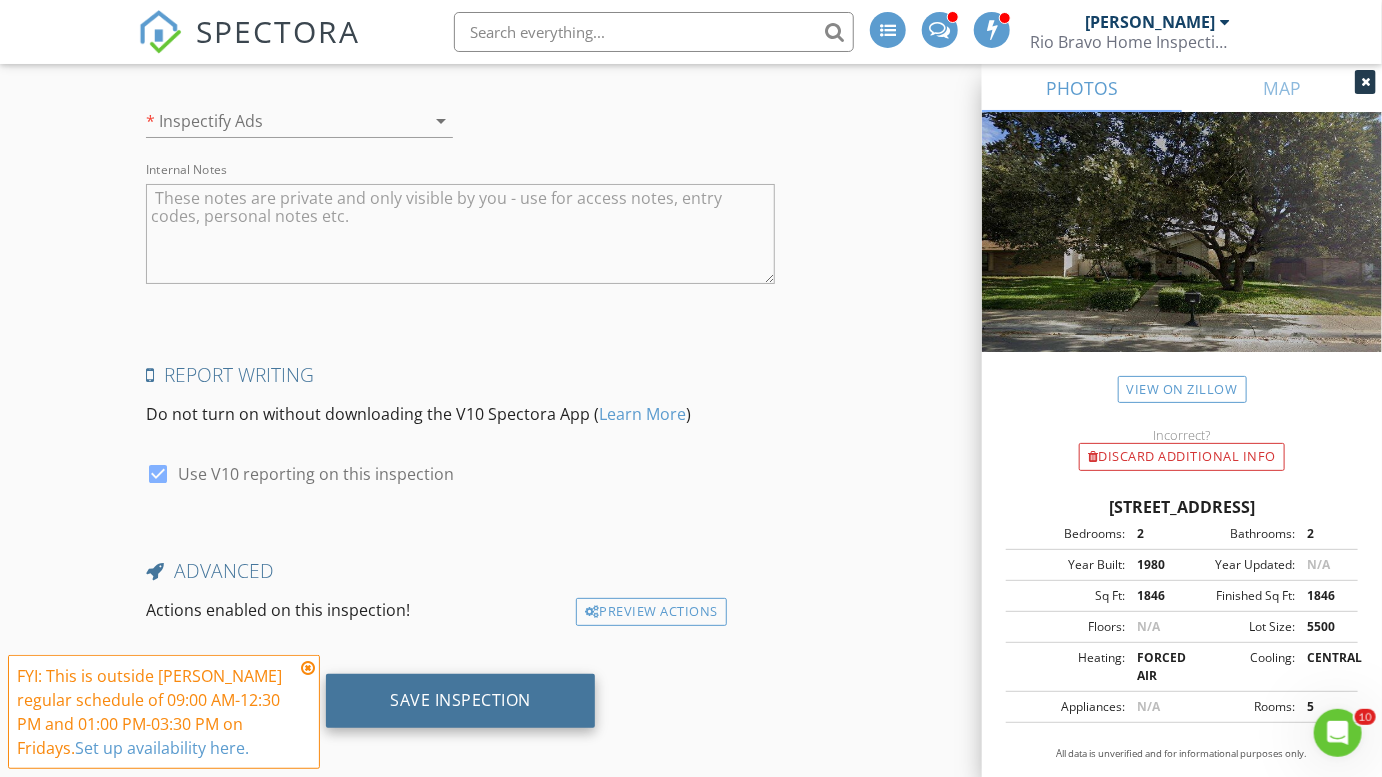click on "Save Inspection" at bounding box center [460, 700] 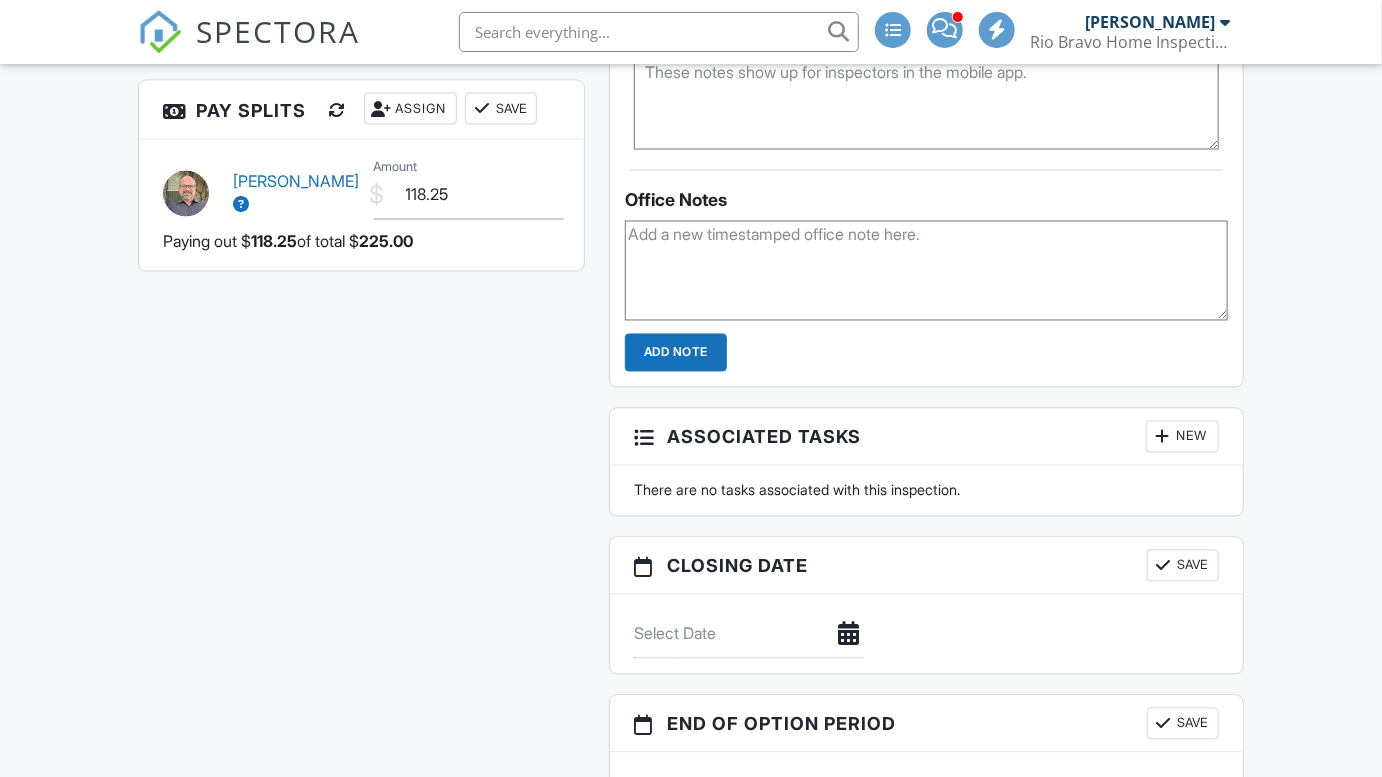 scroll, scrollTop: 1181, scrollLeft: 0, axis: vertical 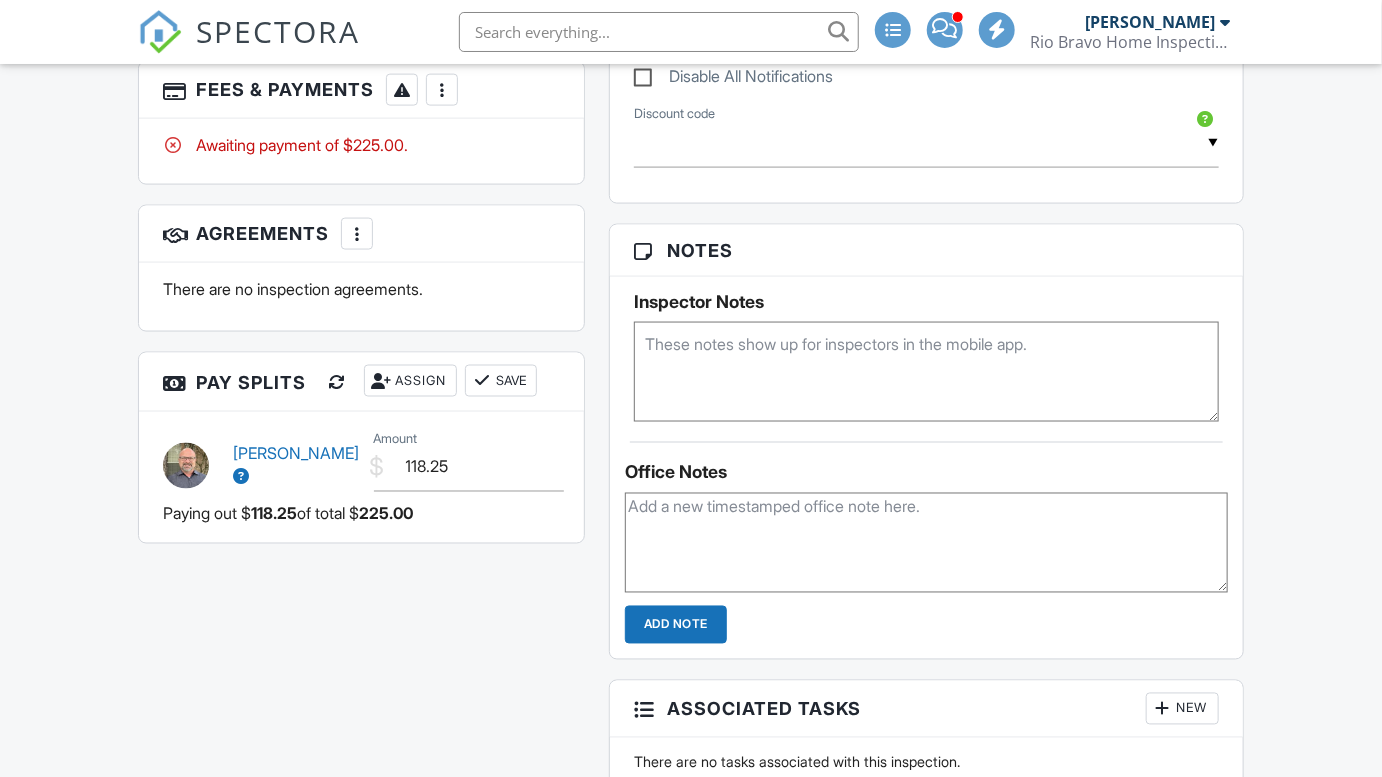 click at bounding box center (926, 372) 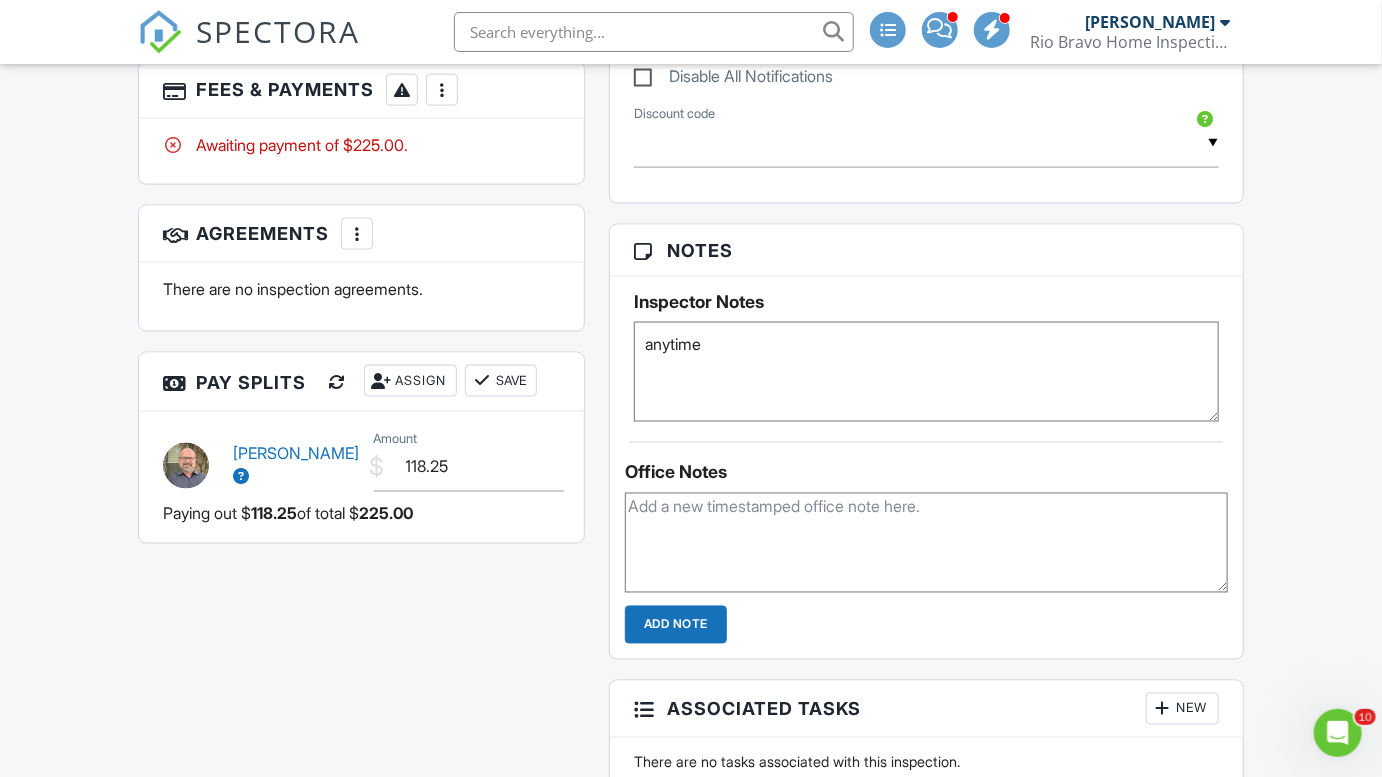 scroll, scrollTop: 0, scrollLeft: 0, axis: both 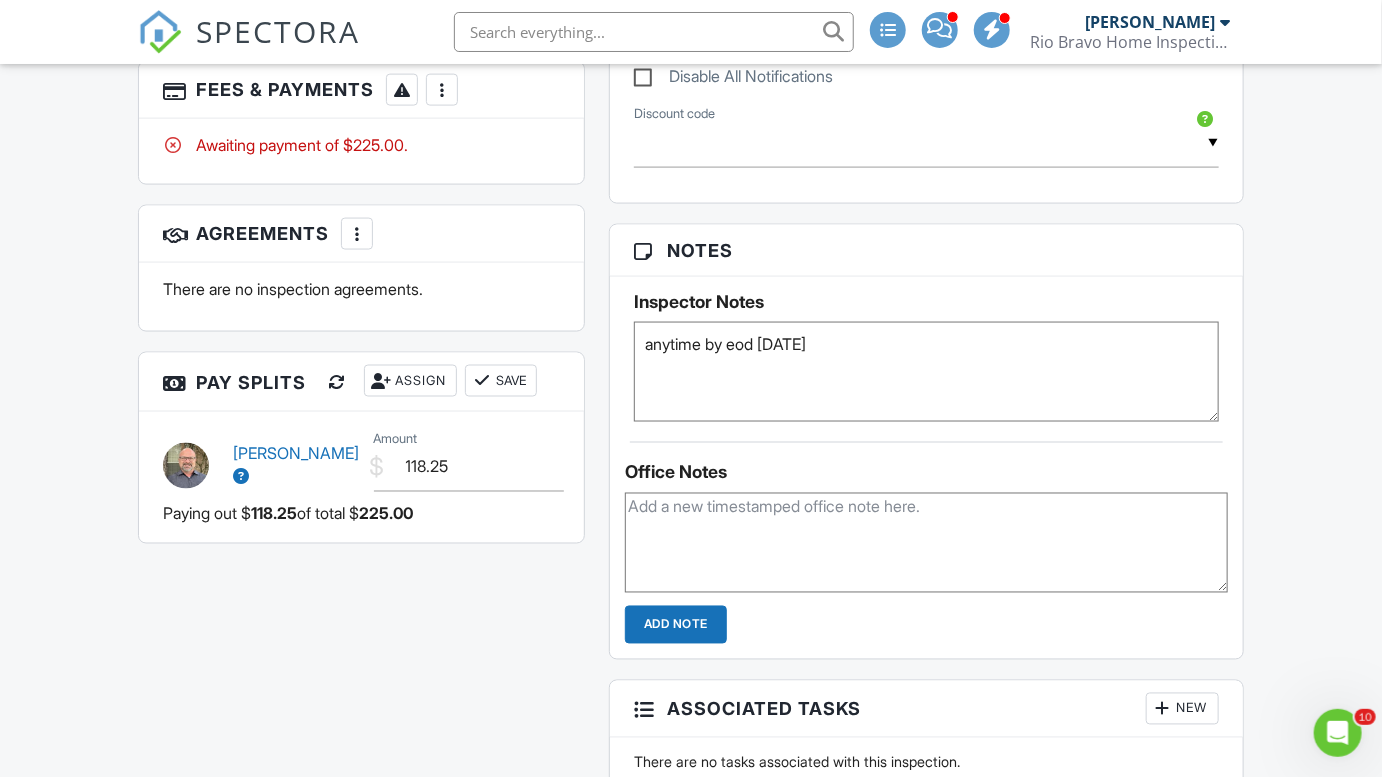 type on "anytime by eod sunday" 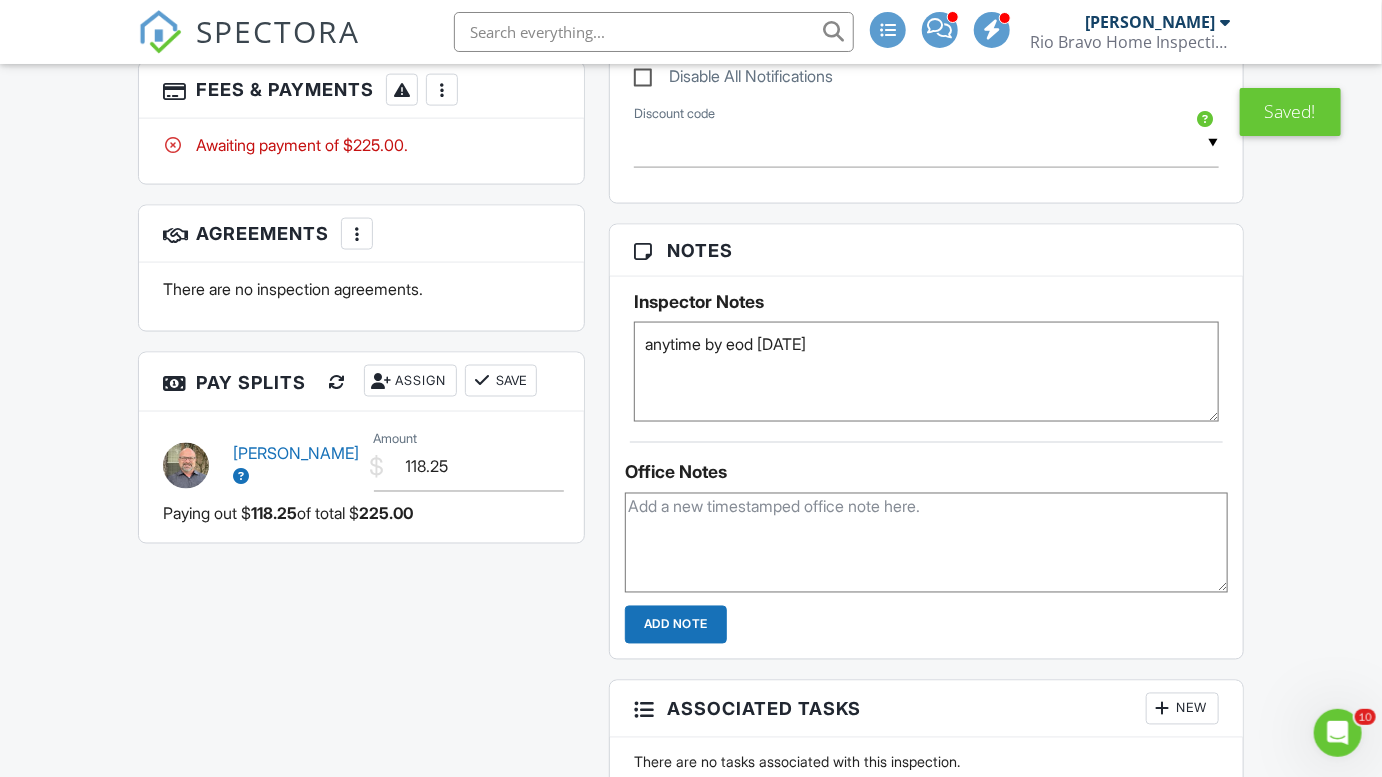 click on "SPECTORA" at bounding box center (278, 31) 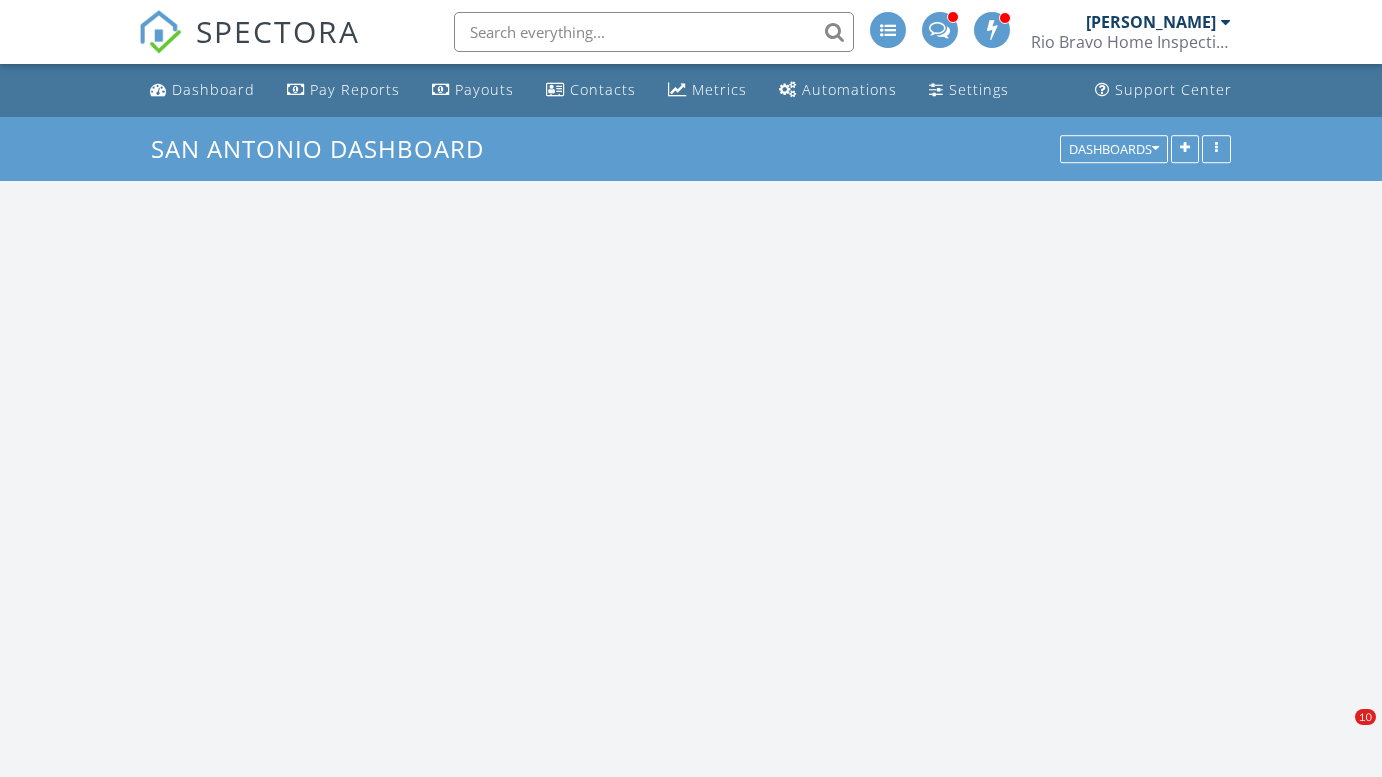 scroll, scrollTop: 0, scrollLeft: 0, axis: both 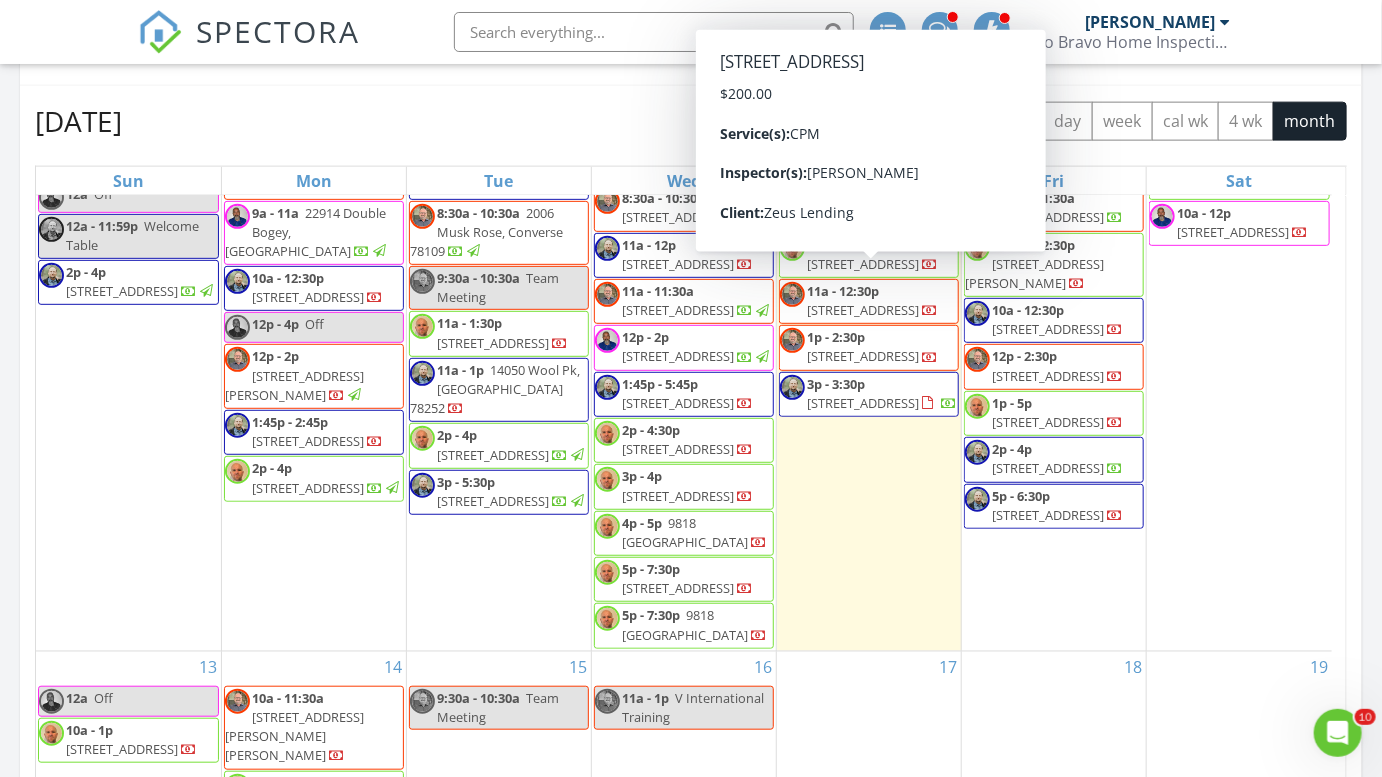 click on "11
12a
Off
8:30a - 11:30a
14802 Pearl Flts, San Antonio 78253
9:30a - 12:30p
16002 Dominic Pl, San Antonio 78247
10a - 12:30p
8414 Park Olympia, Universal City 78148
12p - 2:30p
4234 Hilton Head St, San Antonio 78217
1p - 5p
11923 Hollering Pass, Schertz 78154" at bounding box center [1054, 385] 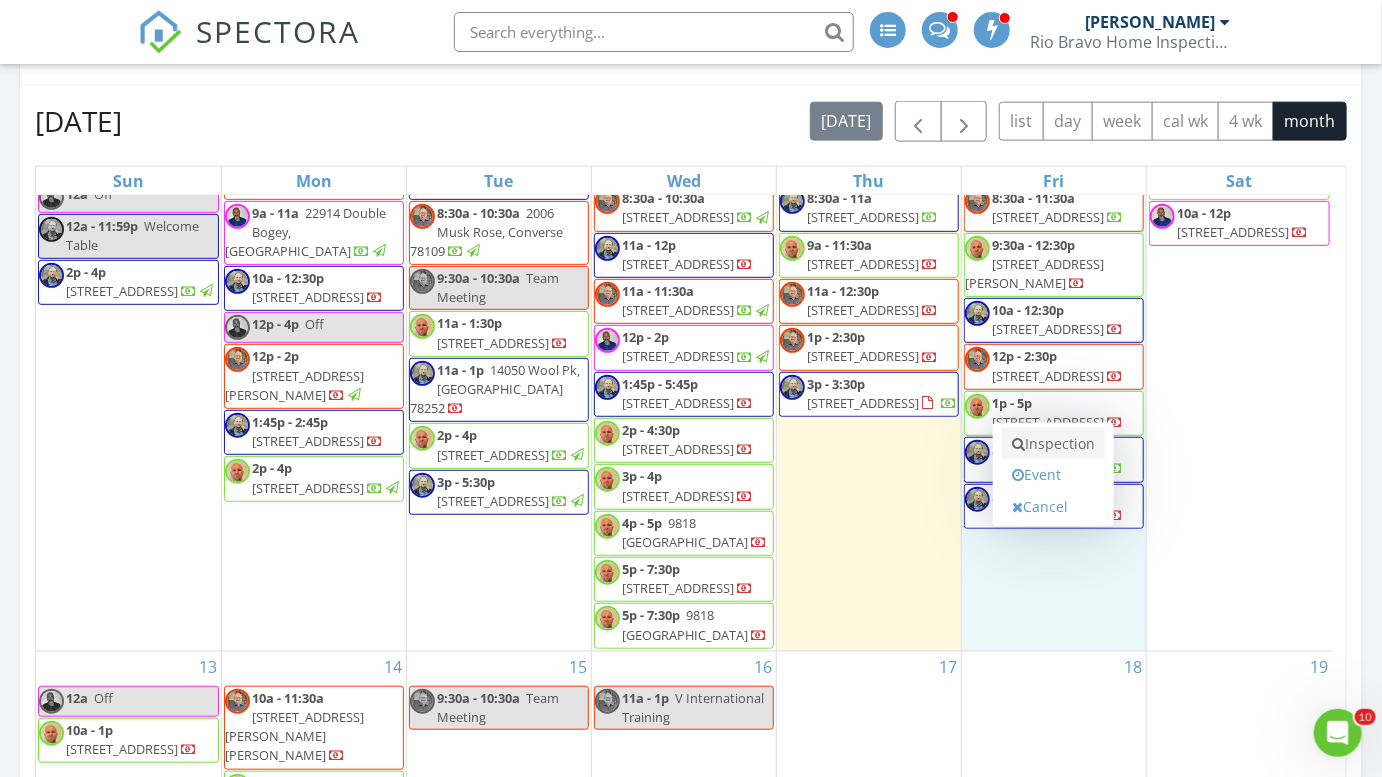 click on "Inspection" at bounding box center [1053, 444] 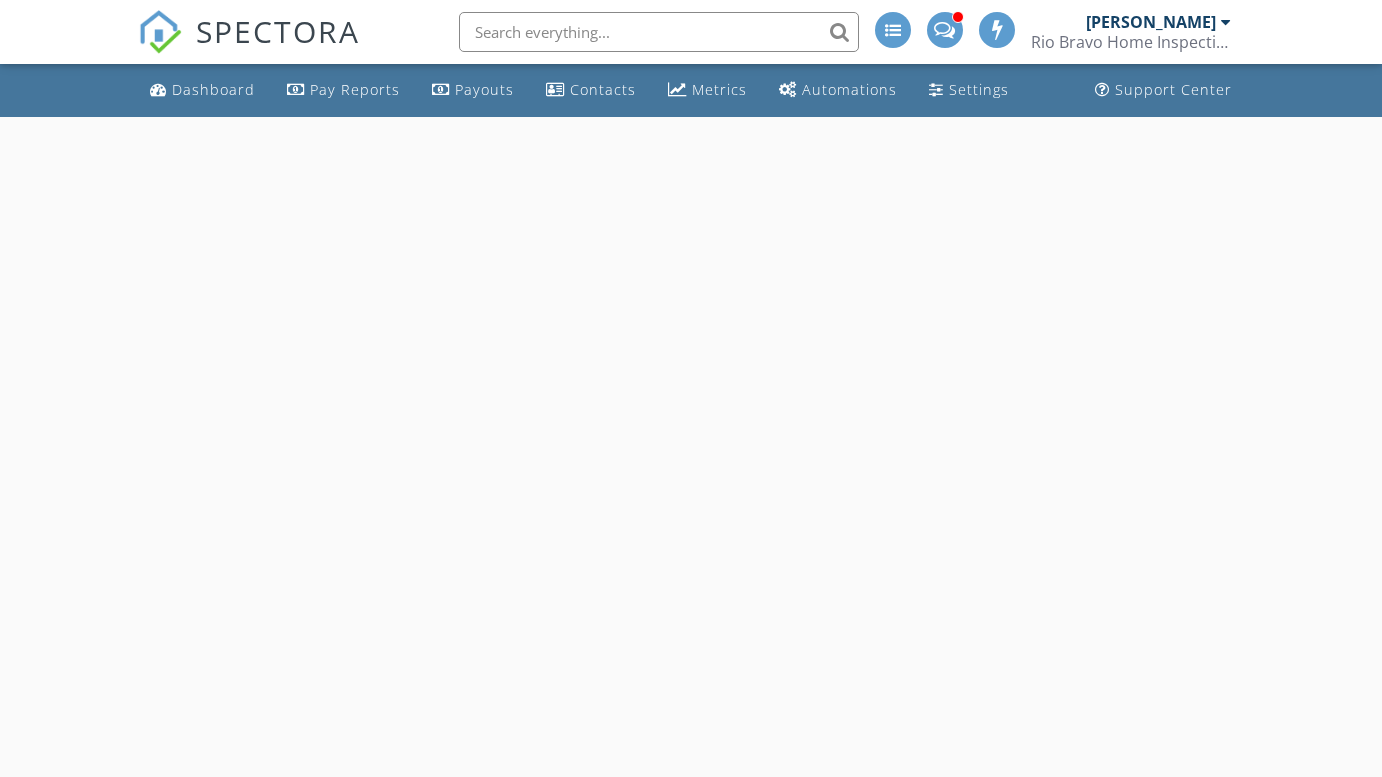 scroll, scrollTop: 0, scrollLeft: 0, axis: both 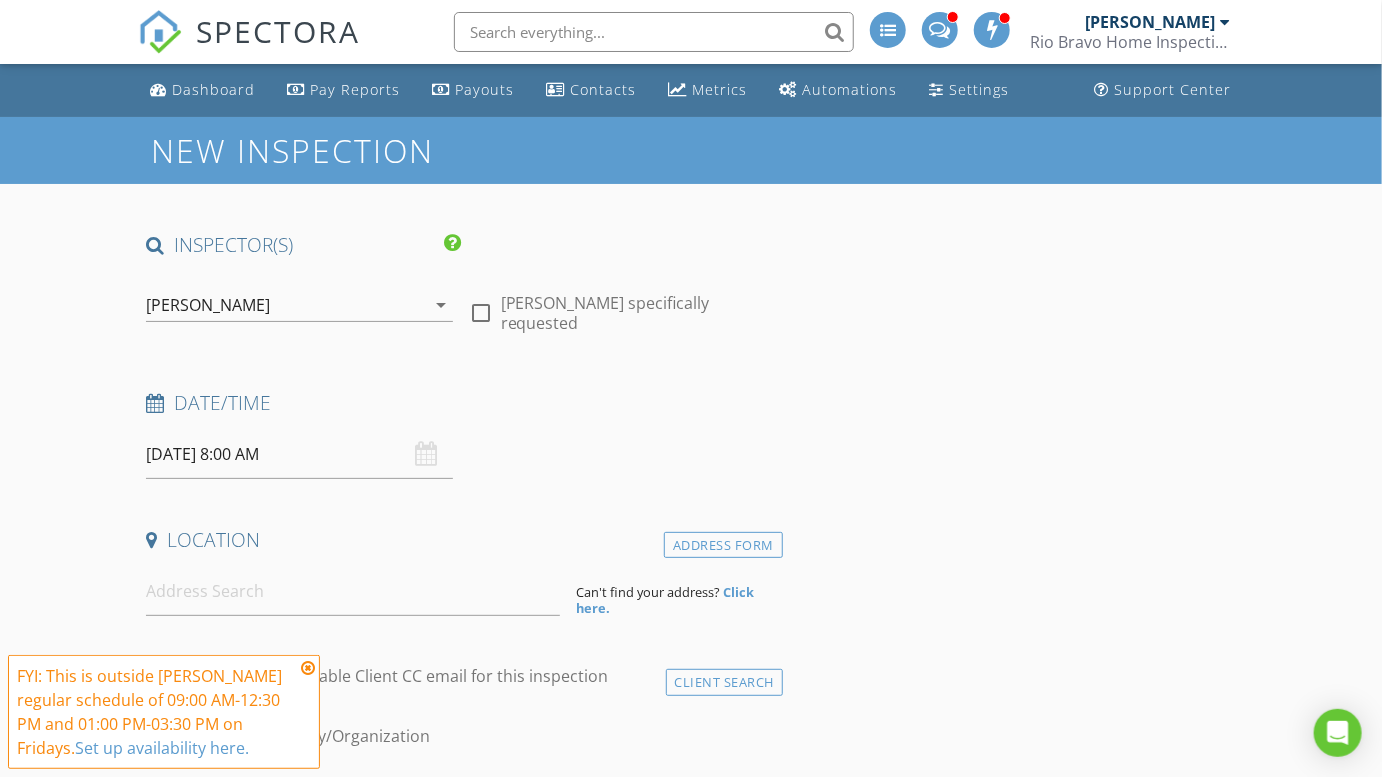 click on "[PERSON_NAME]" at bounding box center (208, 305) 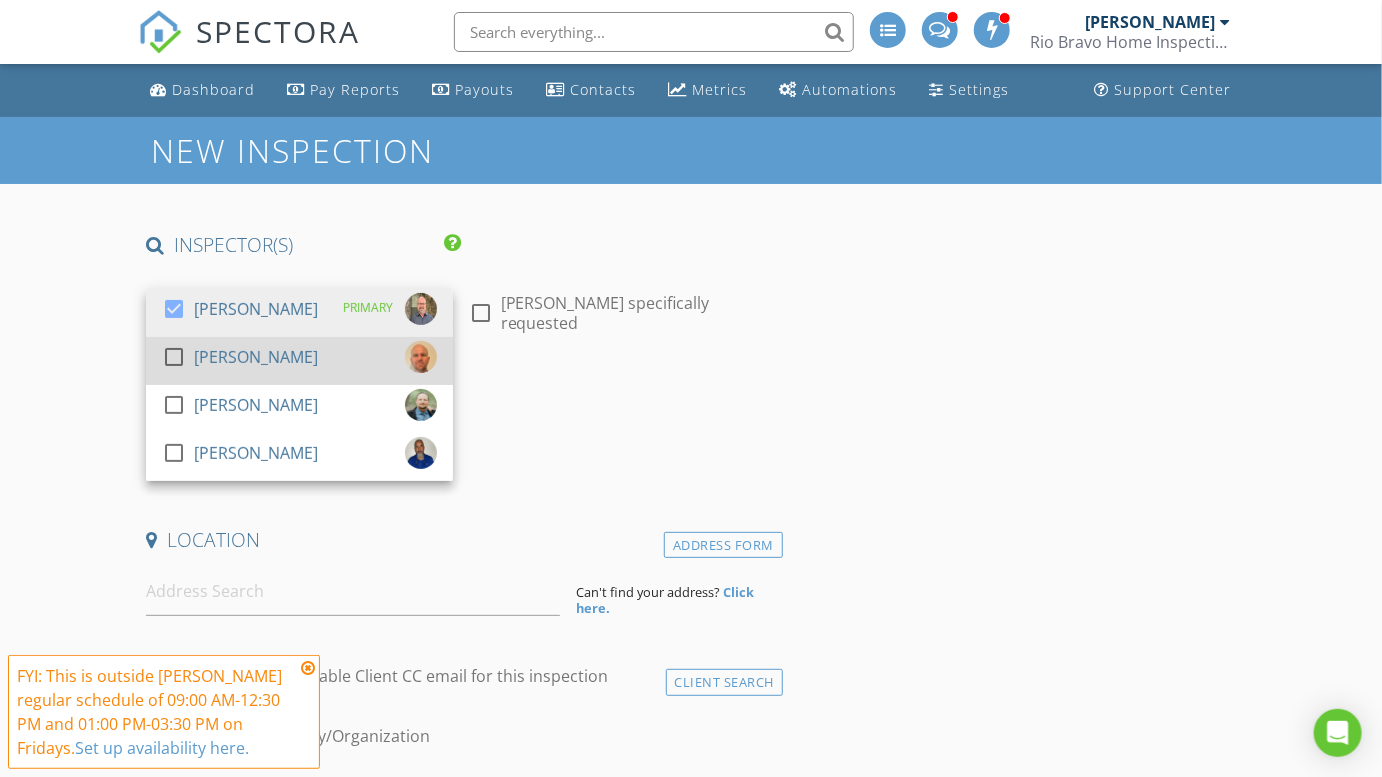 click on "[PERSON_NAME]" at bounding box center [256, 357] 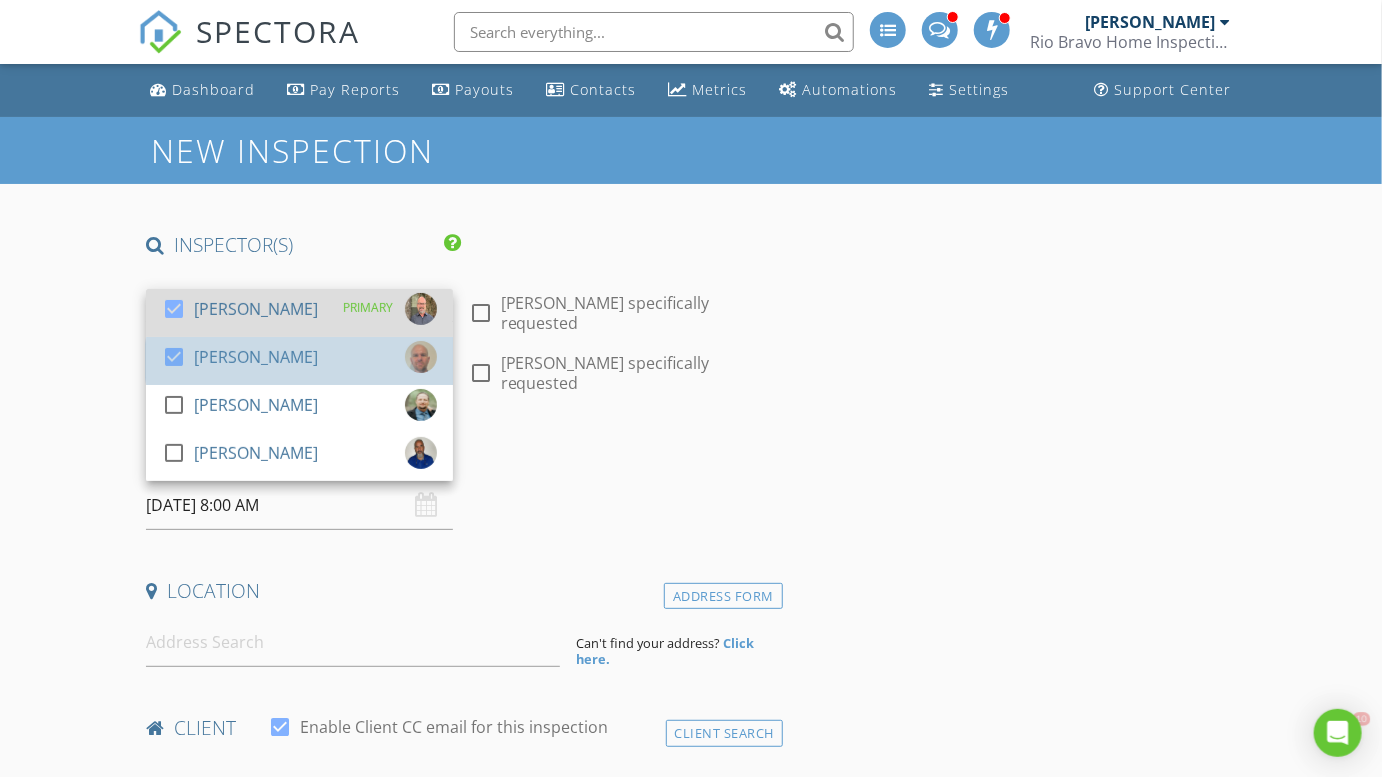 scroll, scrollTop: 0, scrollLeft: 0, axis: both 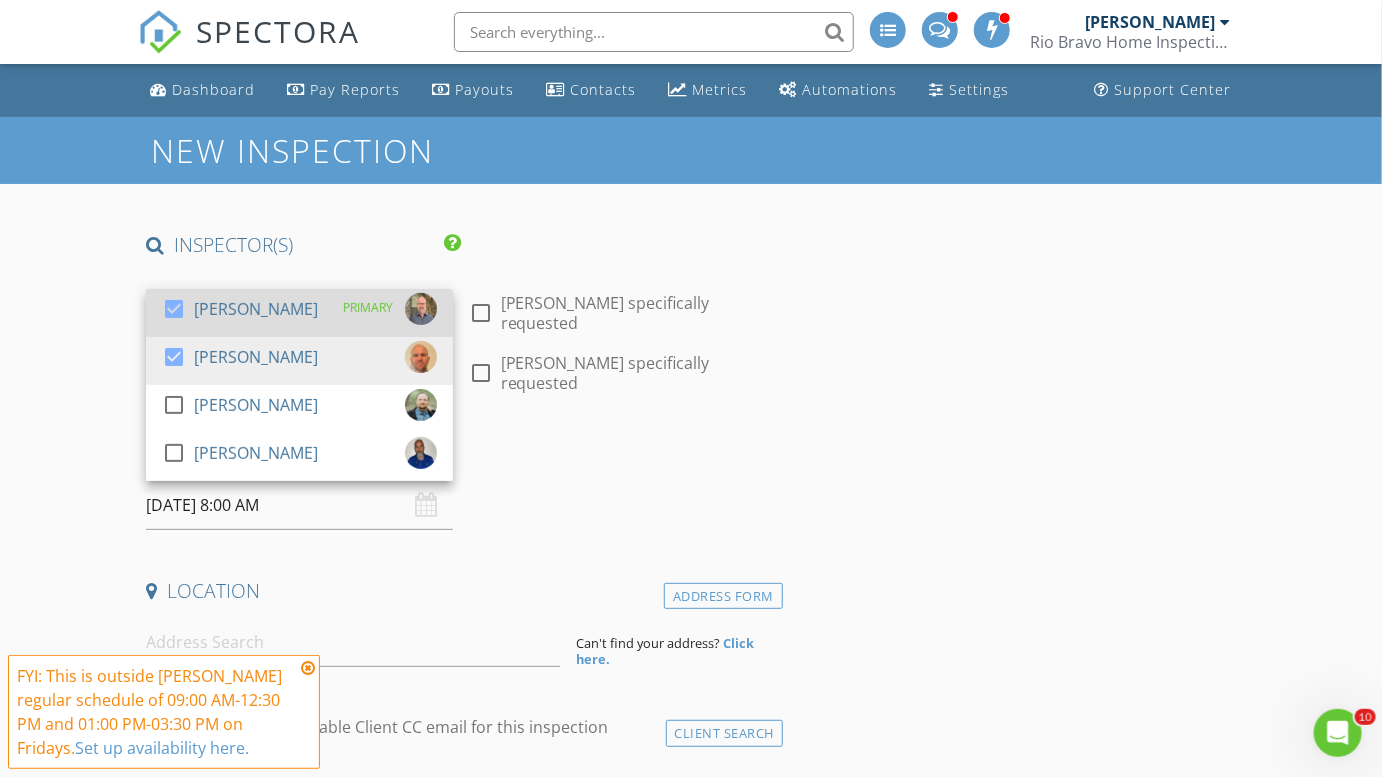 click on "[PERSON_NAME]" at bounding box center (256, 309) 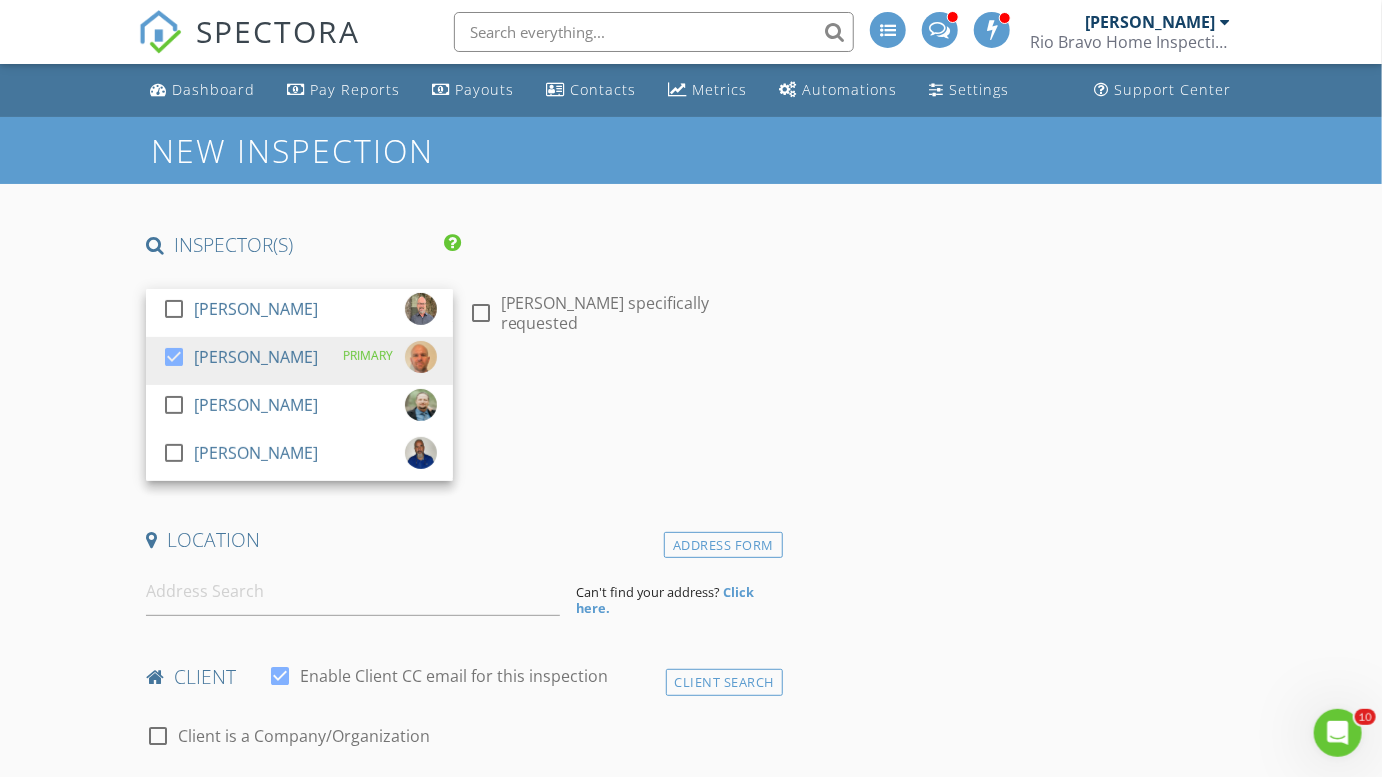 click on "New Inspection
INSPECTOR(S)
check_box_outline_blank   [PERSON_NAME]     check_box   [PERSON_NAME] Test   PRIMARY   check_box_outline_blank   [PERSON_NAME]     check_box_outline_blank   [PERSON_NAME]     [PERSON_NAME] Test arrow_drop_down   check_box_outline_blank [PERSON_NAME] Test specifically requested
Date/Time
[DATE] 8:00 AM
Location
Address Form       Can't find your address?   Click here.
client
check_box Enable Client CC email for this inspection   Client Search     check_box_outline_blank Client is a Company/Organization     First Name   Last Name   Email   CC Email   Phone         Tags         Notes   Private Notes
ADD ADDITIONAL client
SERVICES
check_box_outline_blank   Residential Inspection   check_box_outline_blank   Residential Inspection - New Build   check_box_outline_blank" at bounding box center (691, 1811) 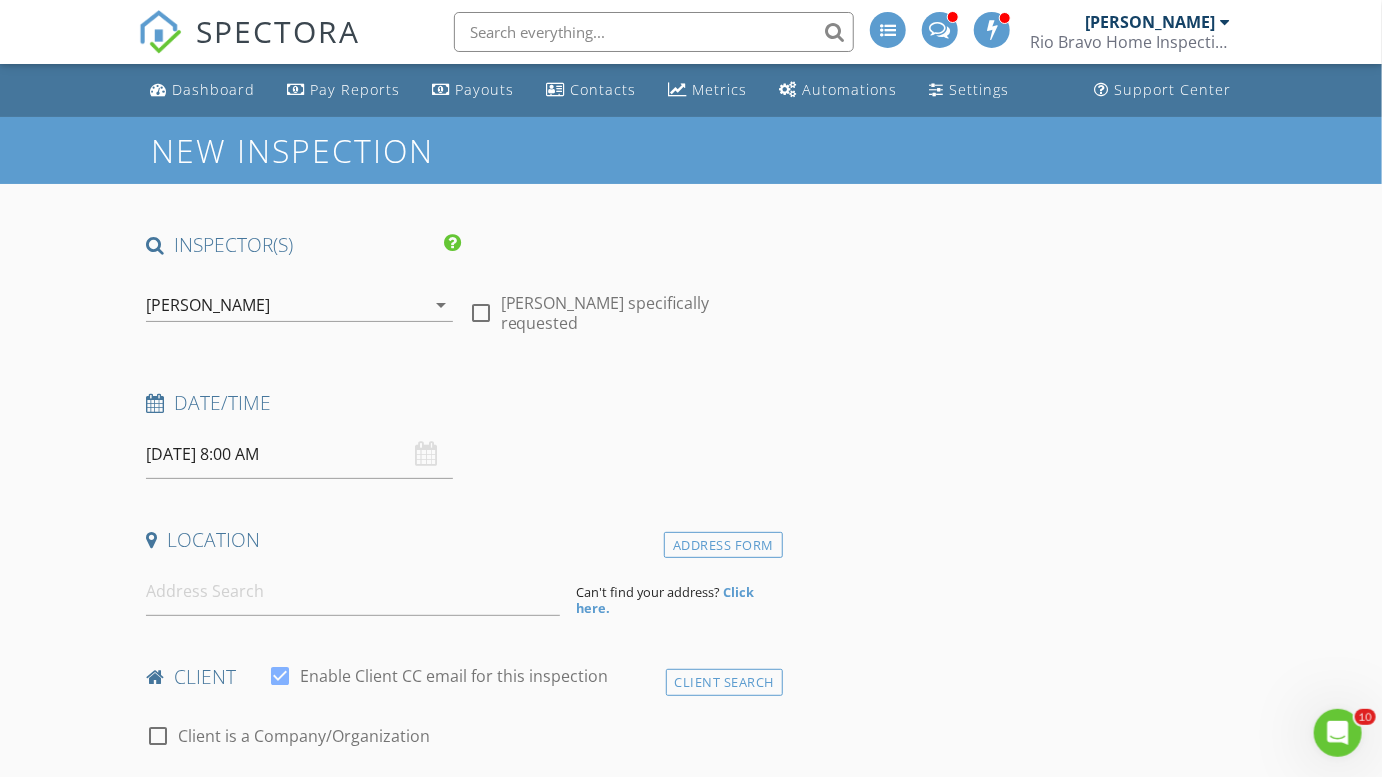 click on "07/11/2025 8:00 AM" at bounding box center [299, 454] 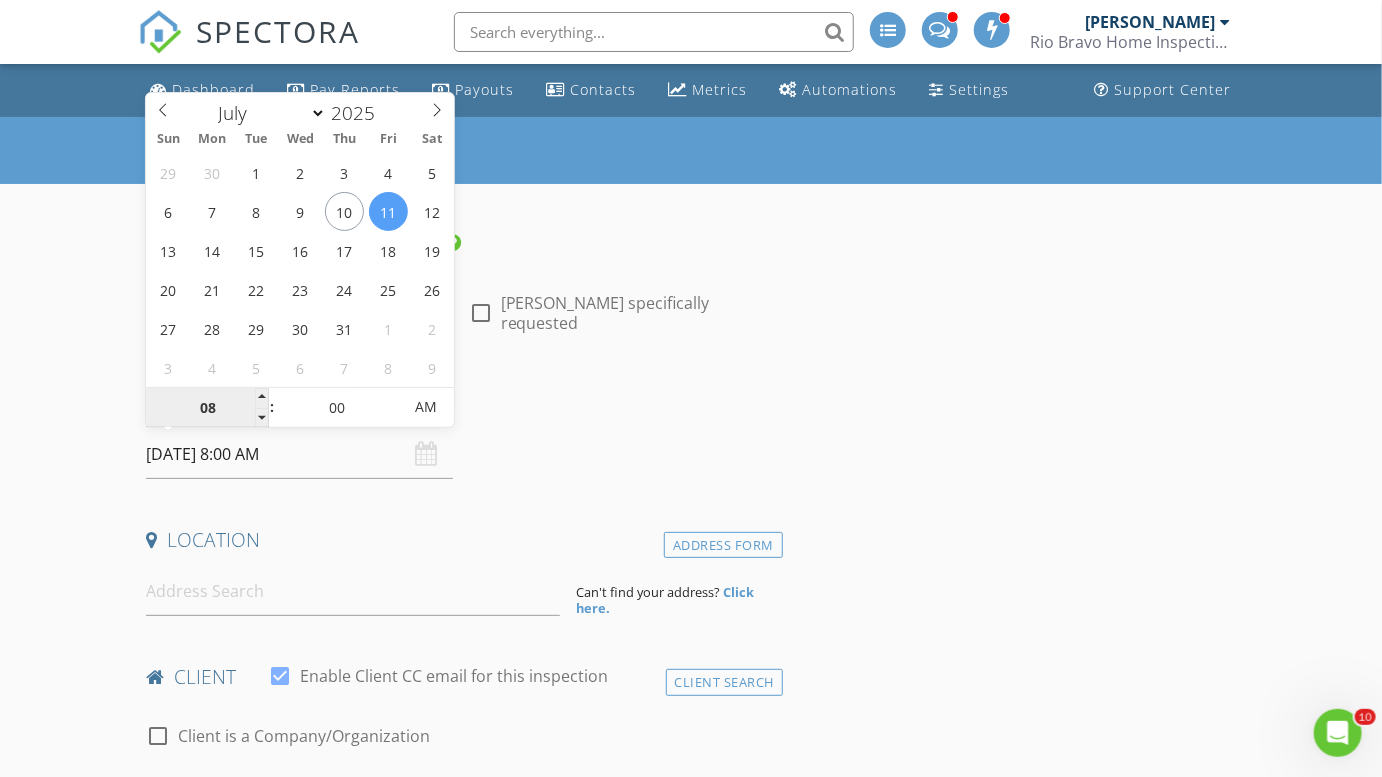 click on "08" at bounding box center [207, 408] 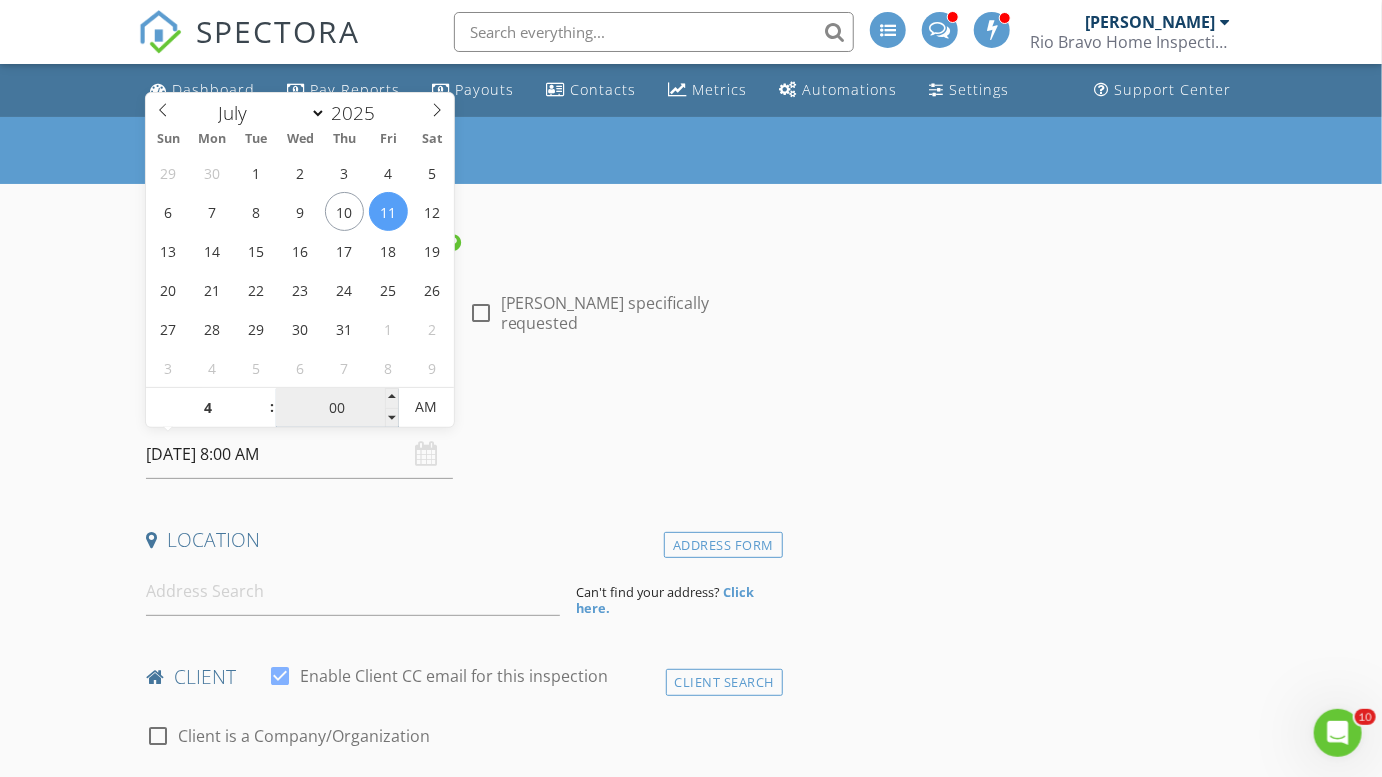 type on "04" 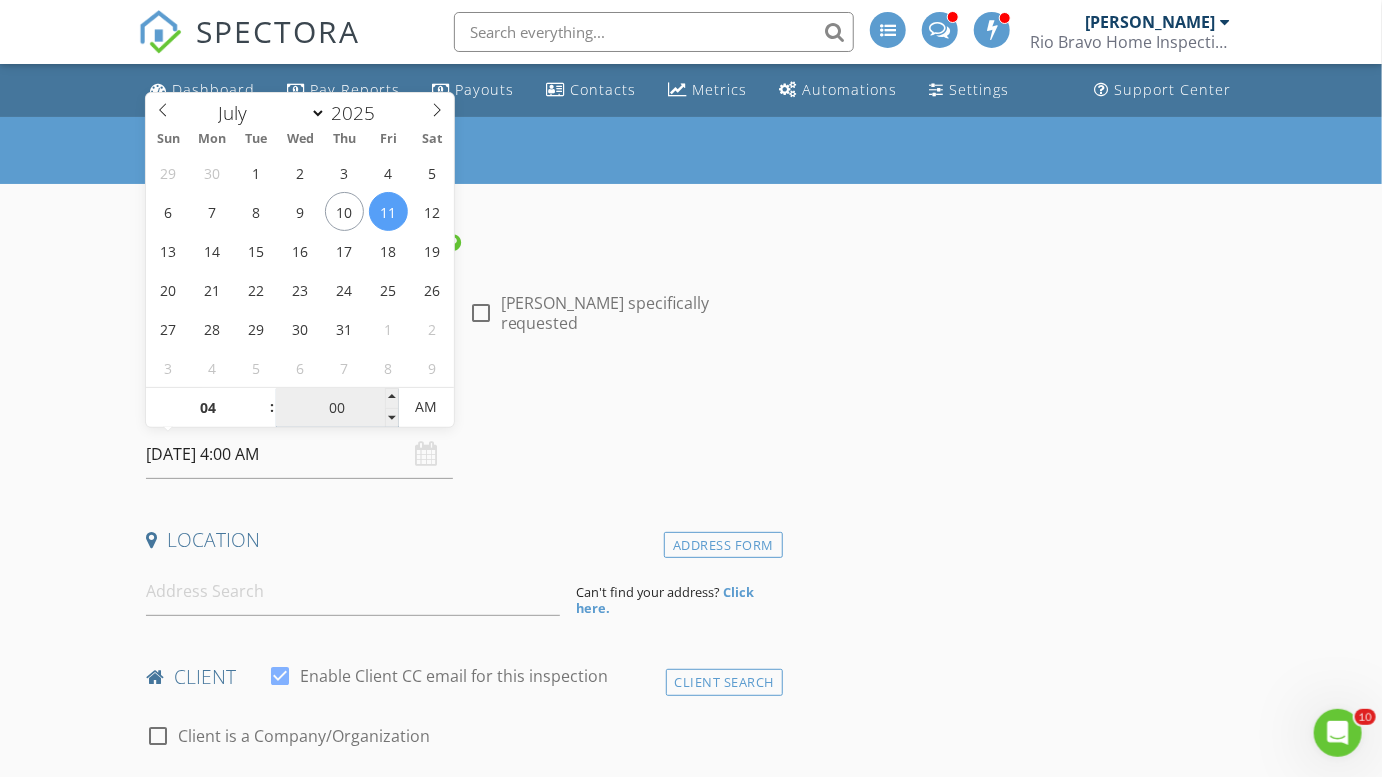 click on "00" at bounding box center (337, 408) 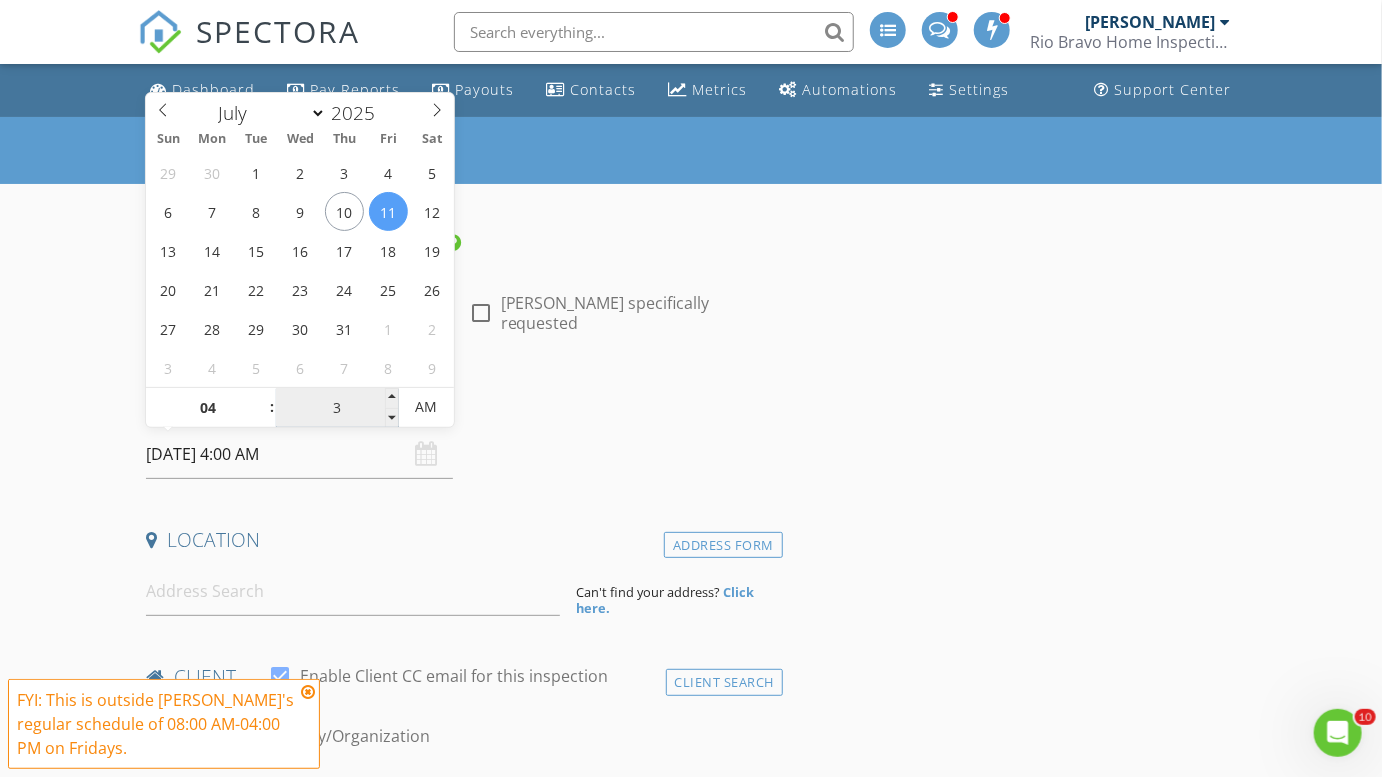 type on "30" 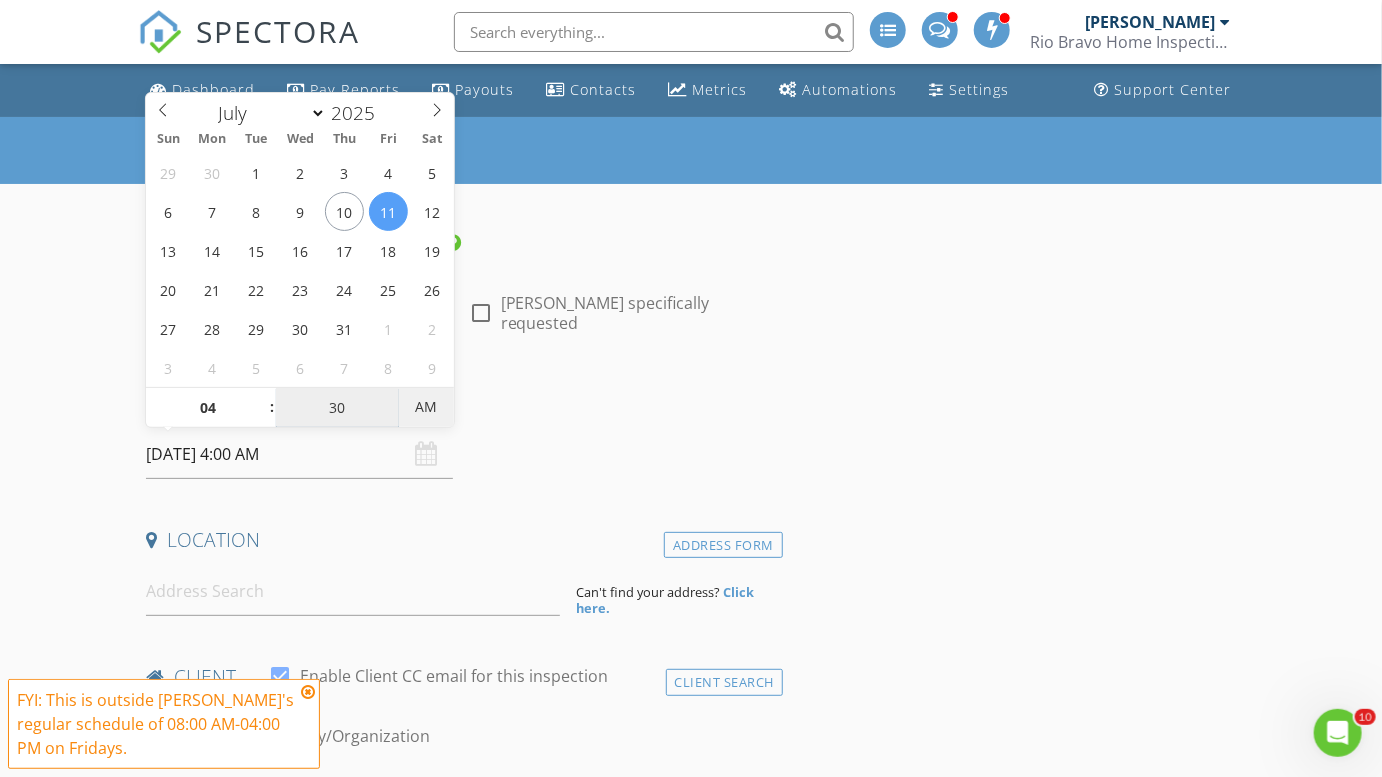 type on "07/11/2025 4:30 PM" 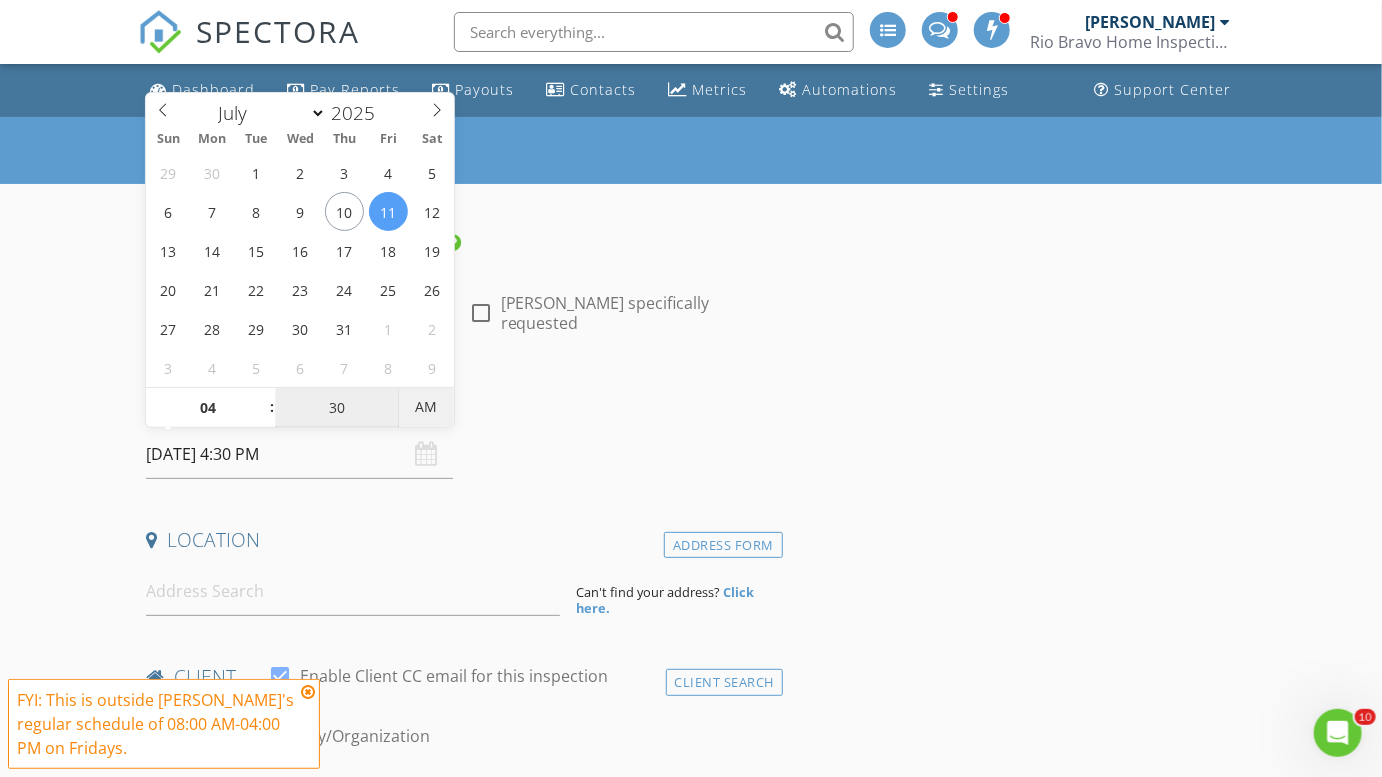 click on "AM" at bounding box center (426, 407) 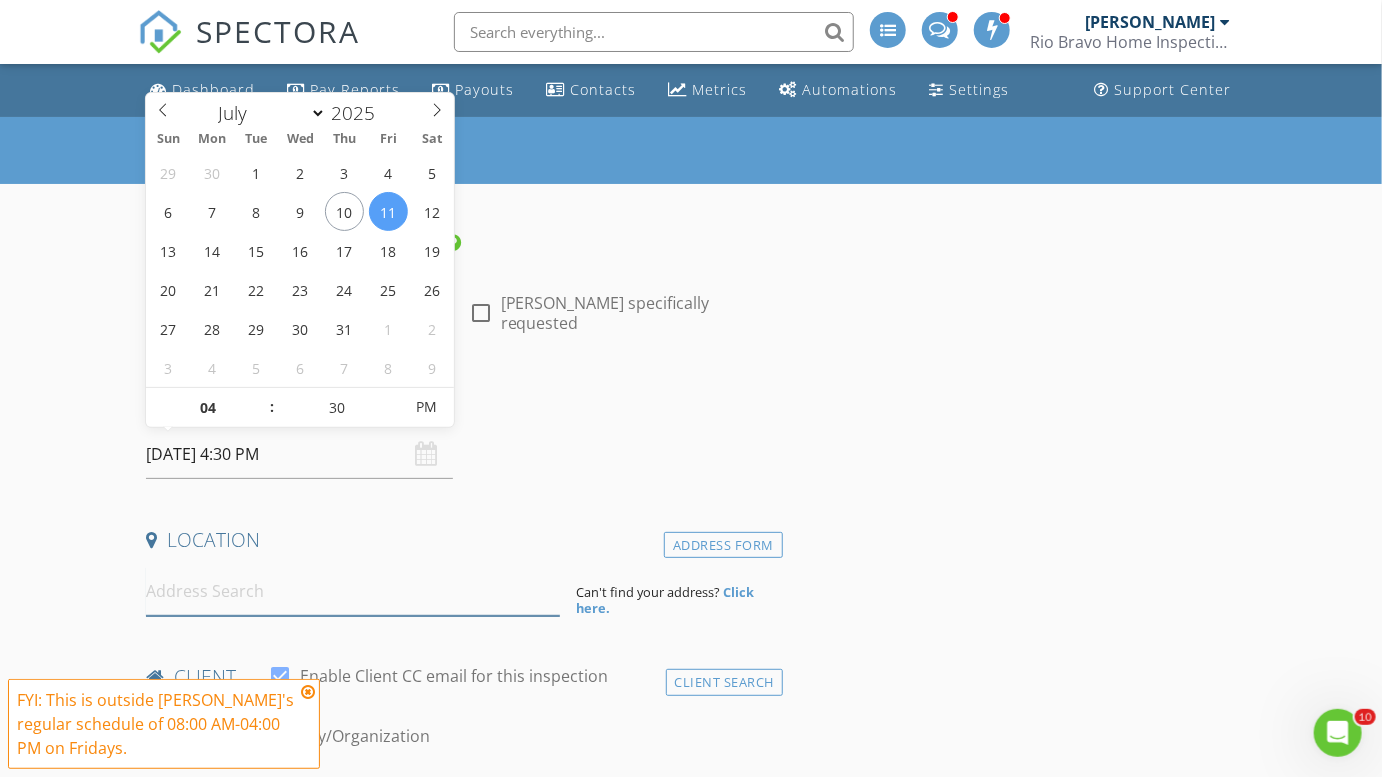 click at bounding box center (353, 591) 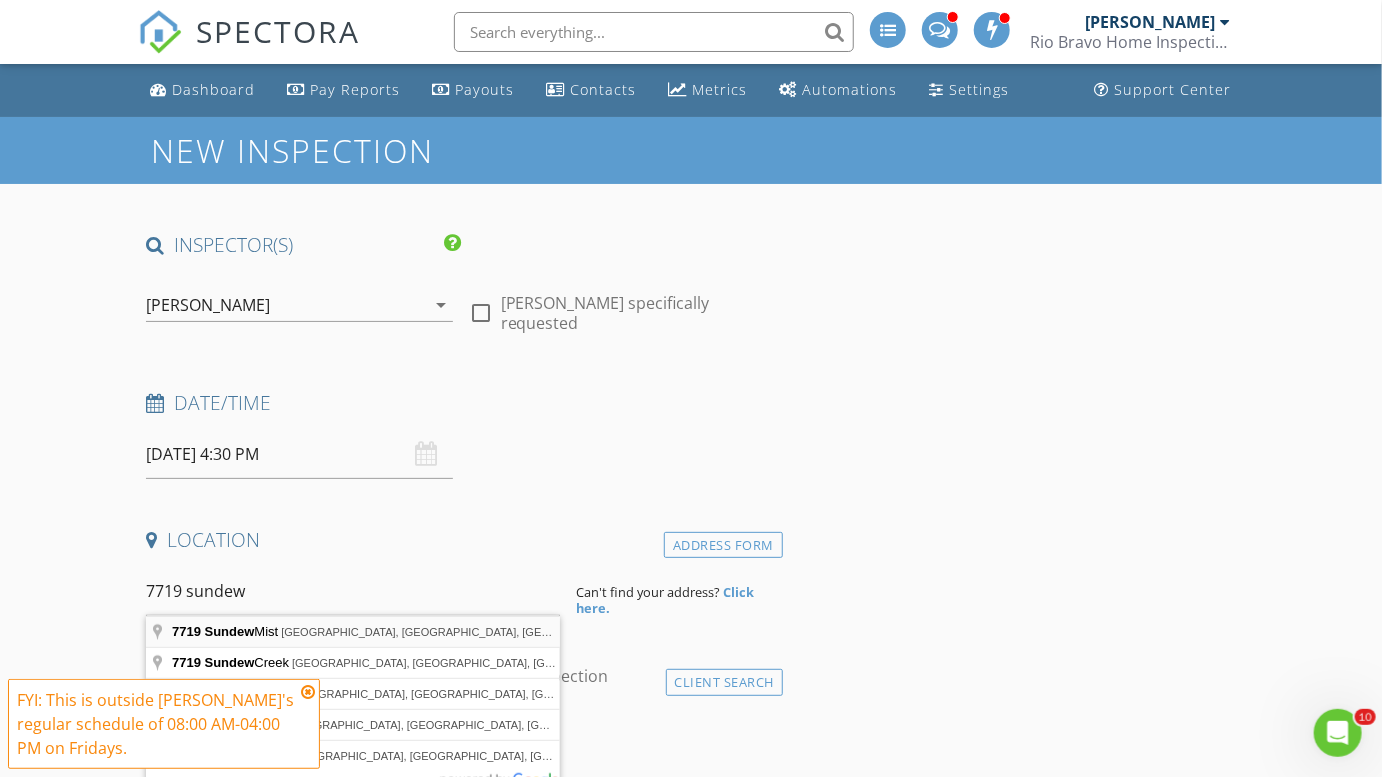 type on "7719 Sundew Mist, San Antonio, TX, USA" 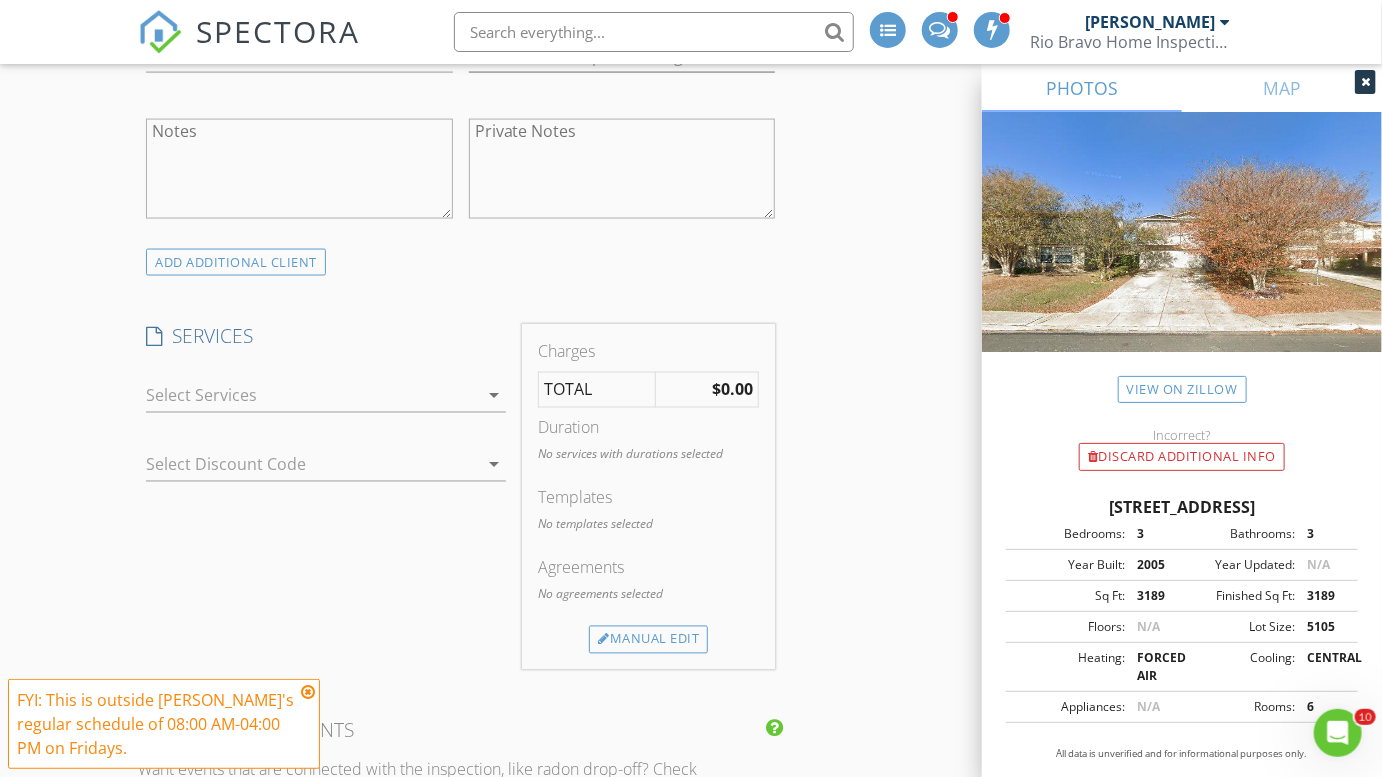 scroll, scrollTop: 1453, scrollLeft: 0, axis: vertical 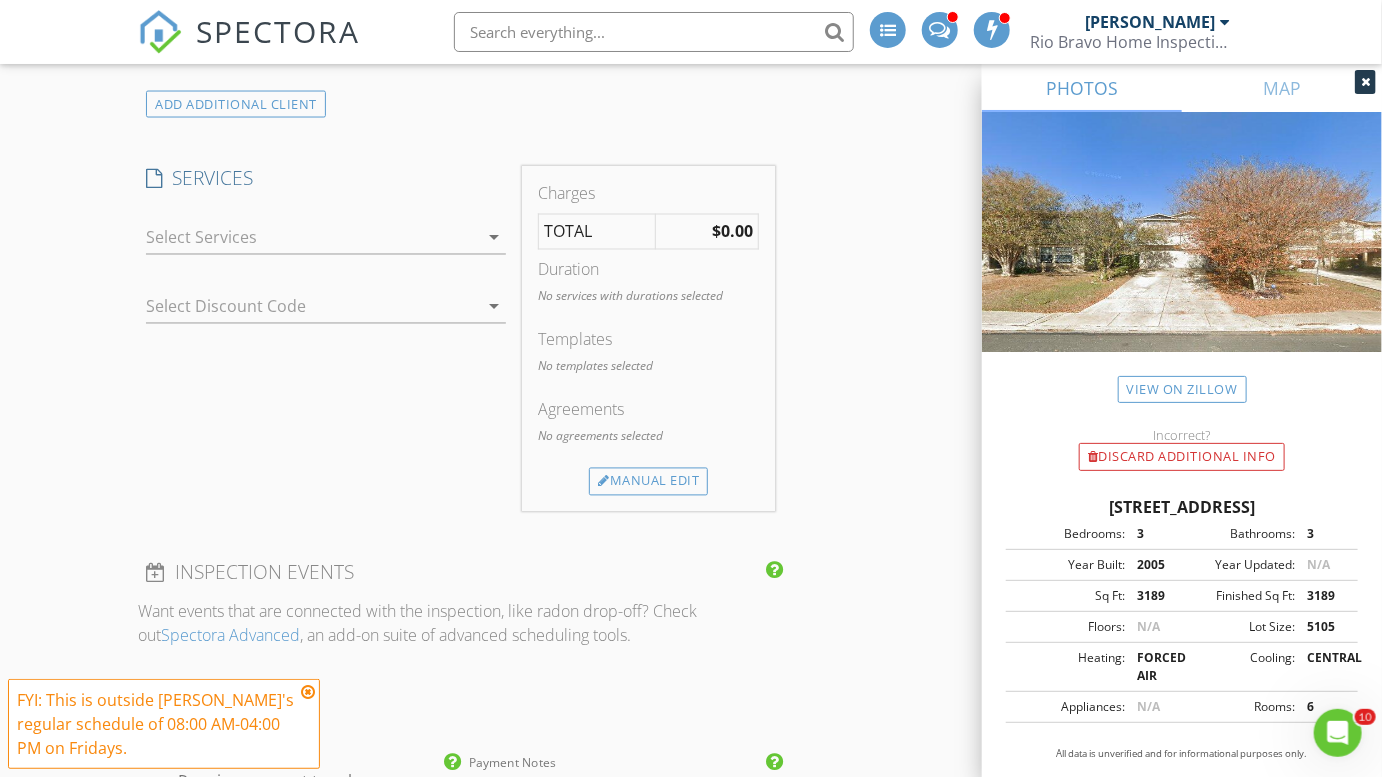 click at bounding box center [312, 238] 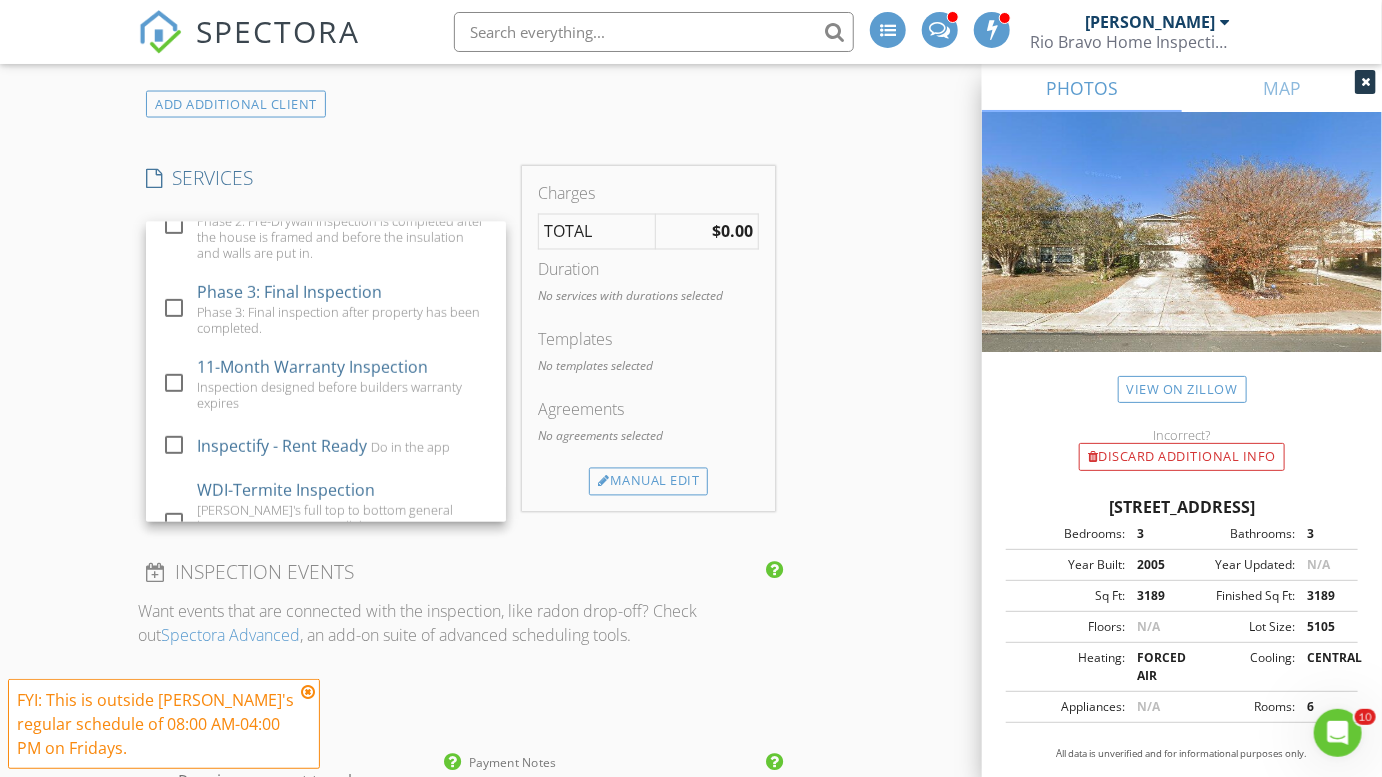 scroll, scrollTop: 498, scrollLeft: 0, axis: vertical 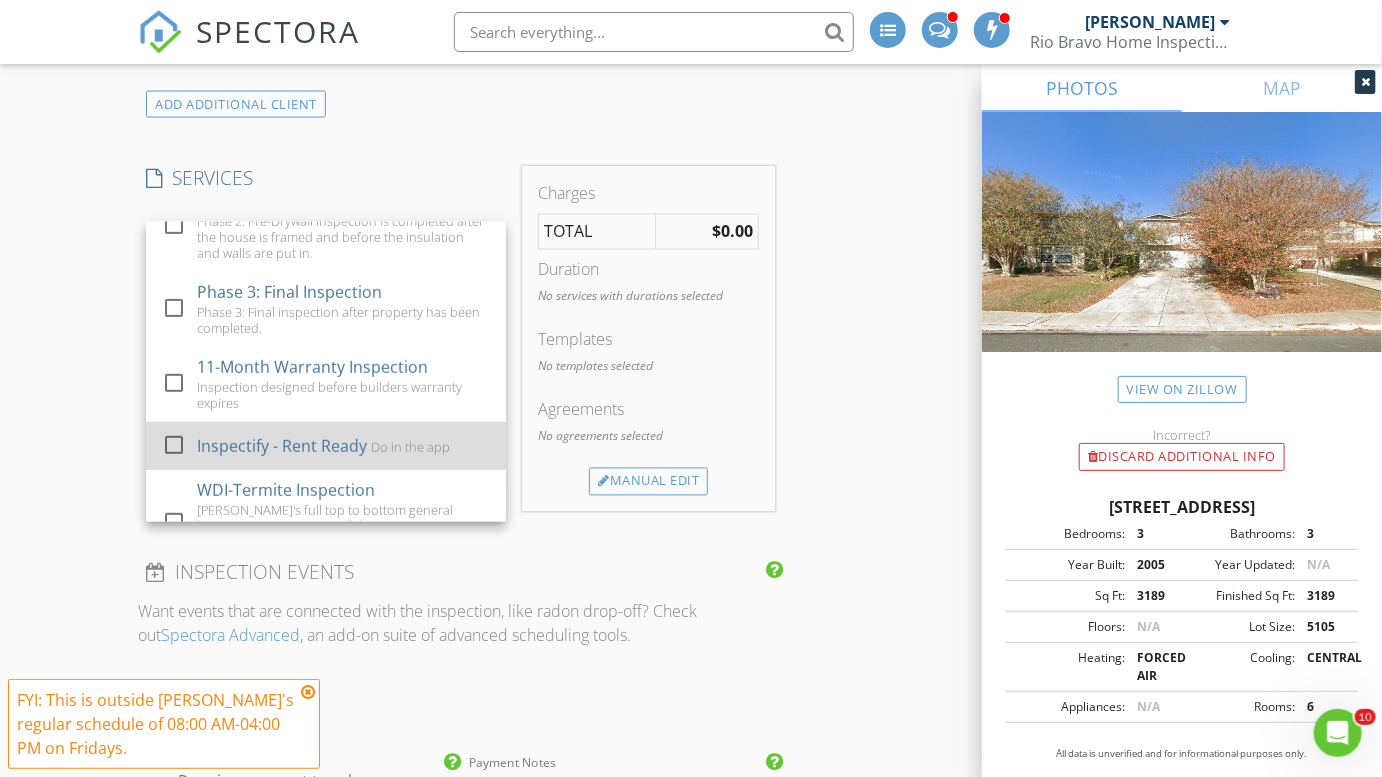 click on "Inspectify - Rent Ready" at bounding box center (283, 446) 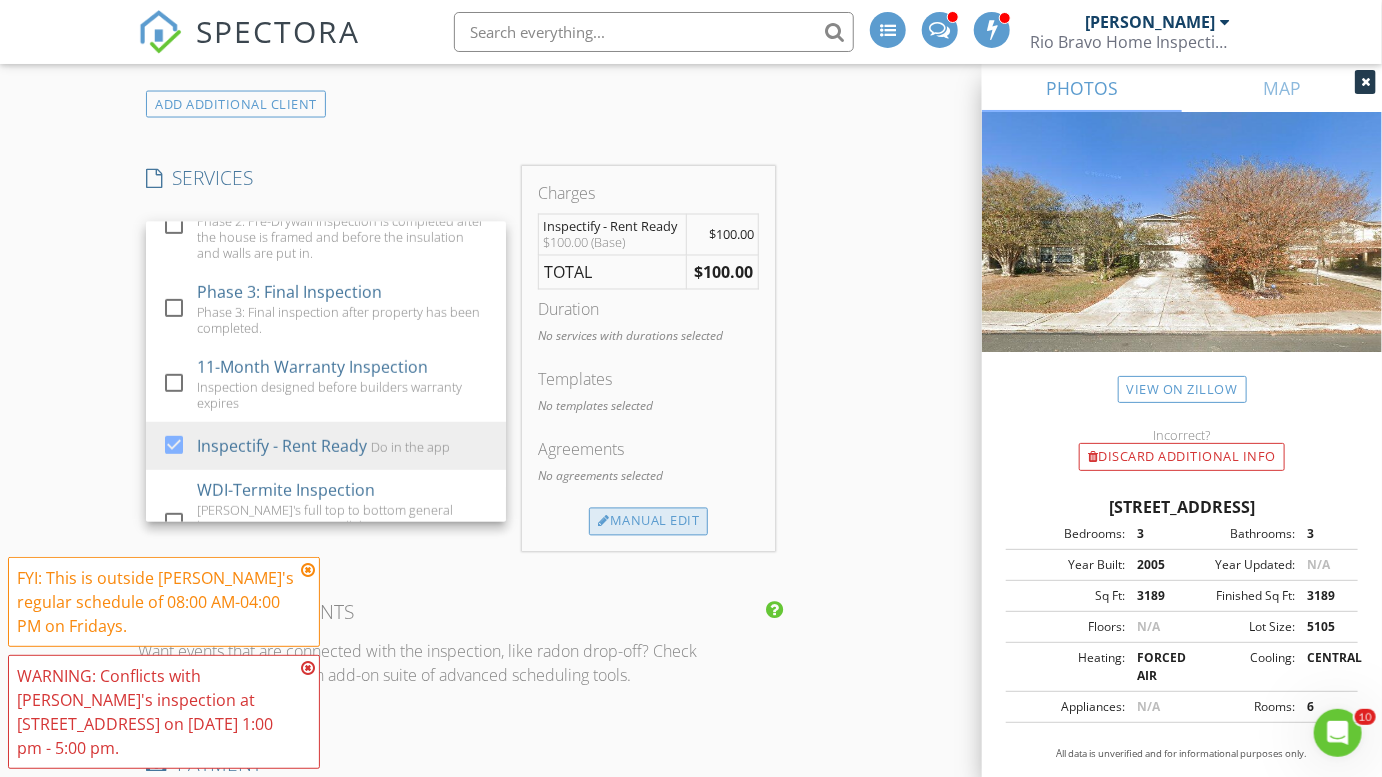 click on "Manual Edit" at bounding box center (648, 522) 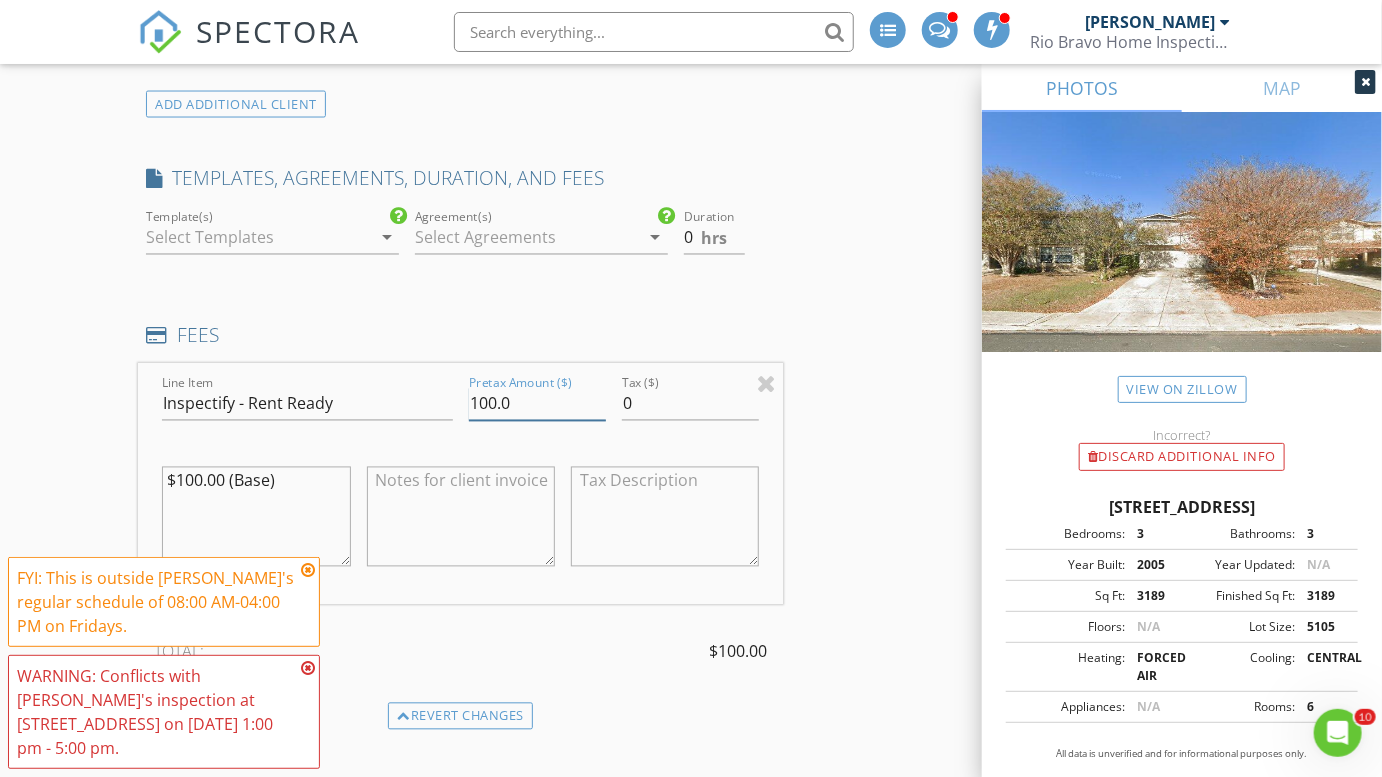 click on "100.0" at bounding box center [537, 404] 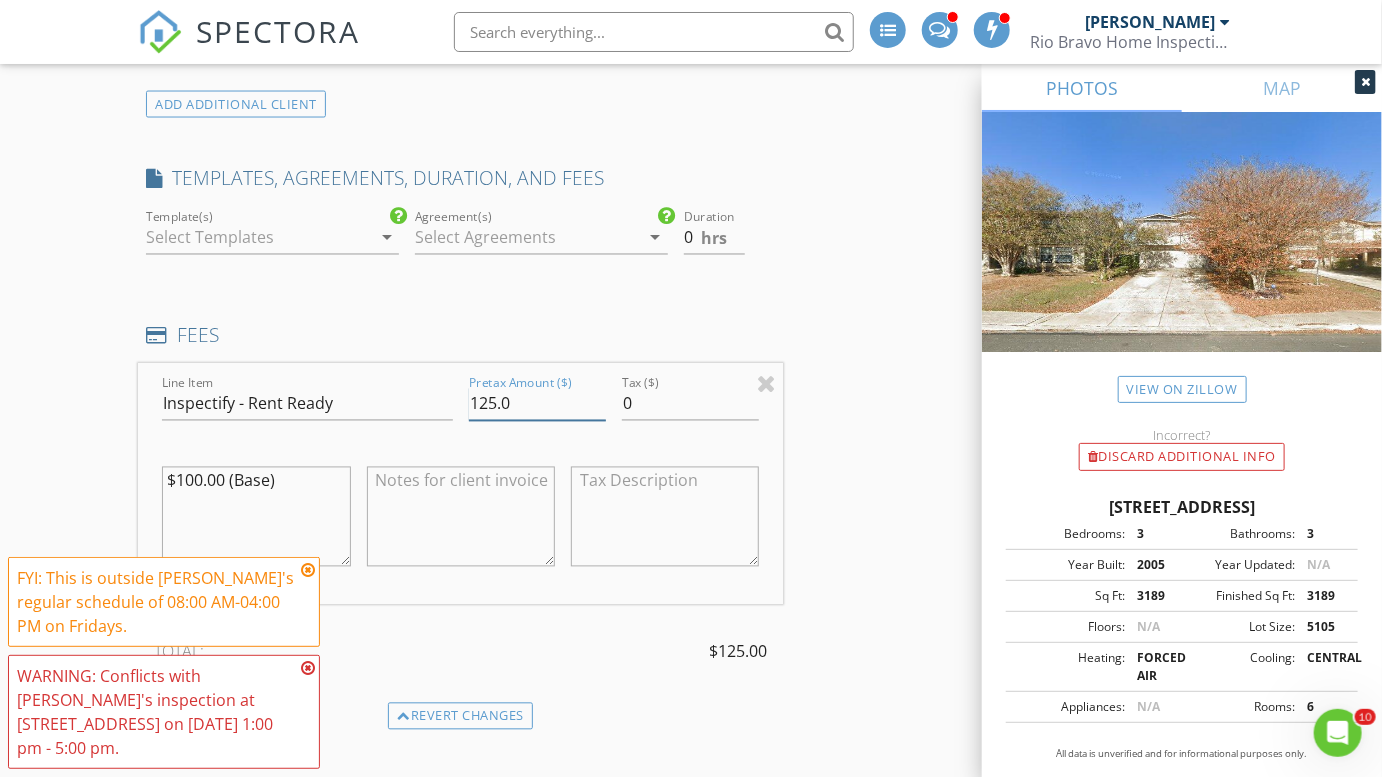 type on "125.0" 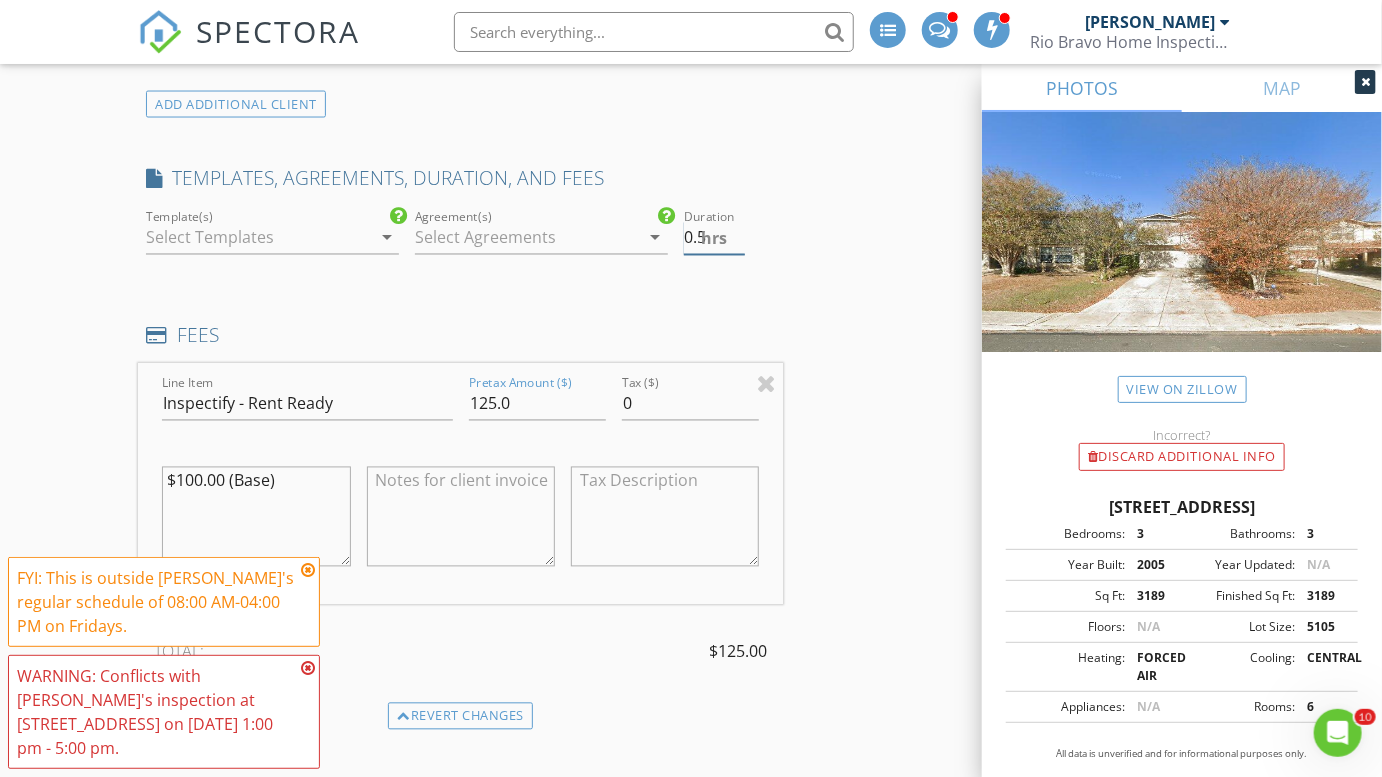 click on "0.5" at bounding box center (714, 238) 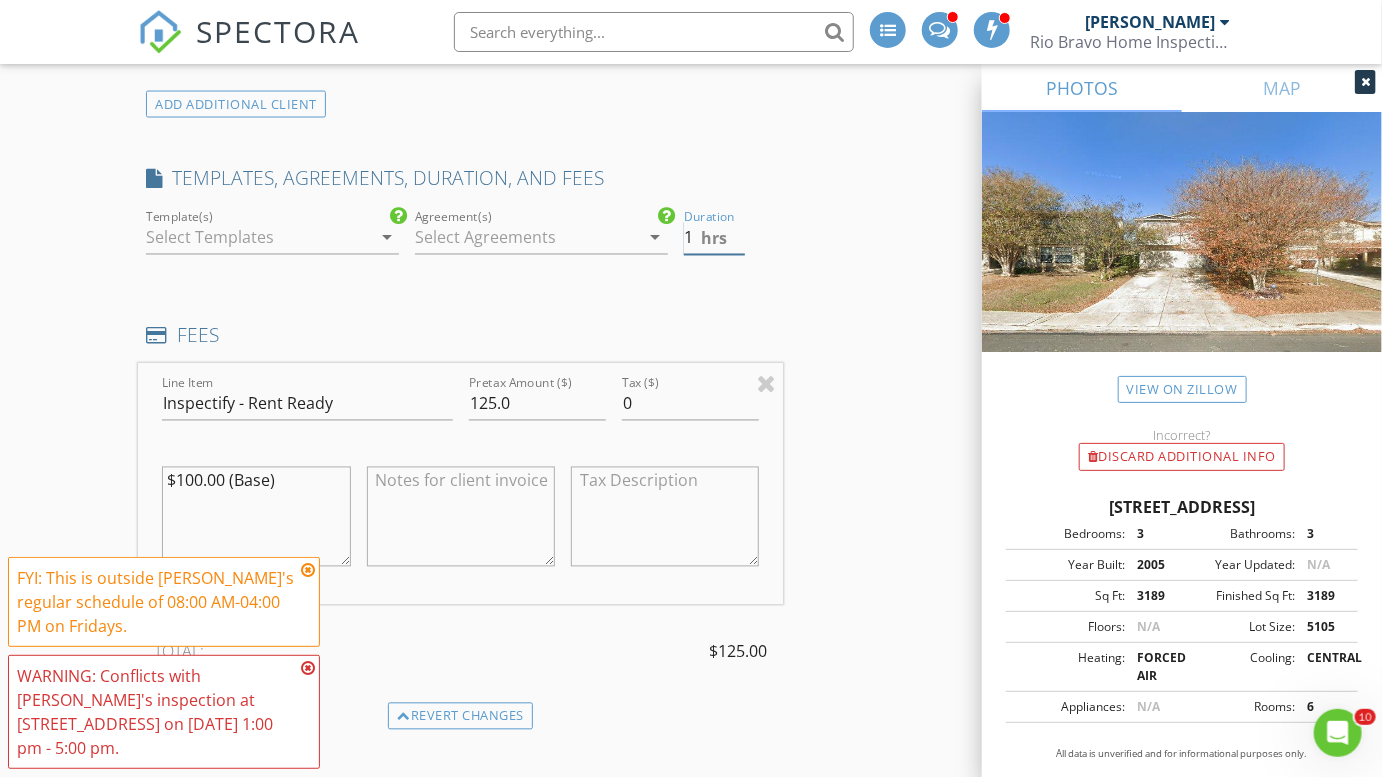 click on "1" at bounding box center (714, 238) 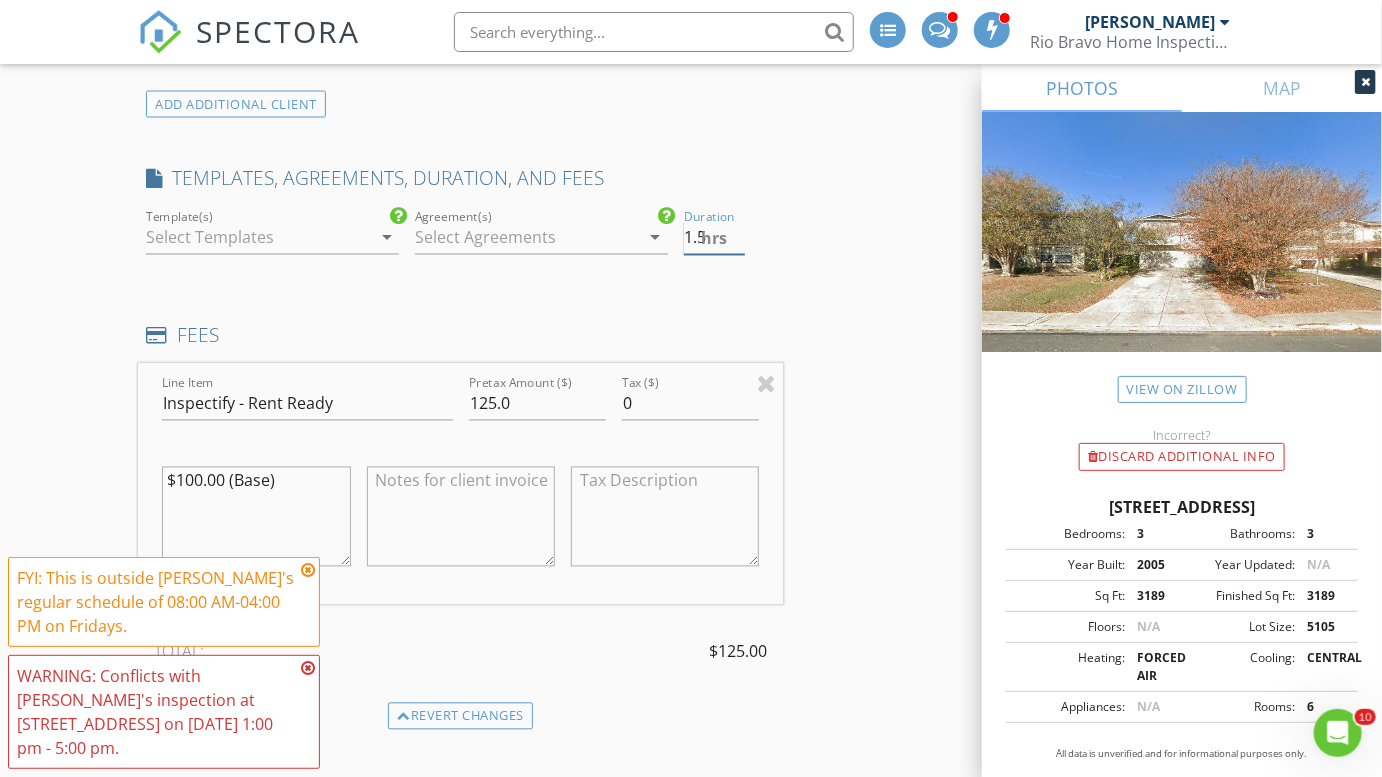 click on "1.5" at bounding box center [714, 238] 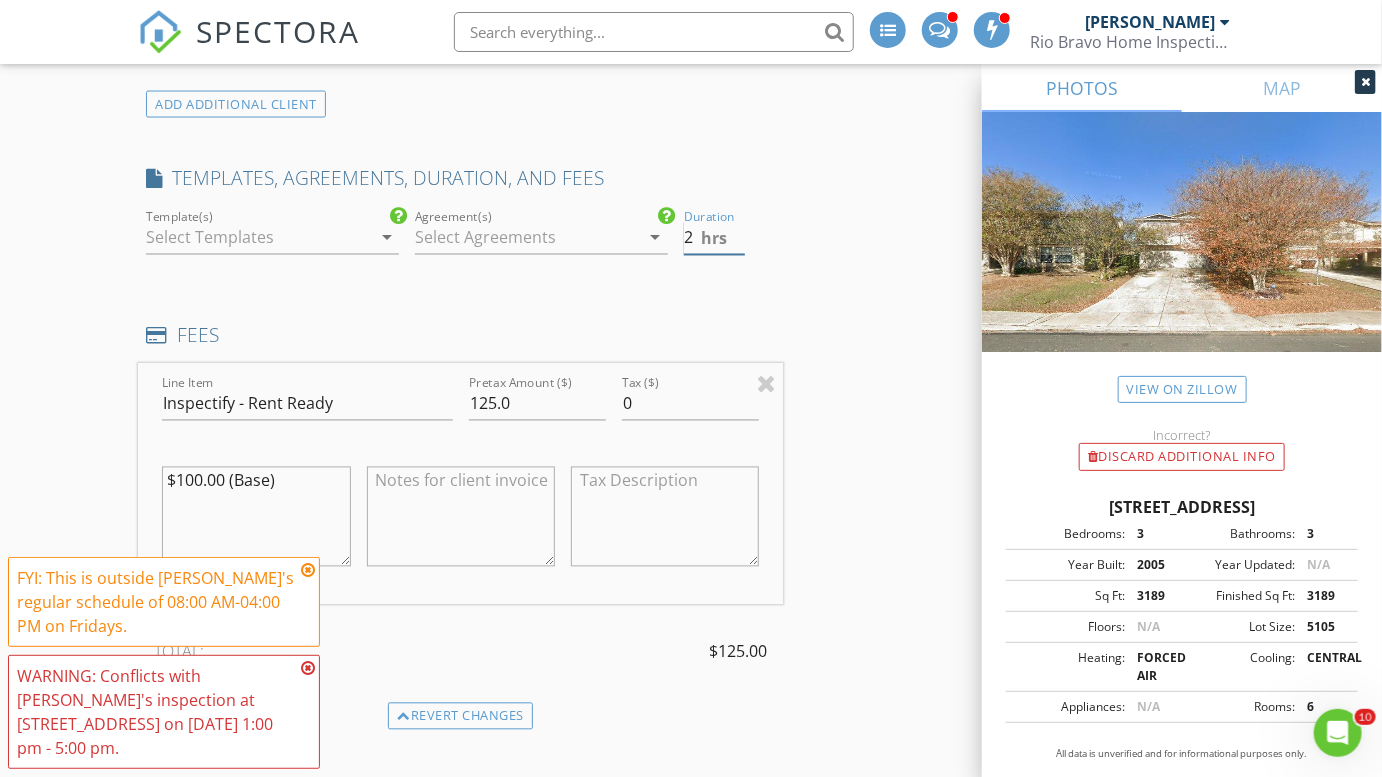 type on "2" 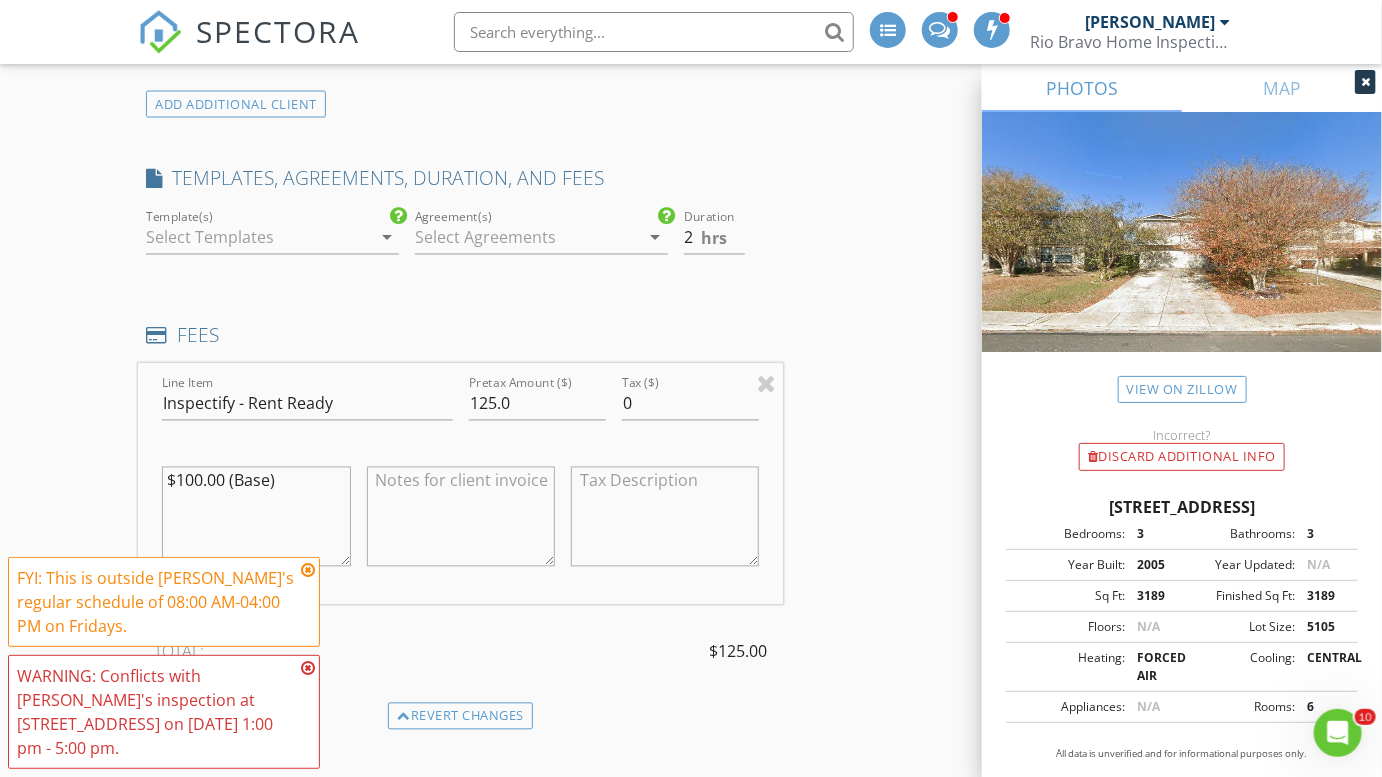 click on "INSPECTOR(S)
check_box_outline_blank   Charles Cole     check_box   Brad Test   PRIMARY   check_box_outline_blank   Clint Nelson     check_box_outline_blank   Eddie Gonzalez     Brad Test arrow_drop_down   check_box_outline_blank Brad Test specifically requested
Date/Time
07/11/2025 4:30 PM
Location
Address Search       Address 7719 Sundew Mist   Unit   City San Antonio   State TX   Zip 78244   County Bexar     Square Feet 3189   Year Built 2005   Foundation arrow_drop_down     Brad Test     10.4 miles     (20 minutes)
client
check_box Enable Client CC email for this inspection   Client Search     check_box_outline_blank Client is a Company/Organization     First Name   Last Name   Email   CC Email   Phone         Tags         Notes   Private Notes
ADD ADDITIONAL client
SERVICES" at bounding box center [460, 647] 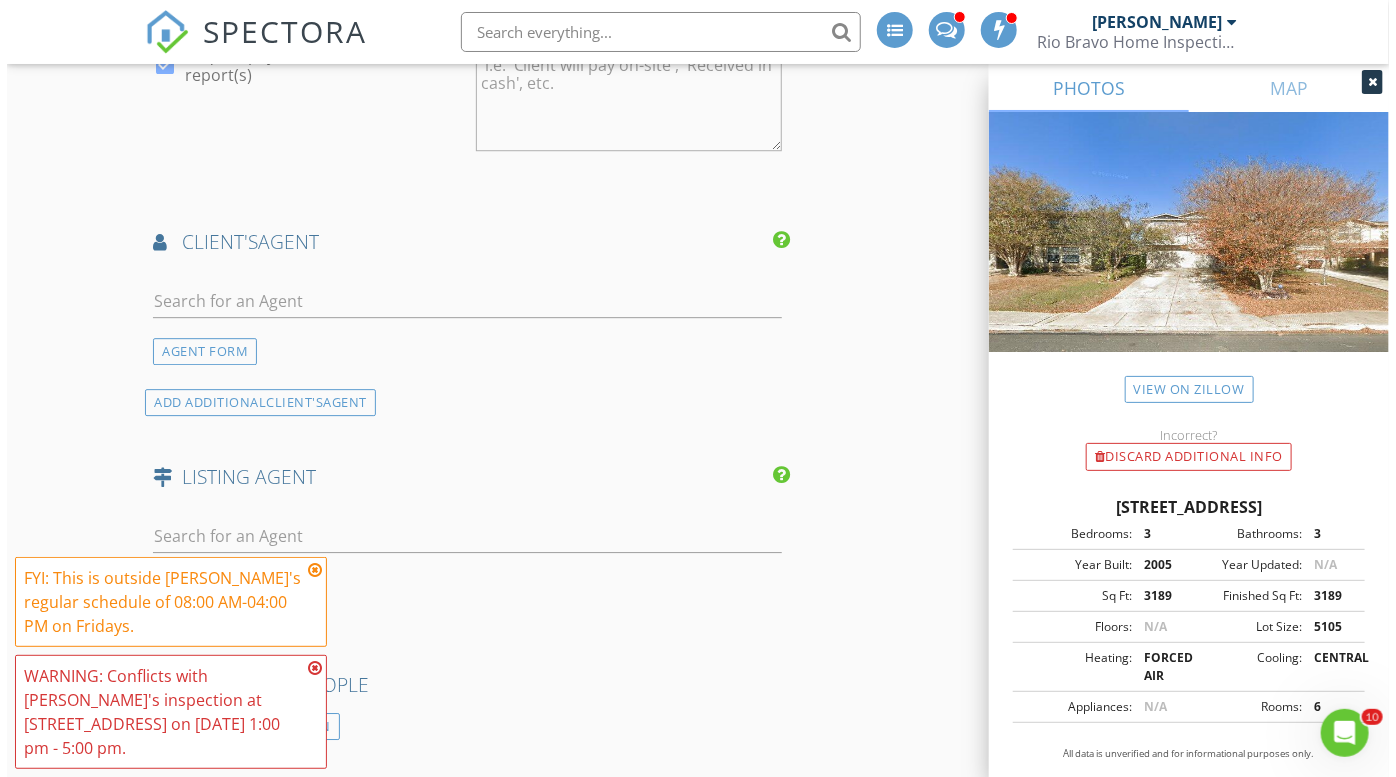 scroll, scrollTop: 3343, scrollLeft: 0, axis: vertical 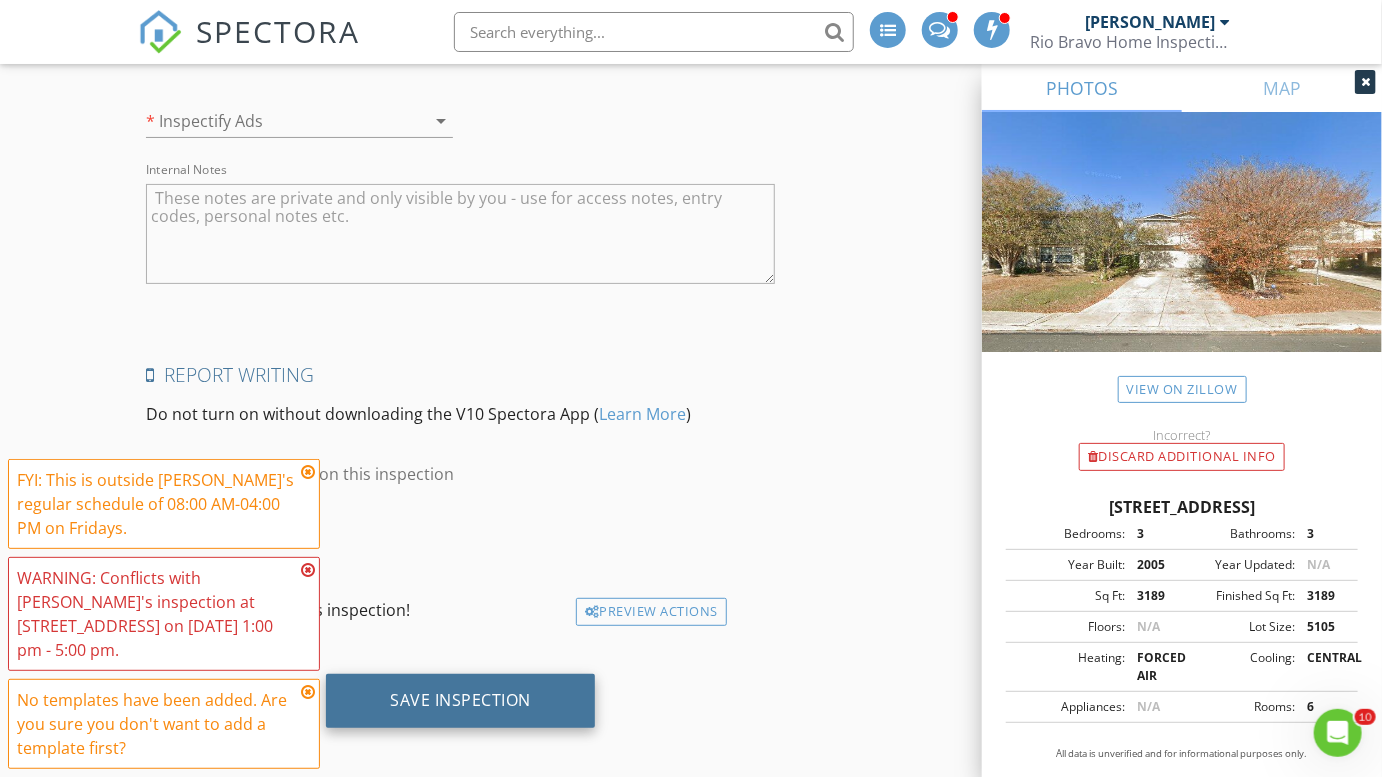 click on "Save Inspection" at bounding box center [460, 700] 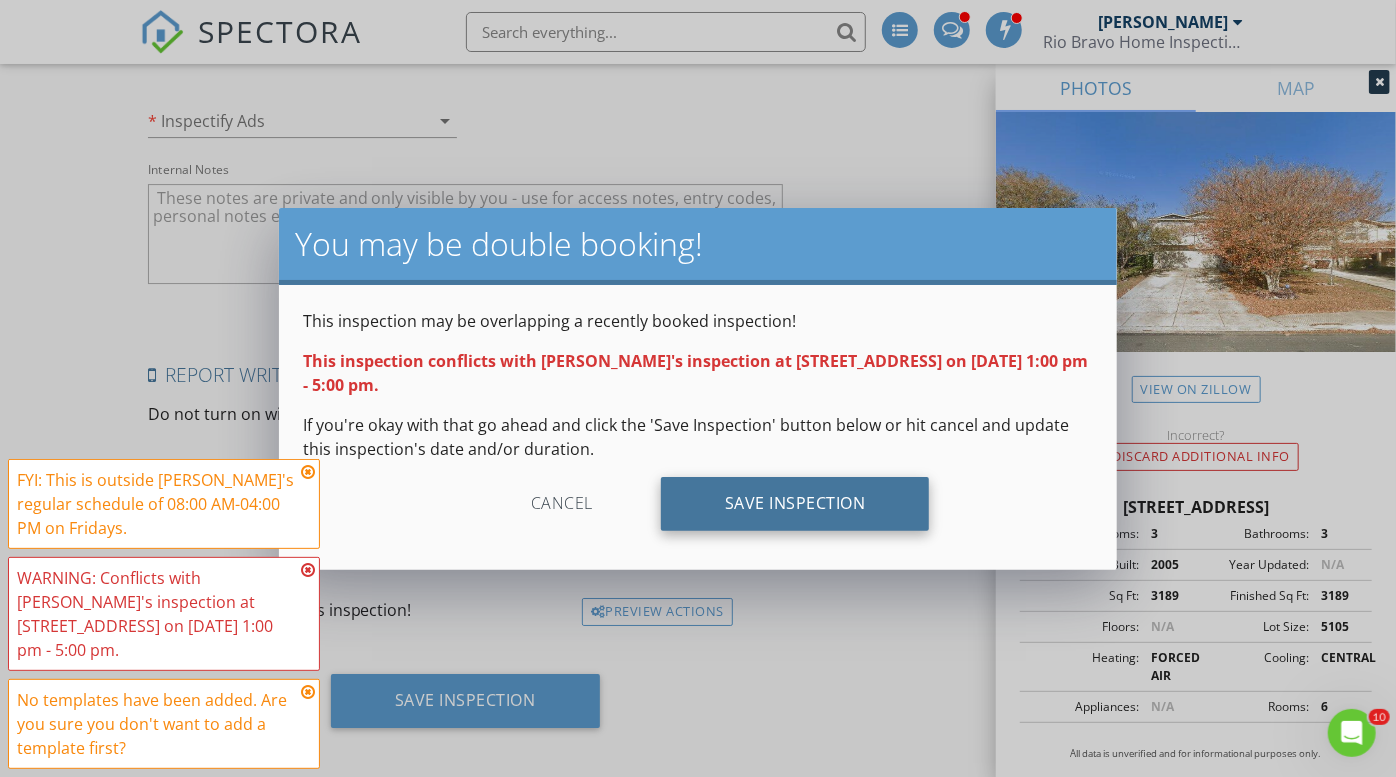 click on "Save Inspection" at bounding box center (795, 504) 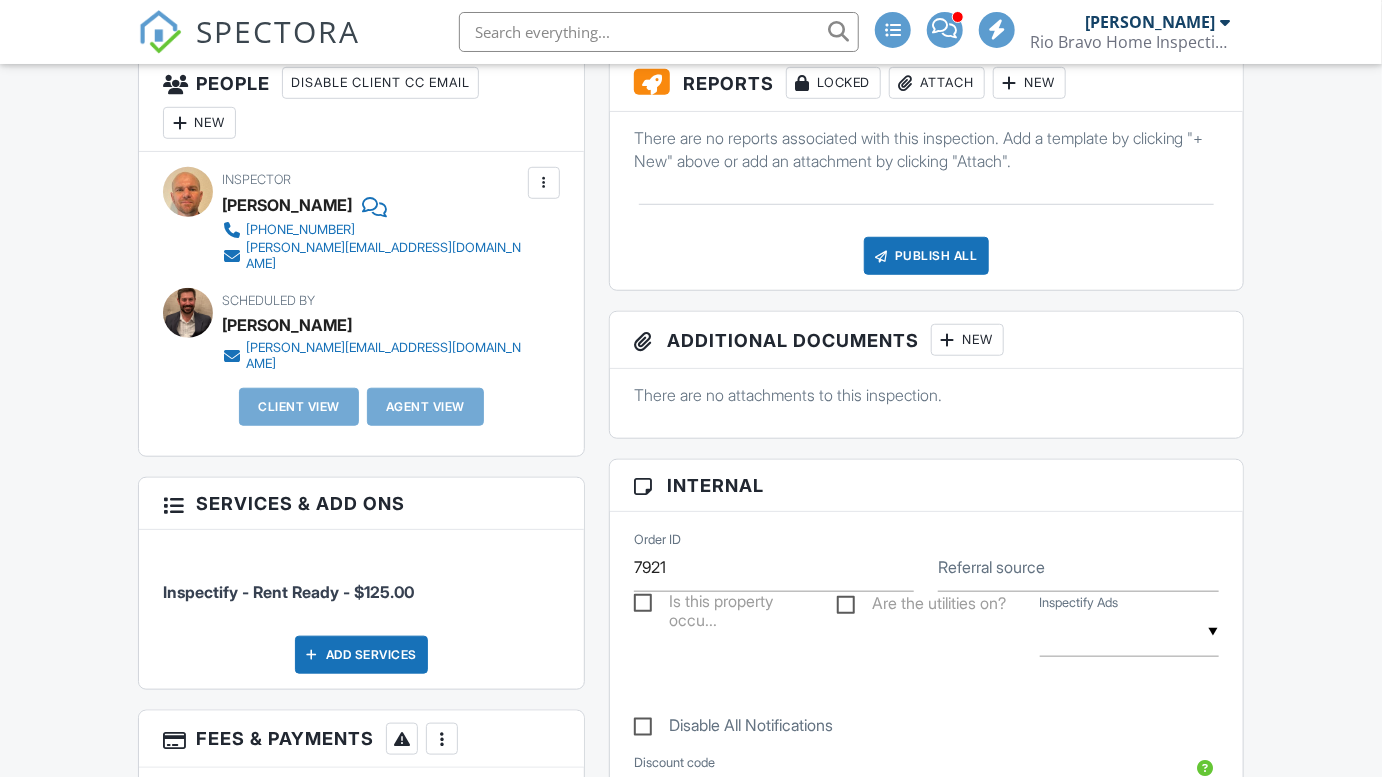 click at bounding box center (926, 1021) 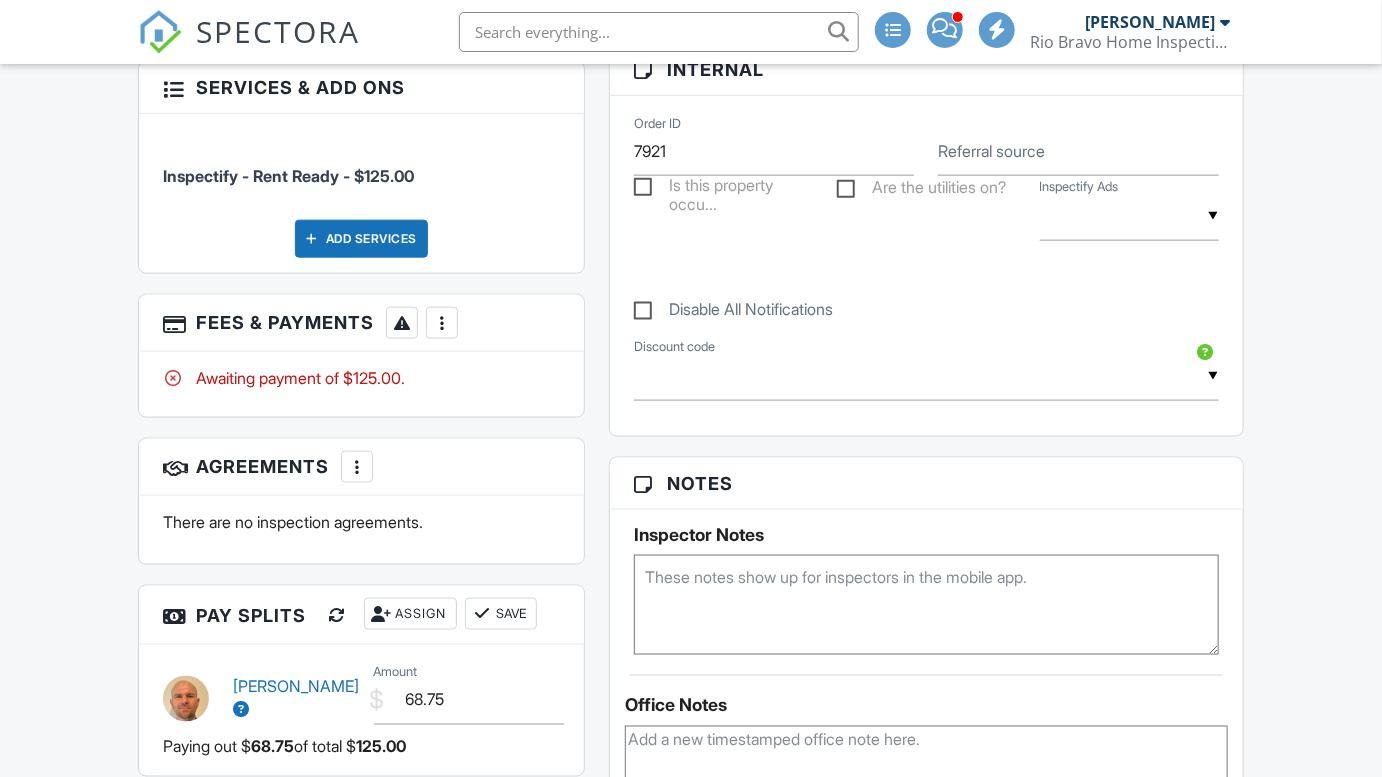 scroll, scrollTop: 0, scrollLeft: 0, axis: both 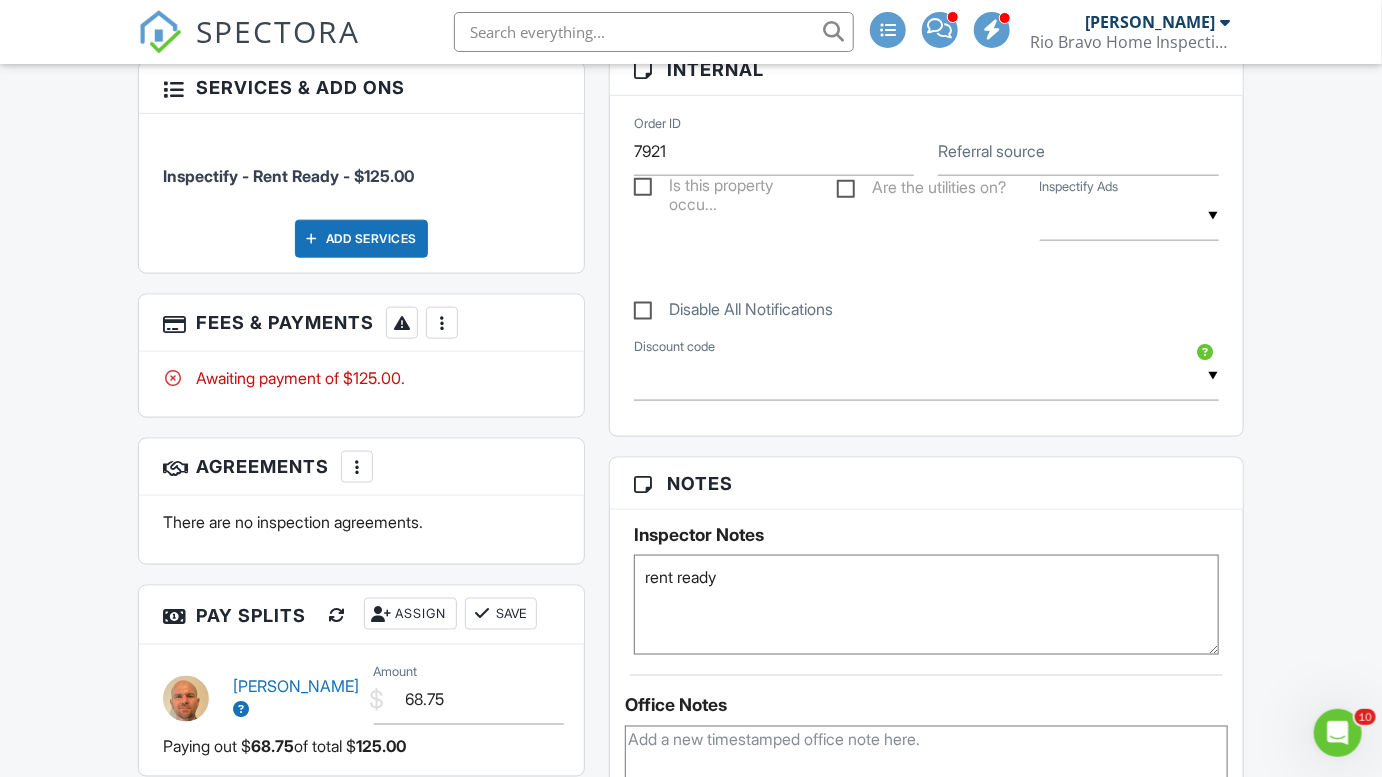 type on "rent ready" 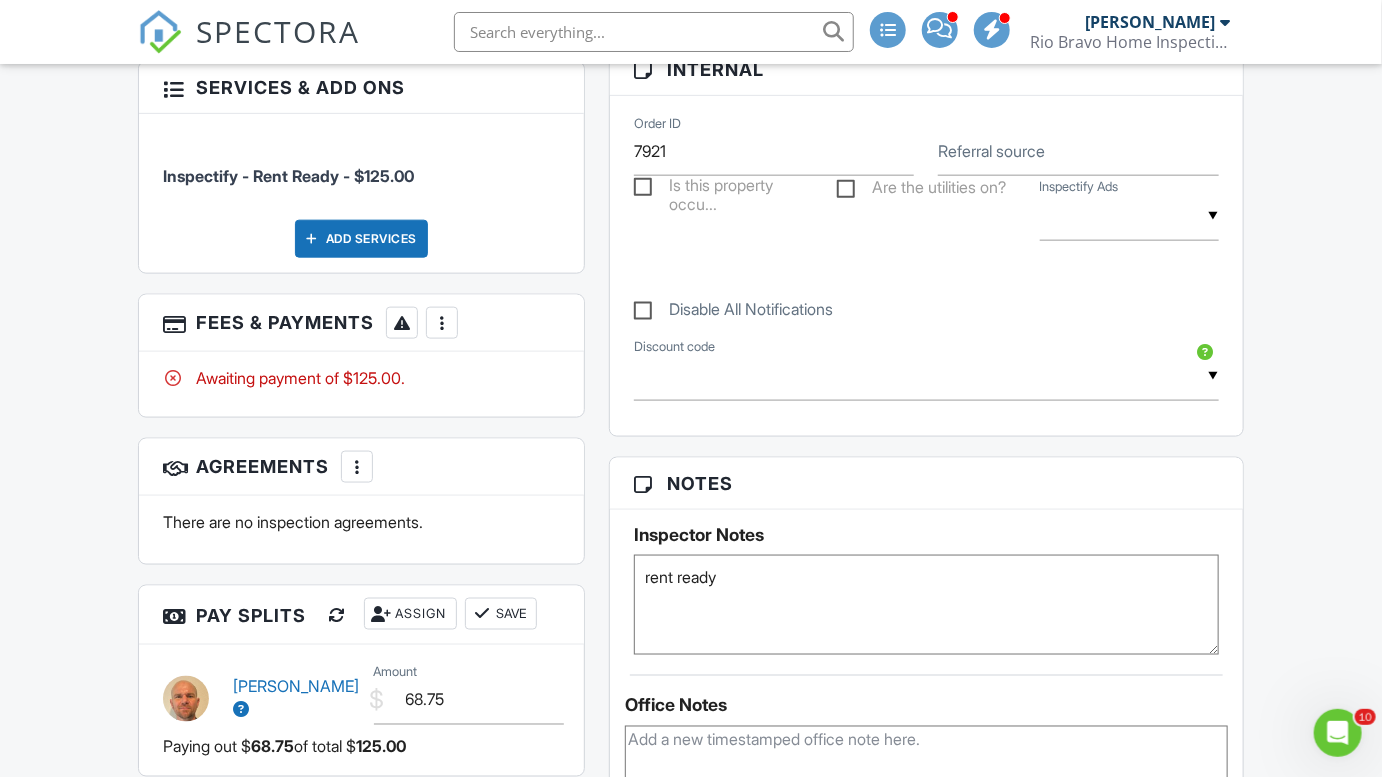 click on "People
Disable Client CC Email
New
Inspector
Client
Client's Agent
Listing Agent
Add Another Person
Inspector
Brad Test
210-215-5433
brad@rbhinspections.com
Make Invisible
Mark As Requested
Remove
Scheduled By
Raul Lozano
david@rbhinspections.com
Client View
Agent View
Add Additional Person
This allows you to add additional clients, agents, transaction coordinators, attorneys, and other to this inspection. They will be able to recieve automated emails based on your Action settings.
Adding additional people is only available with Spectora Advanced.
Learn more
Cancel
Add Client
automation settings .
search for existing client
First name
Last name
Email (required)" at bounding box center [361, 217] 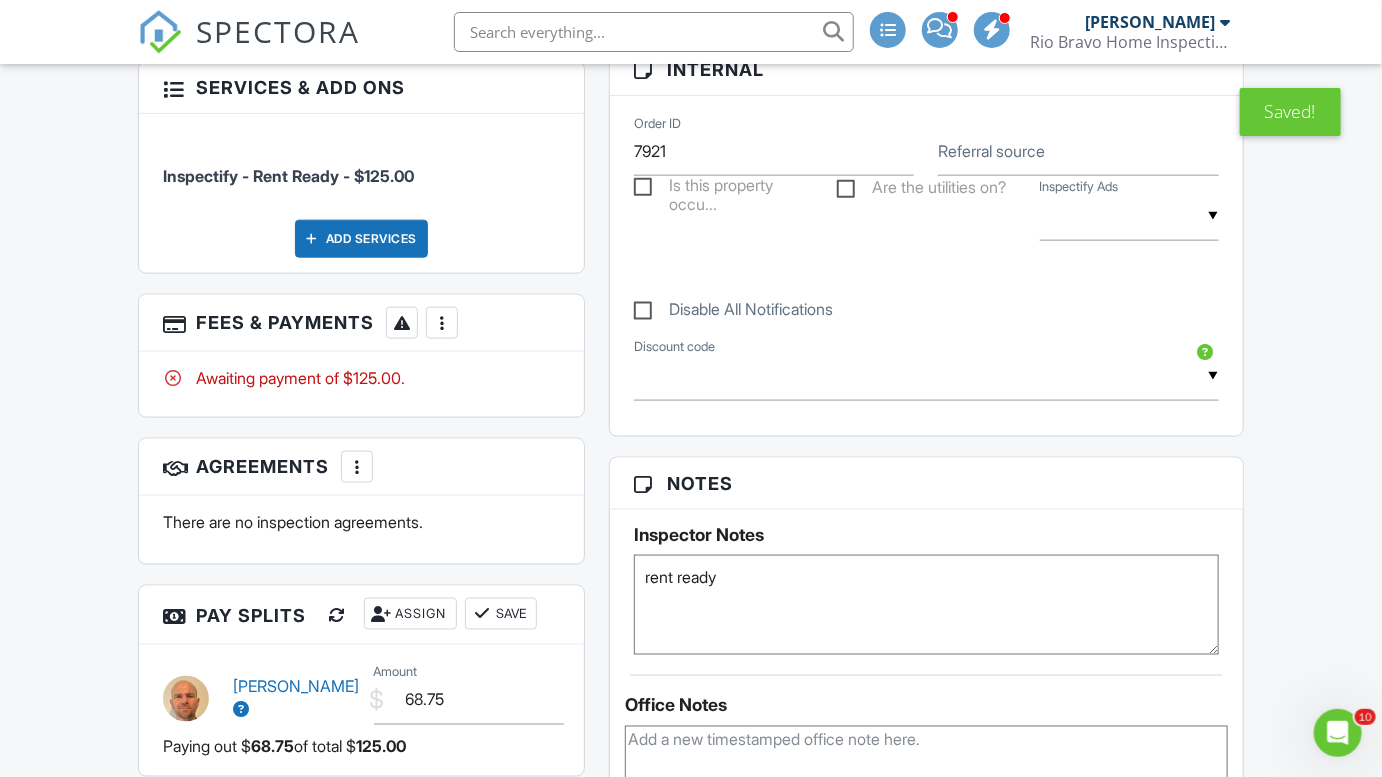 click on "SPECTORA" at bounding box center [278, 31] 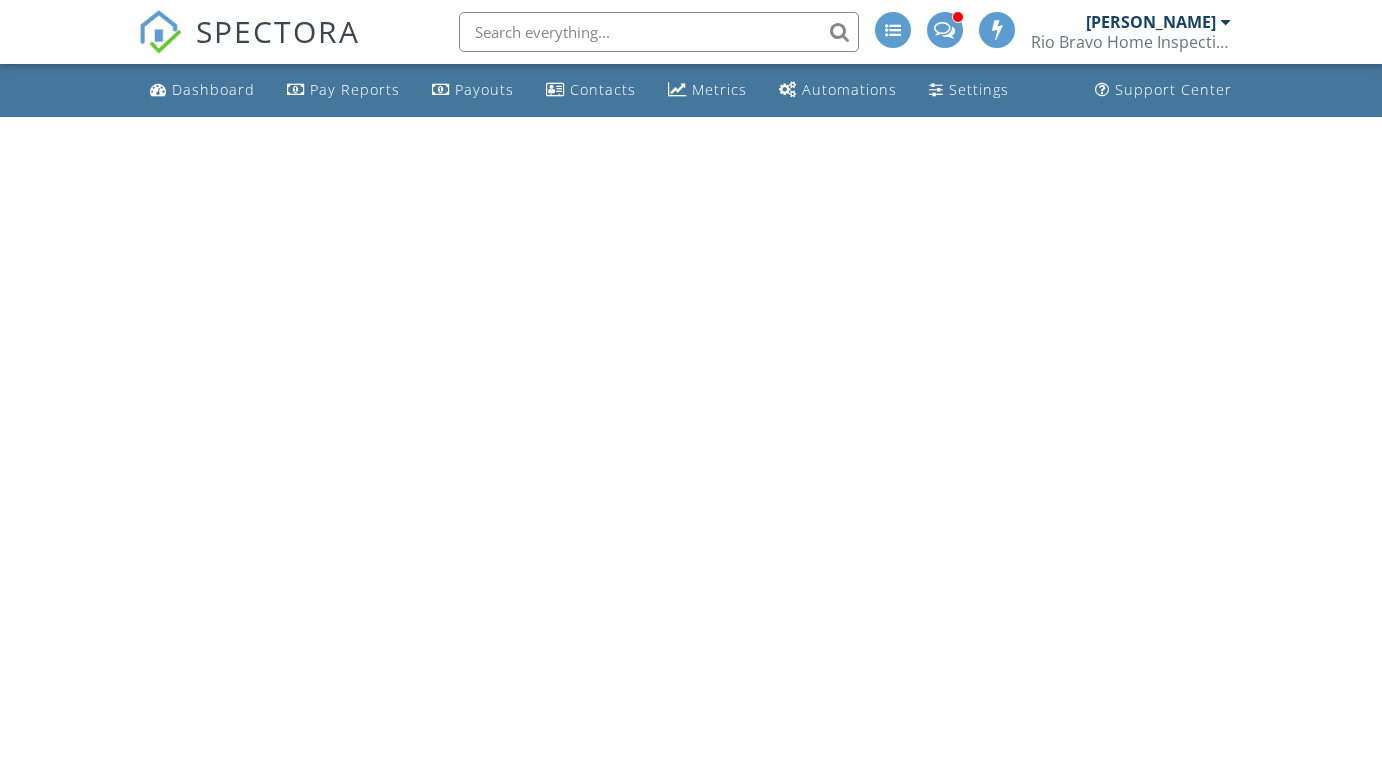 scroll, scrollTop: 0, scrollLeft: 0, axis: both 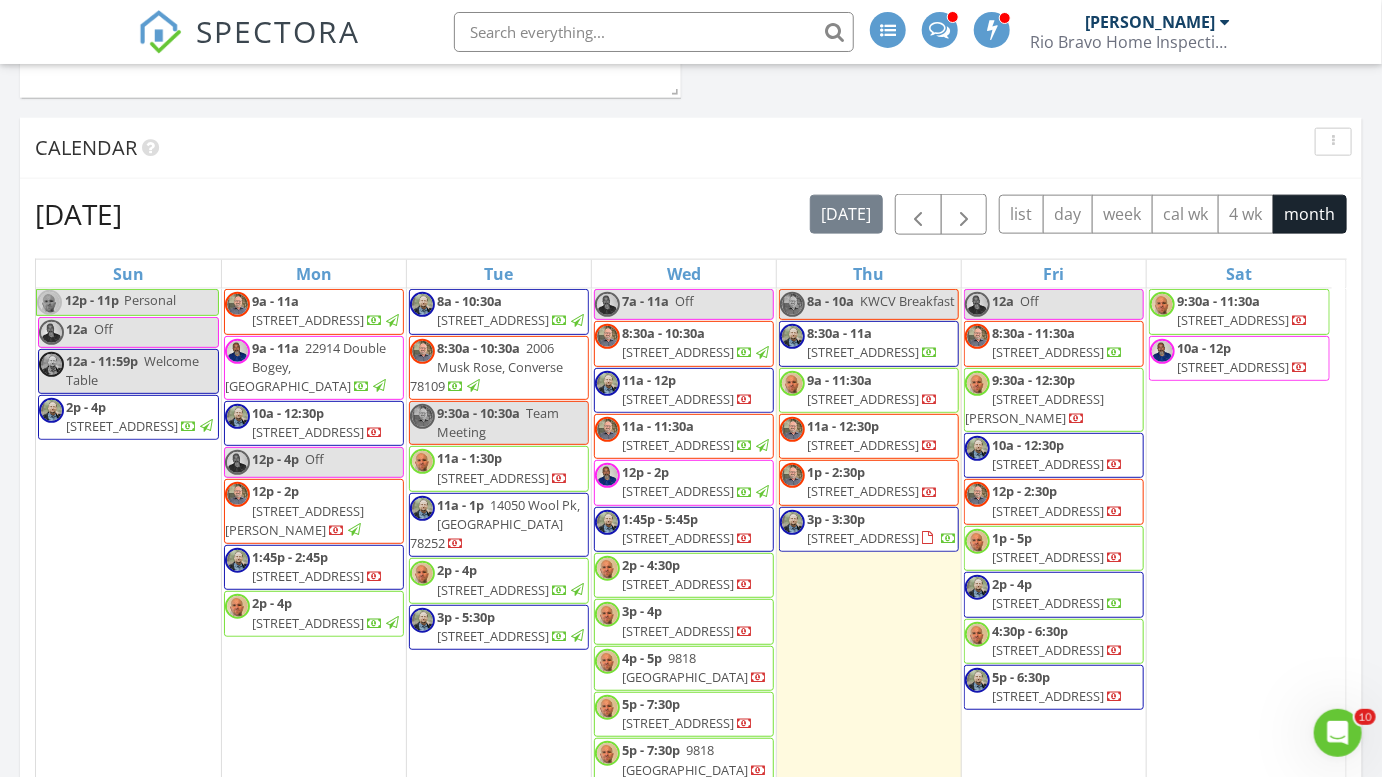 click on "[DATE] [DATE] list day week cal wk 4 wk month Sun Mon Tue Wed Thu Fri Sat 29
12a
Off
30
9a - 9:30a
[STREET_ADDRESS]
10a - 10:30a
[STREET_ADDRESS][PERSON_NAME]
10:30a - 1p
[STREET_ADDRESS]
12p - 1p
[STREET_ADDRESS]
2p - 7p" at bounding box center [691, 634] 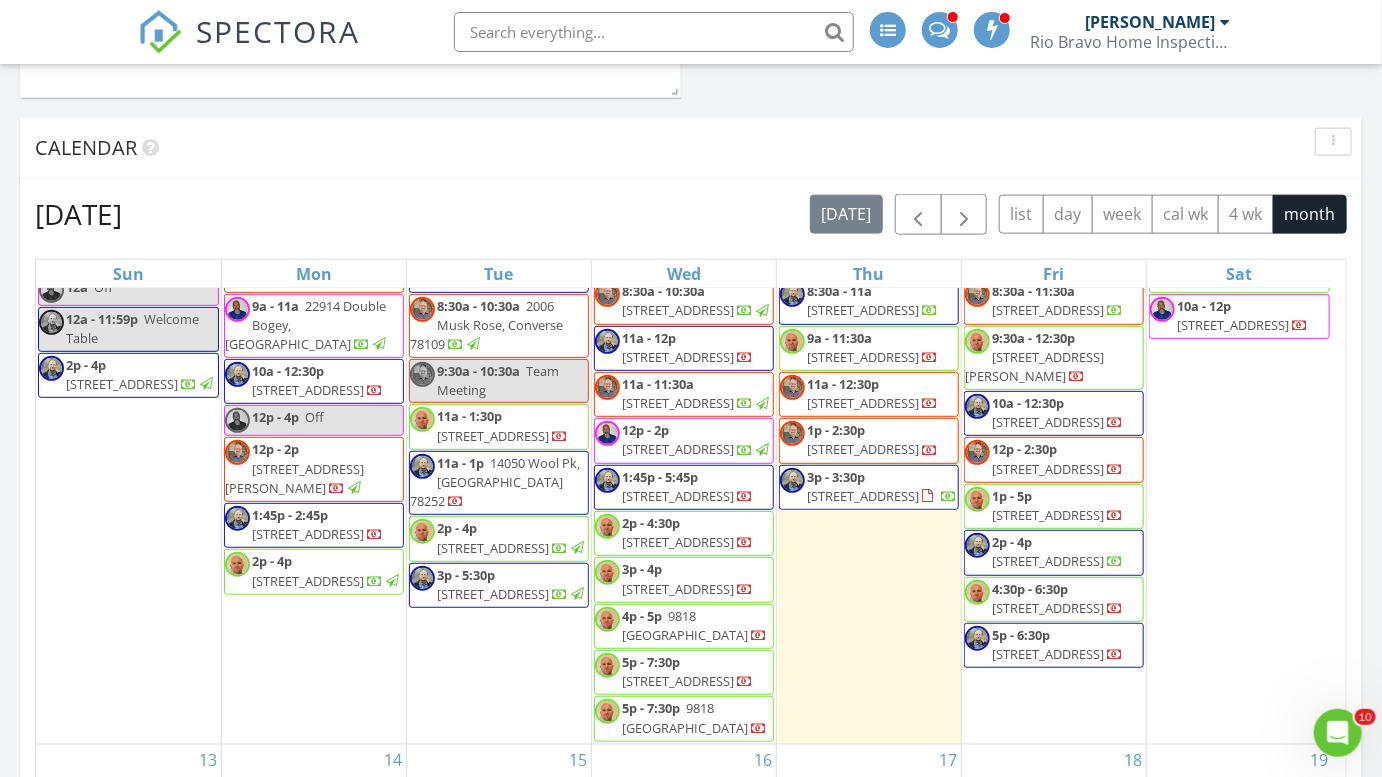 click on "4:30p - 6:30p
7719 Sundew Mist, San Antonio 78244" at bounding box center (1054, 599) 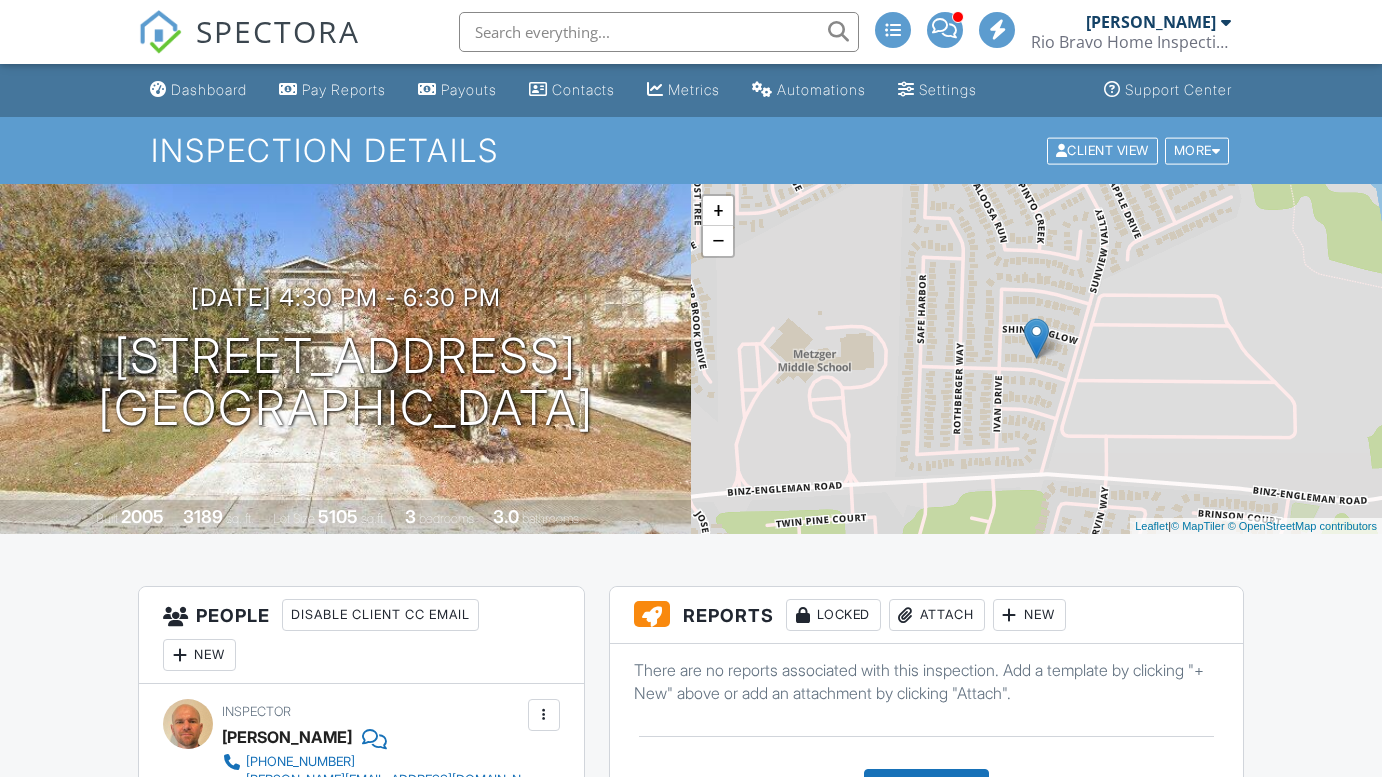 scroll, scrollTop: 0, scrollLeft: 0, axis: both 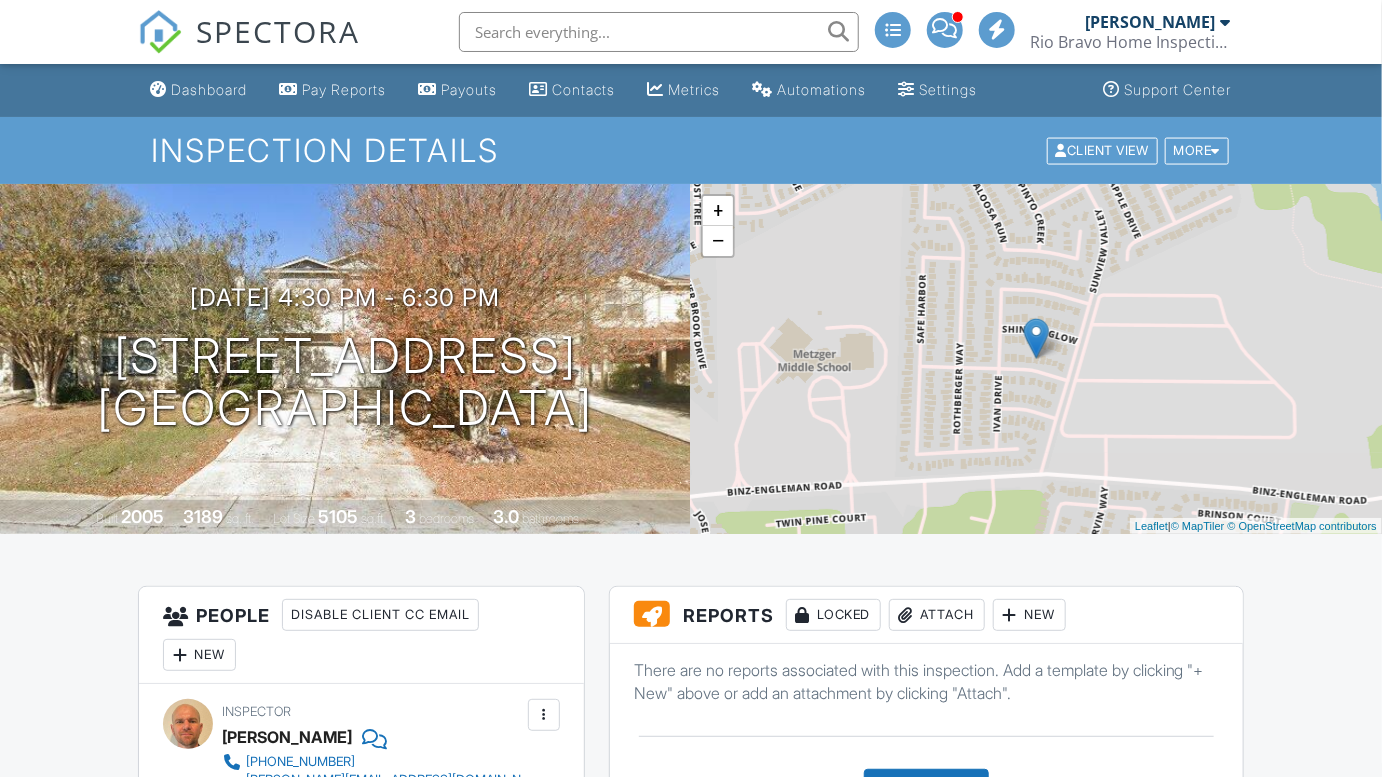click at bounding box center [544, 715] 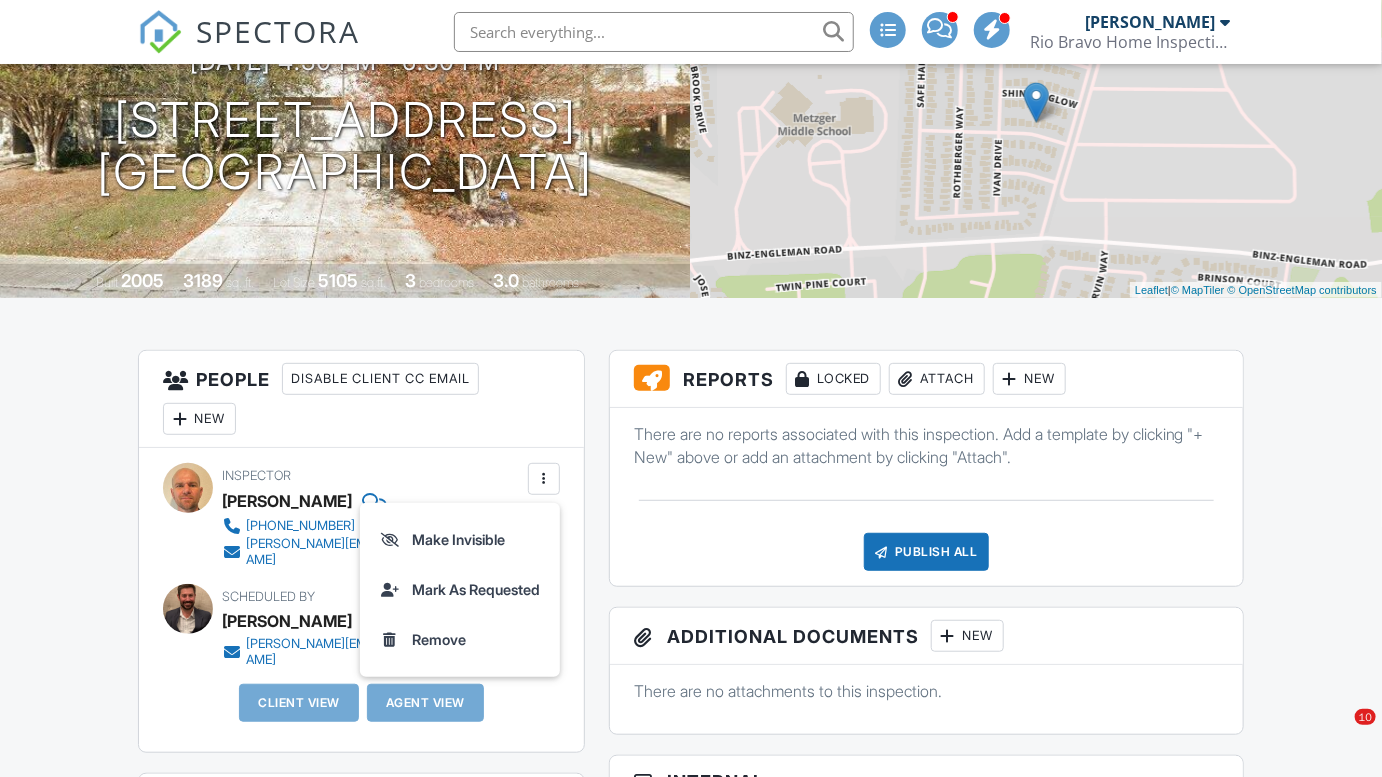 scroll, scrollTop: 241, scrollLeft: 0, axis: vertical 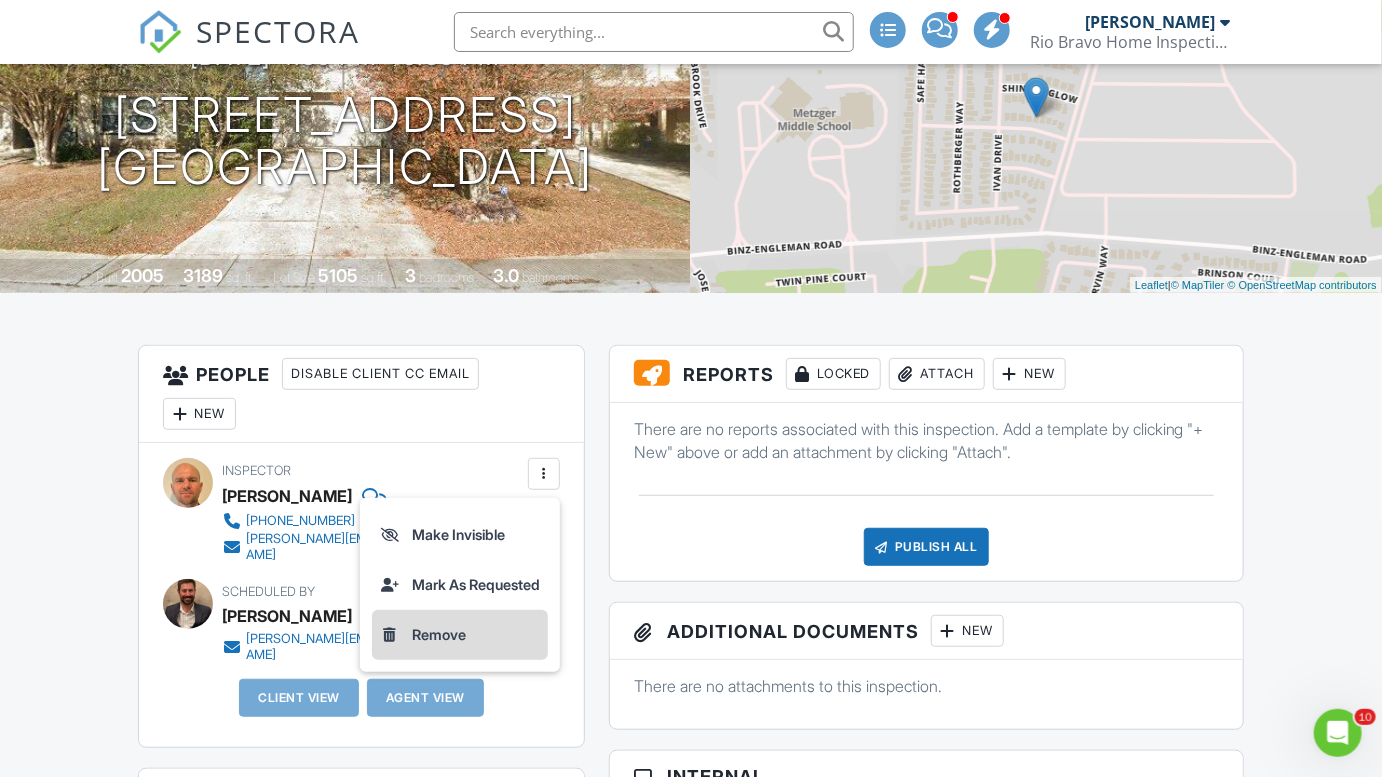 click on "Remove" at bounding box center [460, 635] 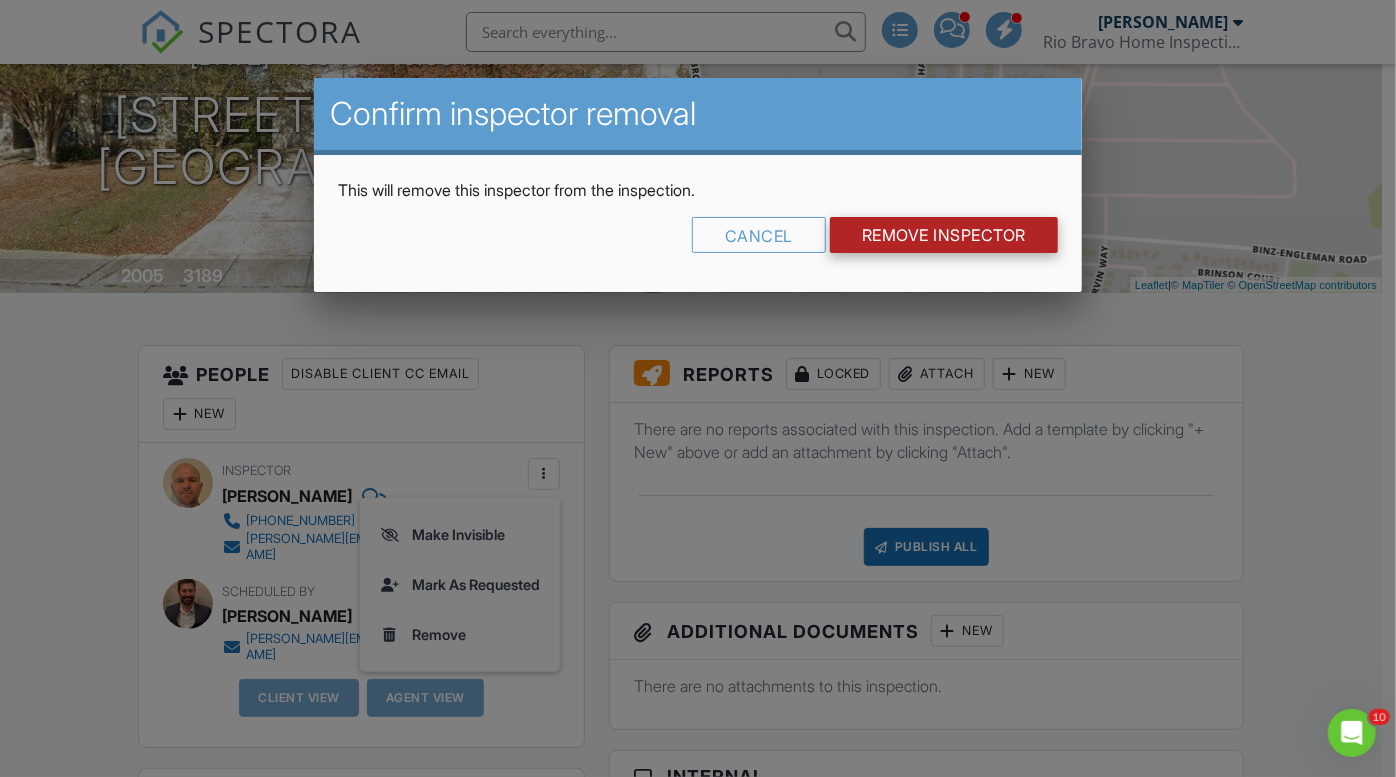 click on "Remove Inspector" at bounding box center [944, 235] 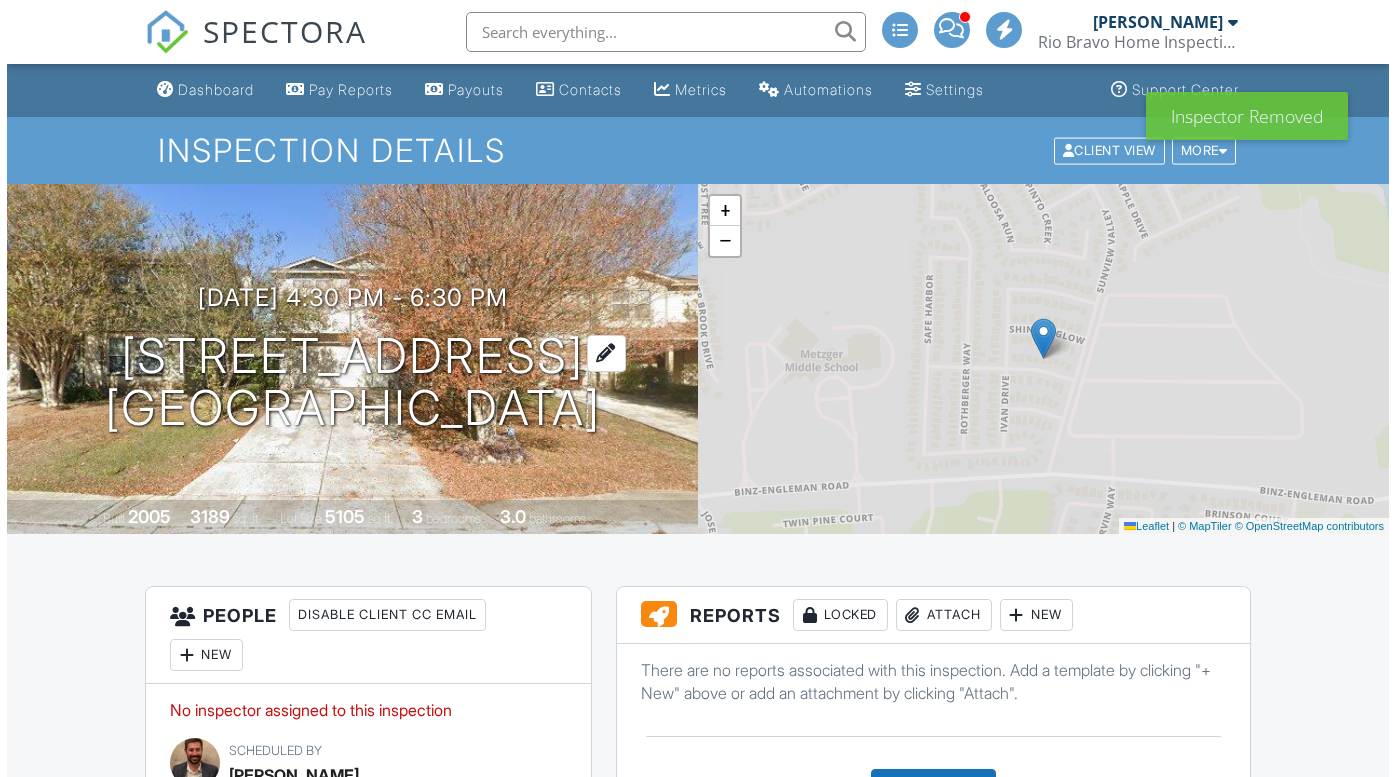 scroll, scrollTop: 0, scrollLeft: 0, axis: both 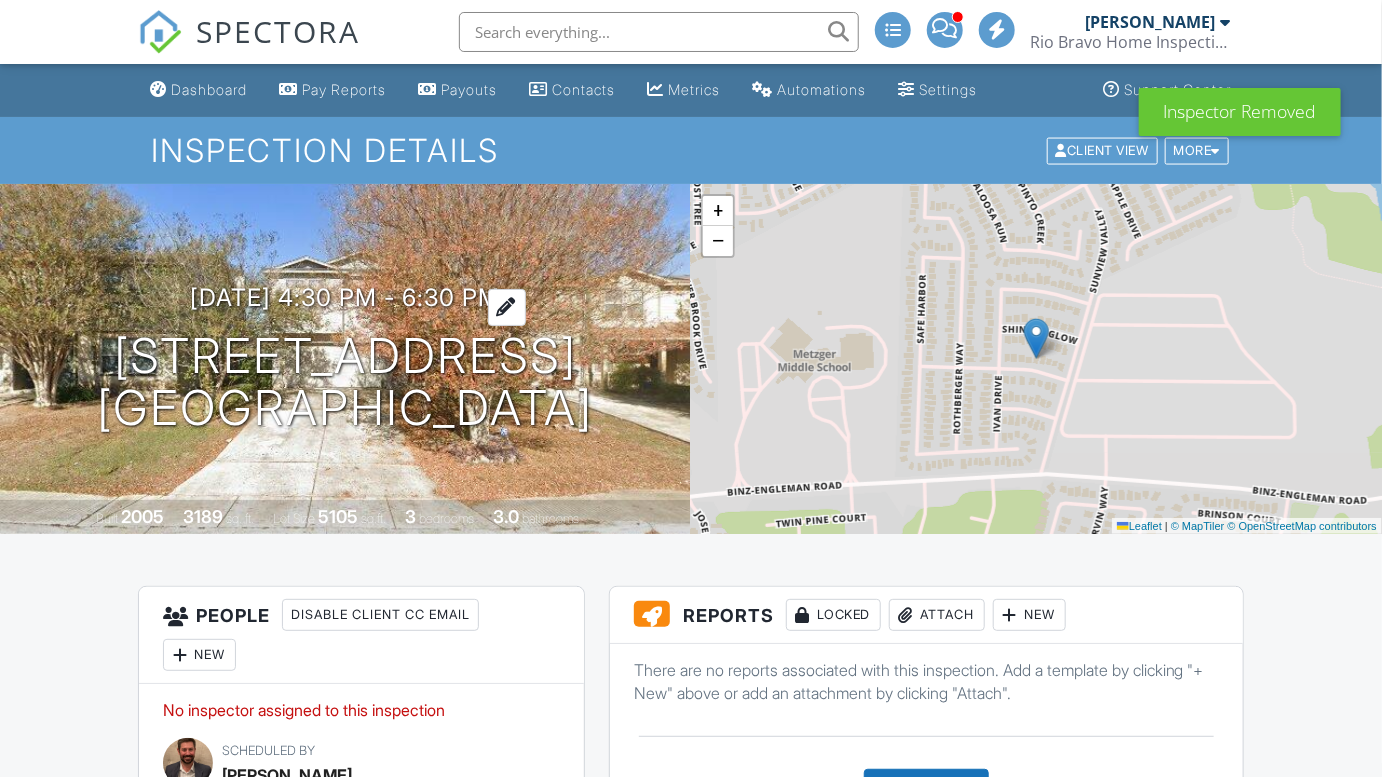 drag, startPoint x: 506, startPoint y: 328, endPoint x: 469, endPoint y: 286, distance: 55.97321 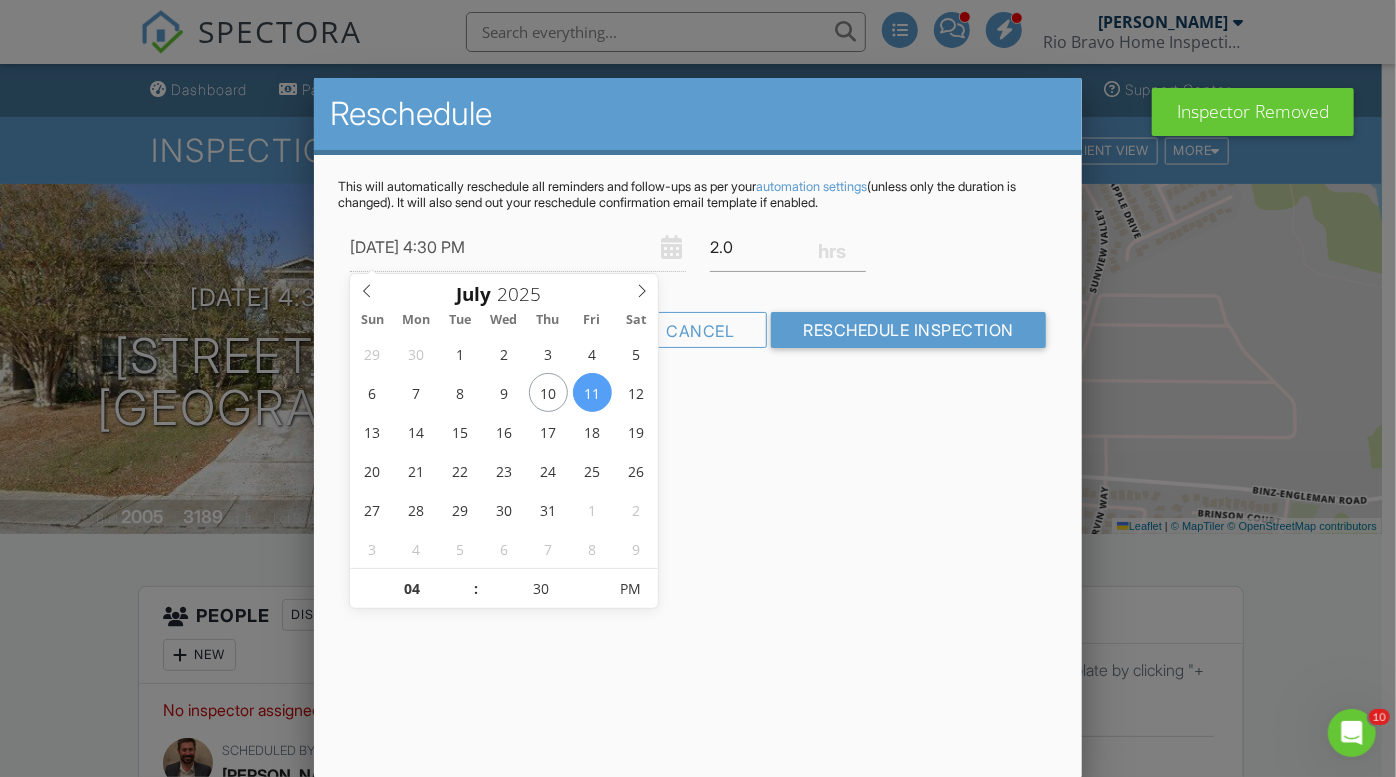 scroll, scrollTop: 0, scrollLeft: 0, axis: both 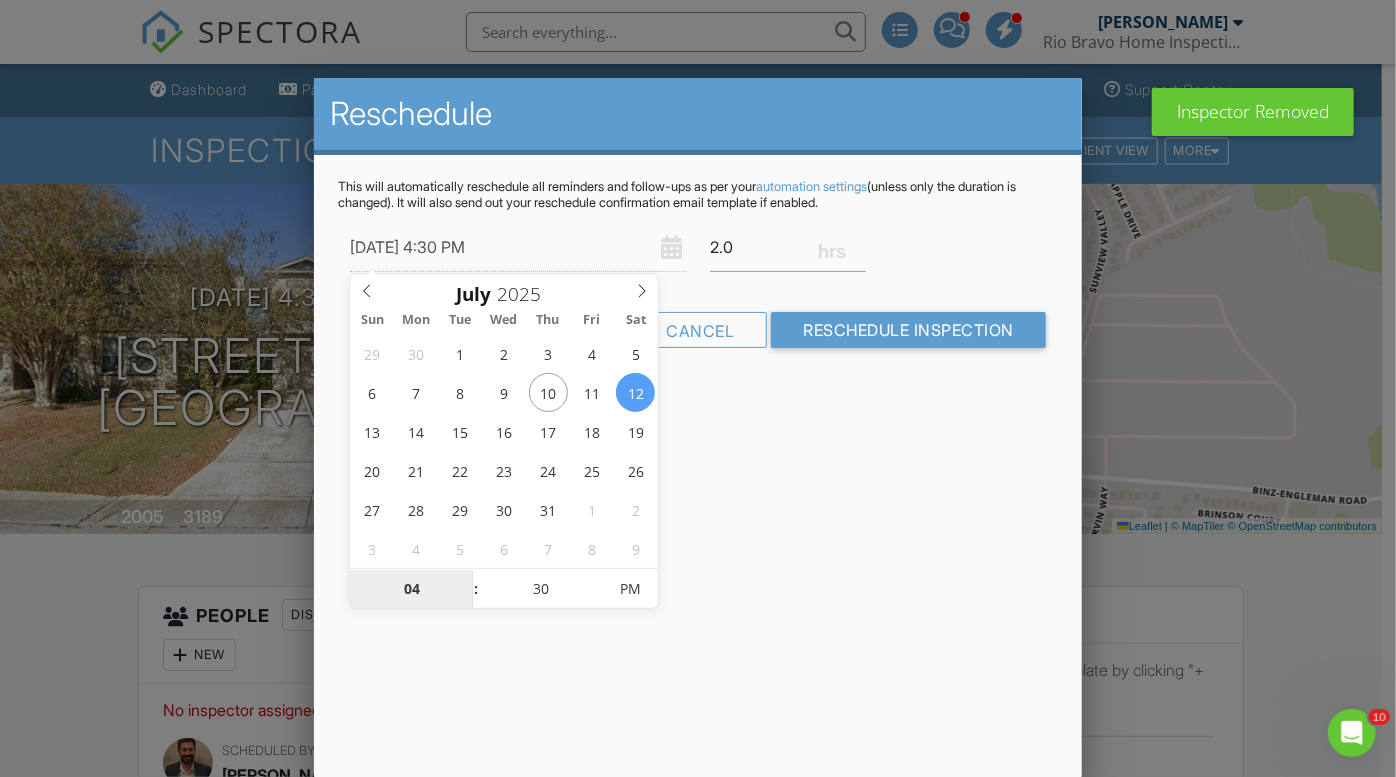 type on "[DATE] 1:30 PM" 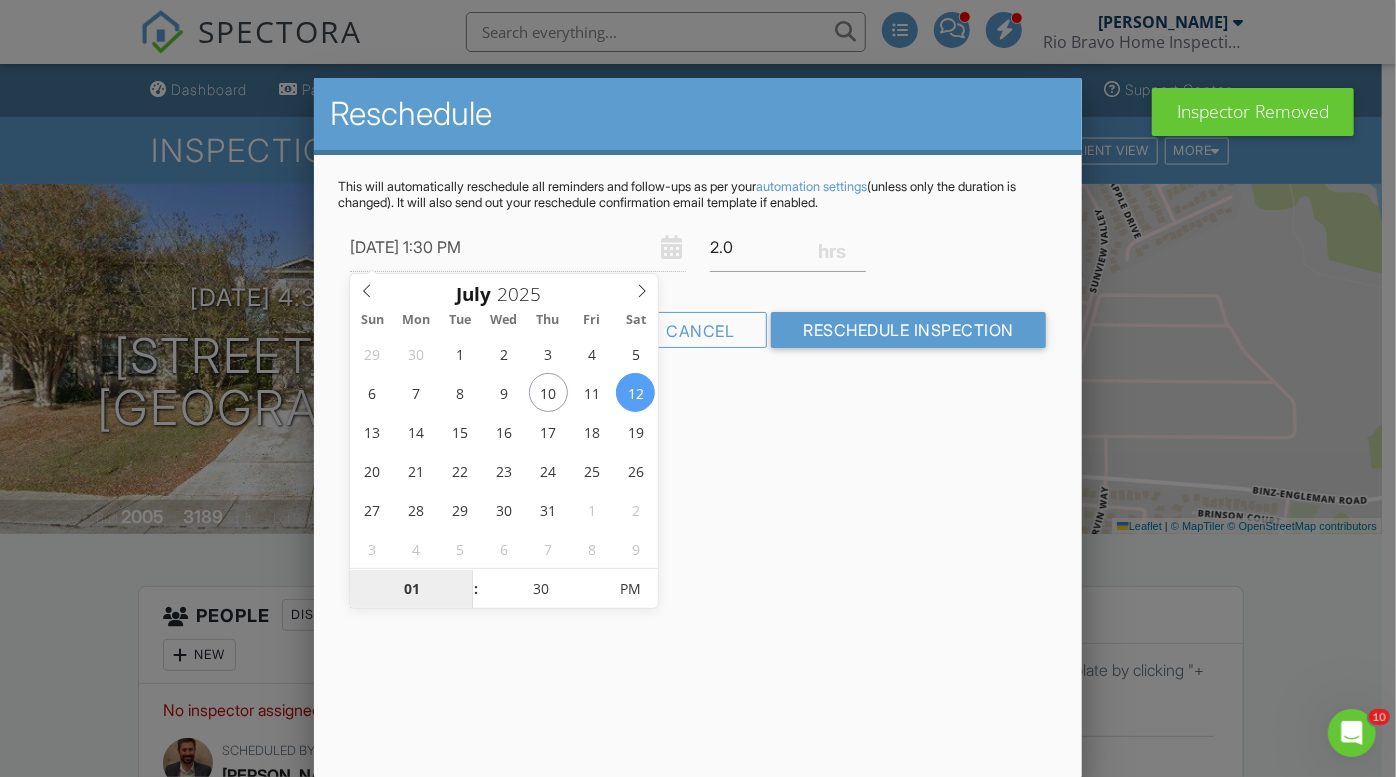 type on "[DATE] 12:30 PM" 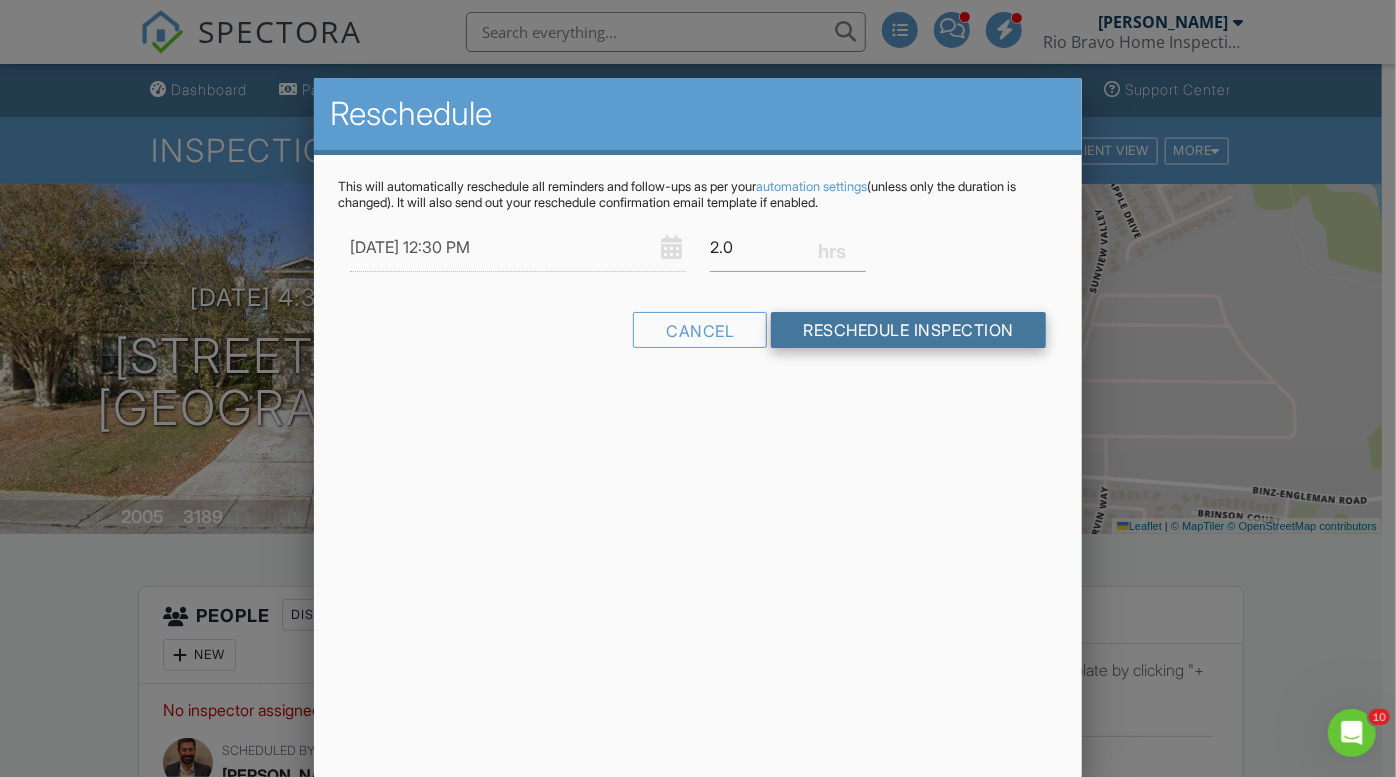 click on "Reschedule Inspection" at bounding box center (908, 330) 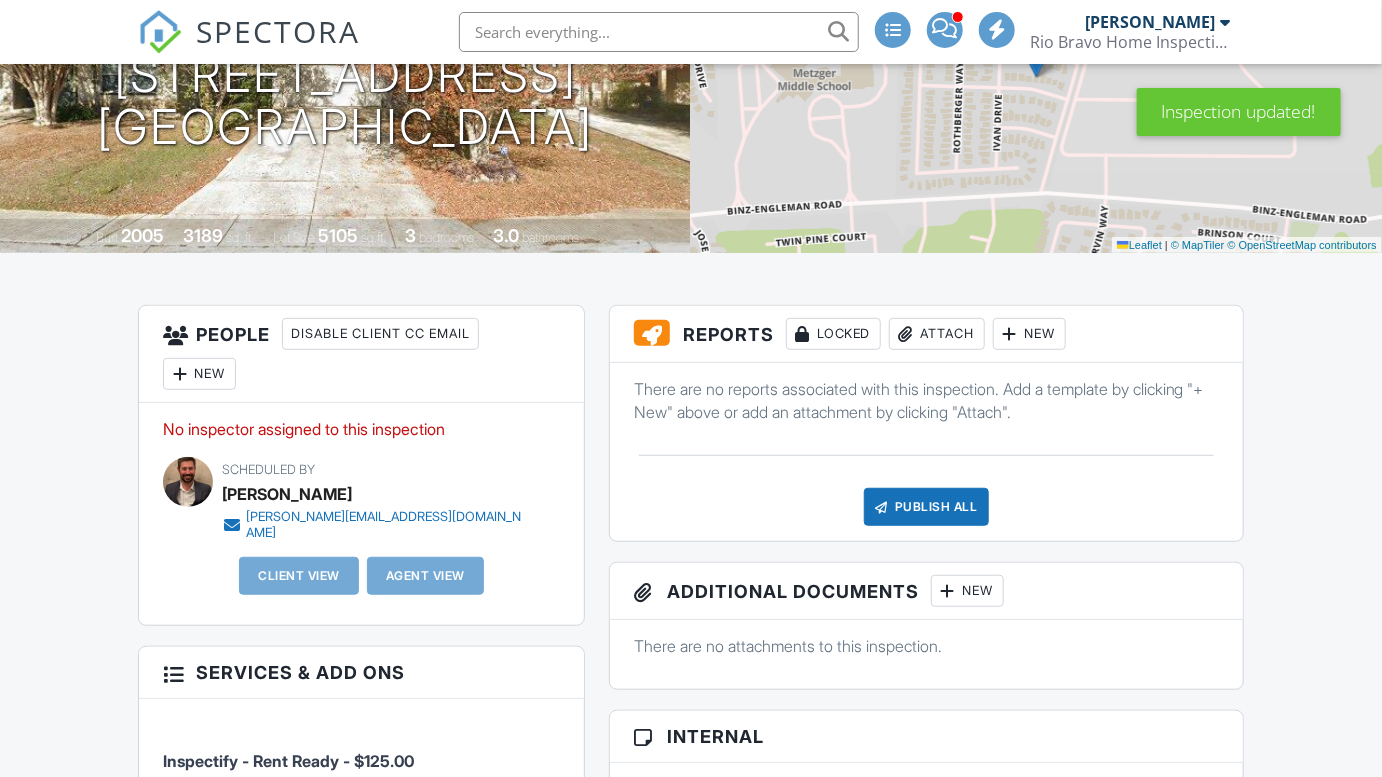 click on "New" at bounding box center [199, 374] 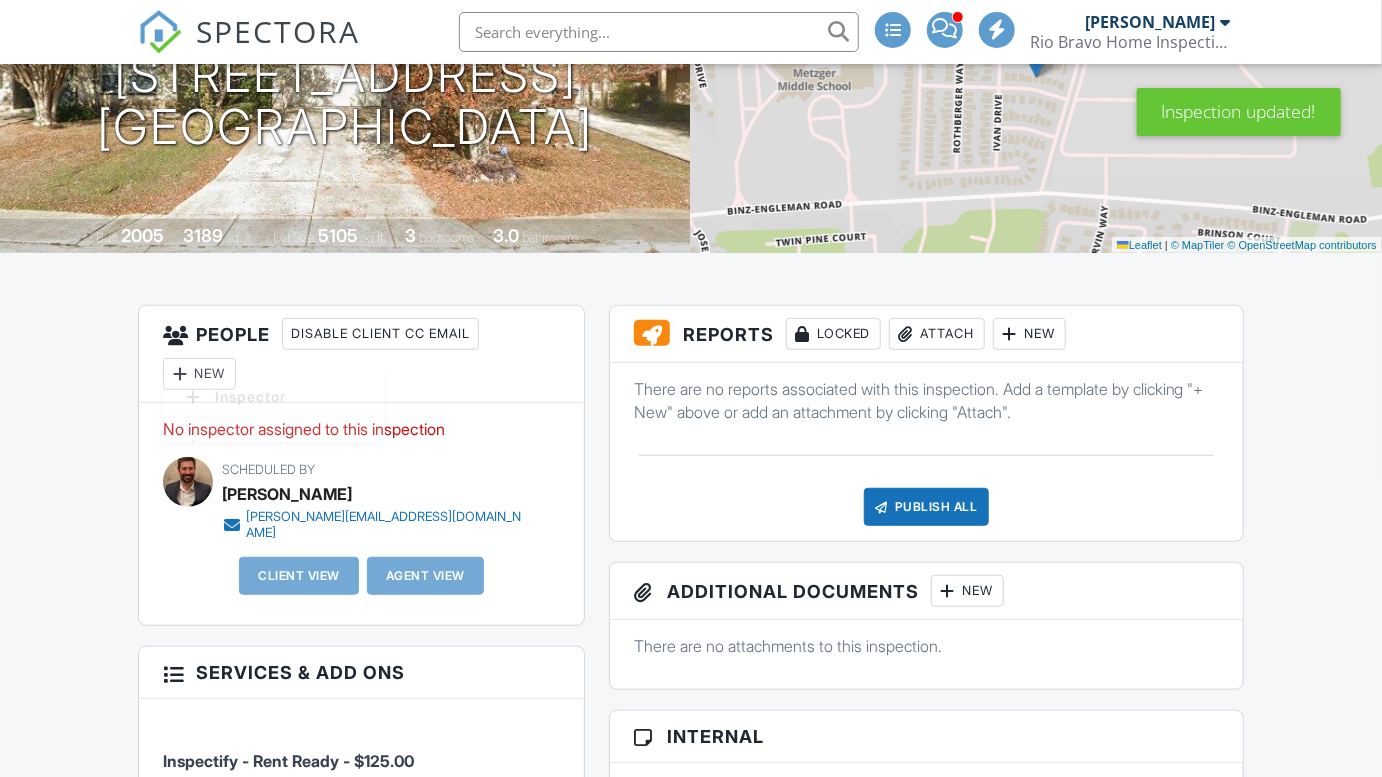 scroll, scrollTop: 281, scrollLeft: 0, axis: vertical 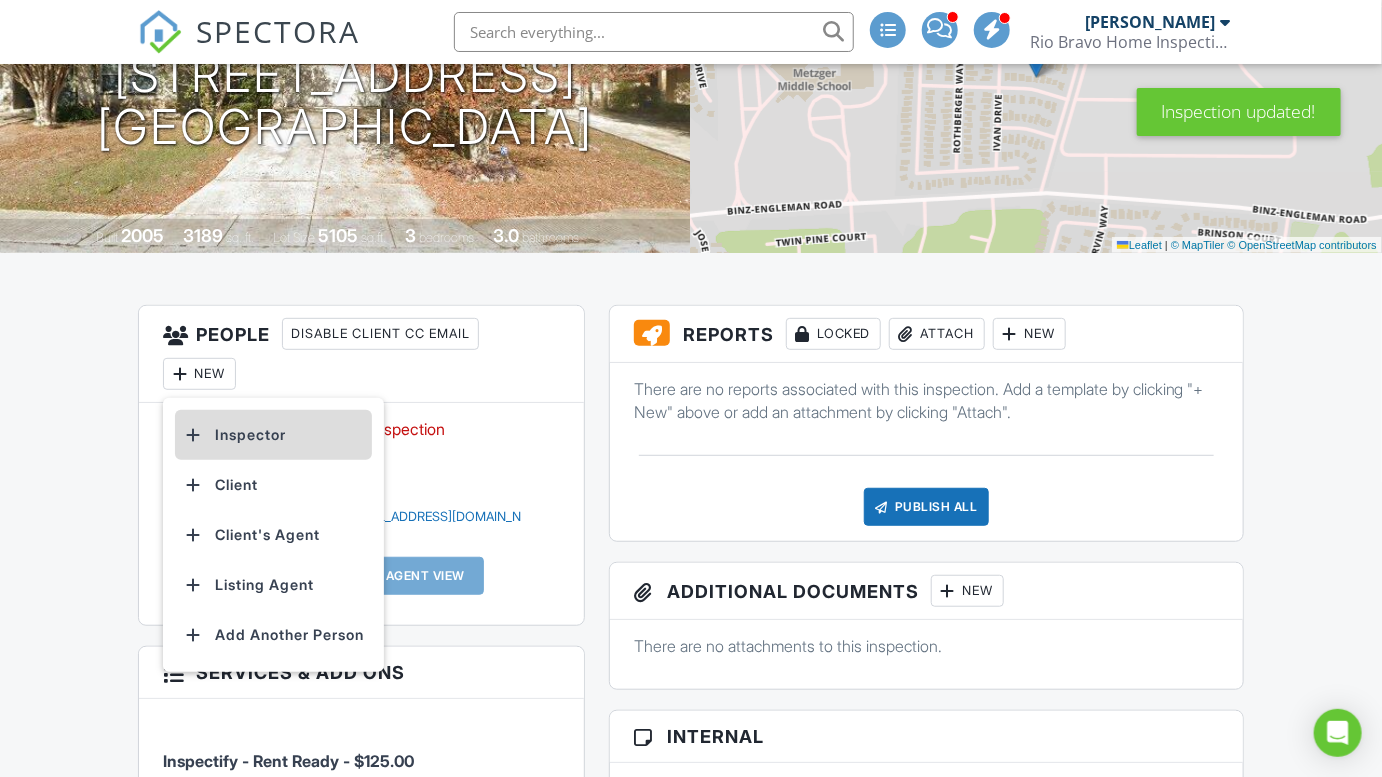 click on "Inspector" at bounding box center [273, 435] 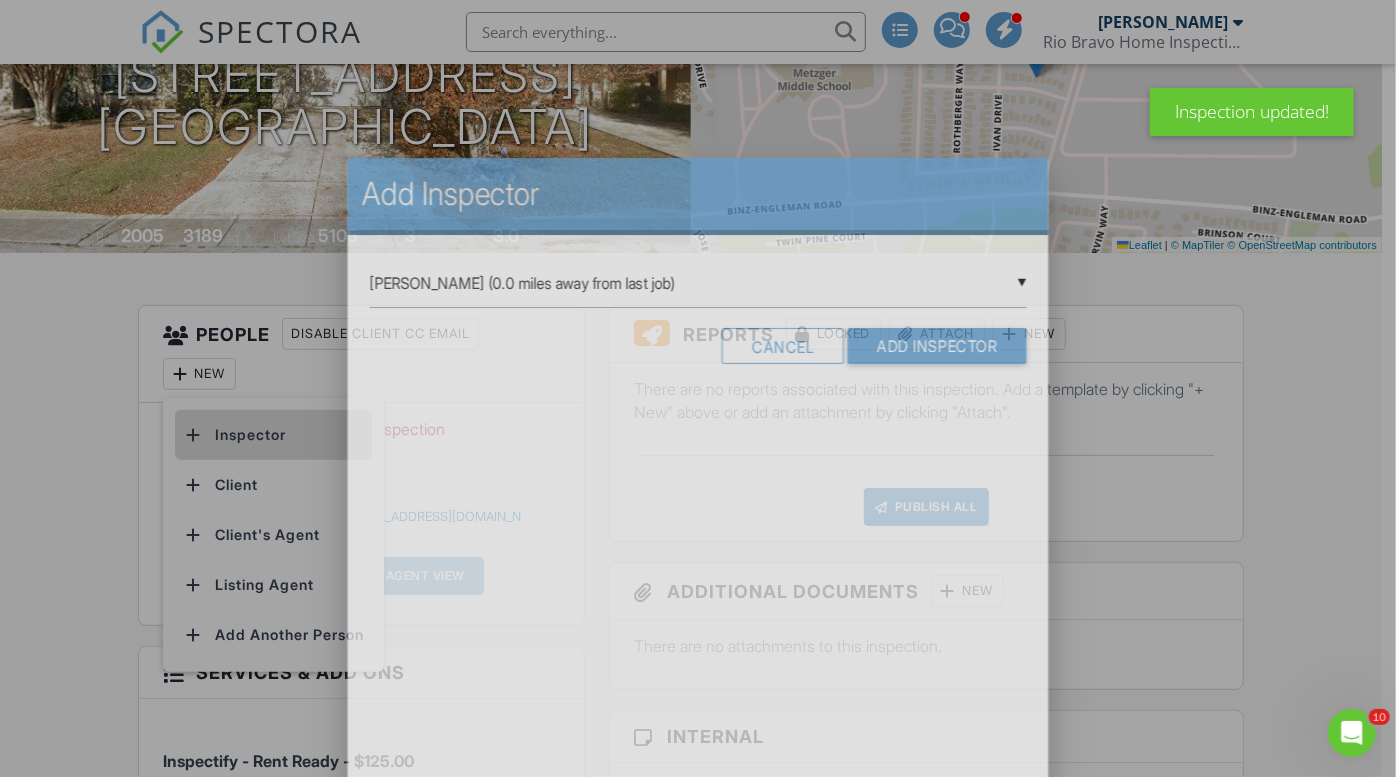 scroll, scrollTop: 0, scrollLeft: 0, axis: both 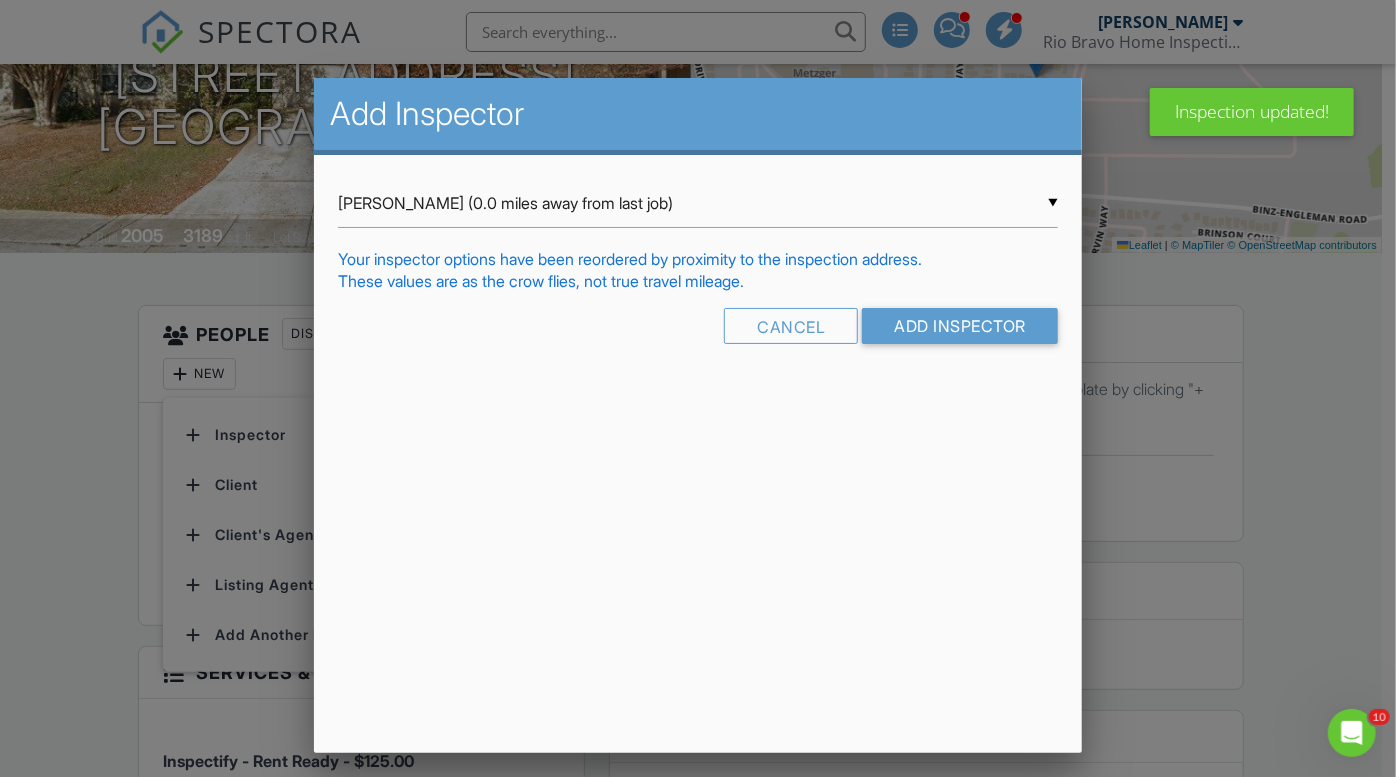 click on "▼ [PERSON_NAME] (0.0 miles away from last job) [PERSON_NAME] (0.0 miles away from last job) [PERSON_NAME] (5.9 miles away from last job) [PERSON_NAME] (14.0 miles away from home) [PERSON_NAME] (15.5 miles away from home) [PERSON_NAME] (0.0 miles away from last job) [PERSON_NAME] (5.9 miles away from last job) [PERSON_NAME] (14.0 miles away from home) [PERSON_NAME] (15.5 miles away from home)" at bounding box center (698, 203) 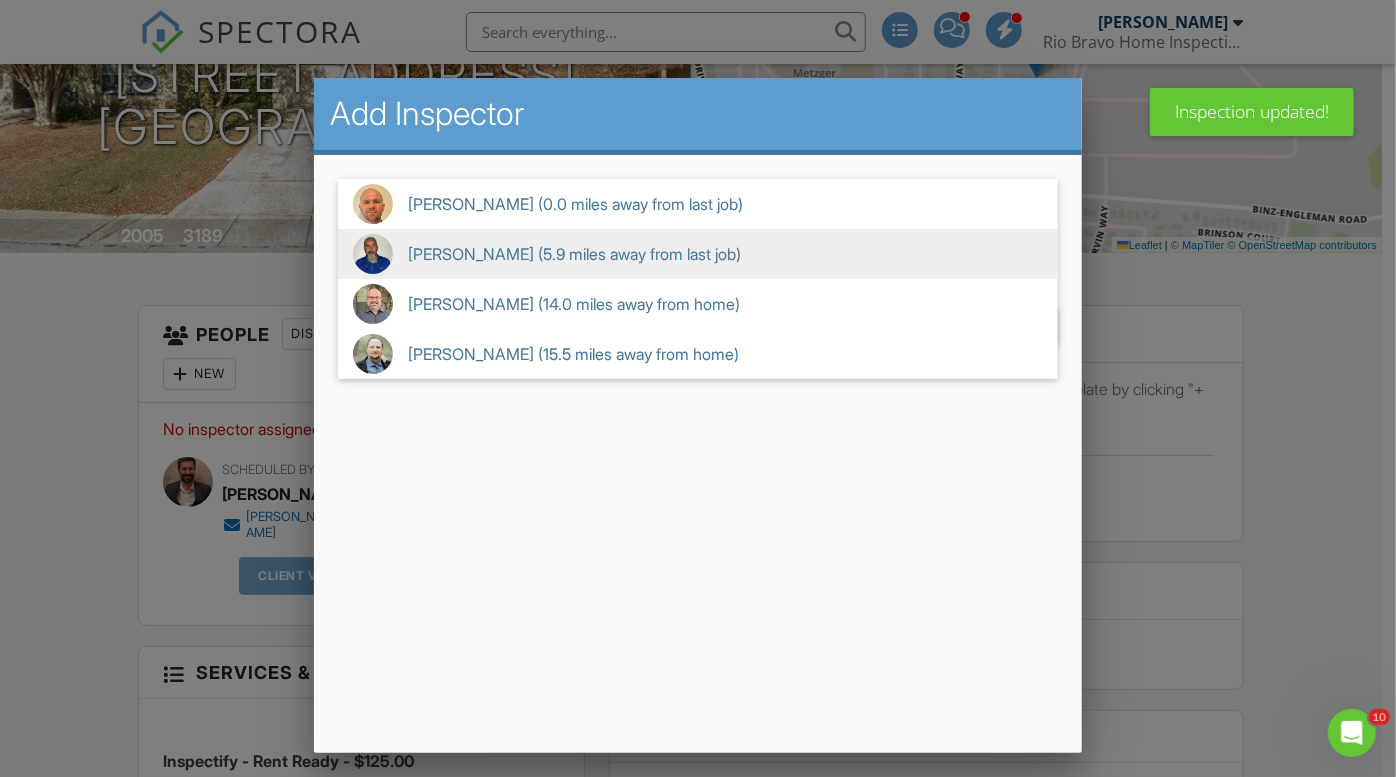 click on "[PERSON_NAME] (5.9 miles away from last job)" at bounding box center (698, 254) 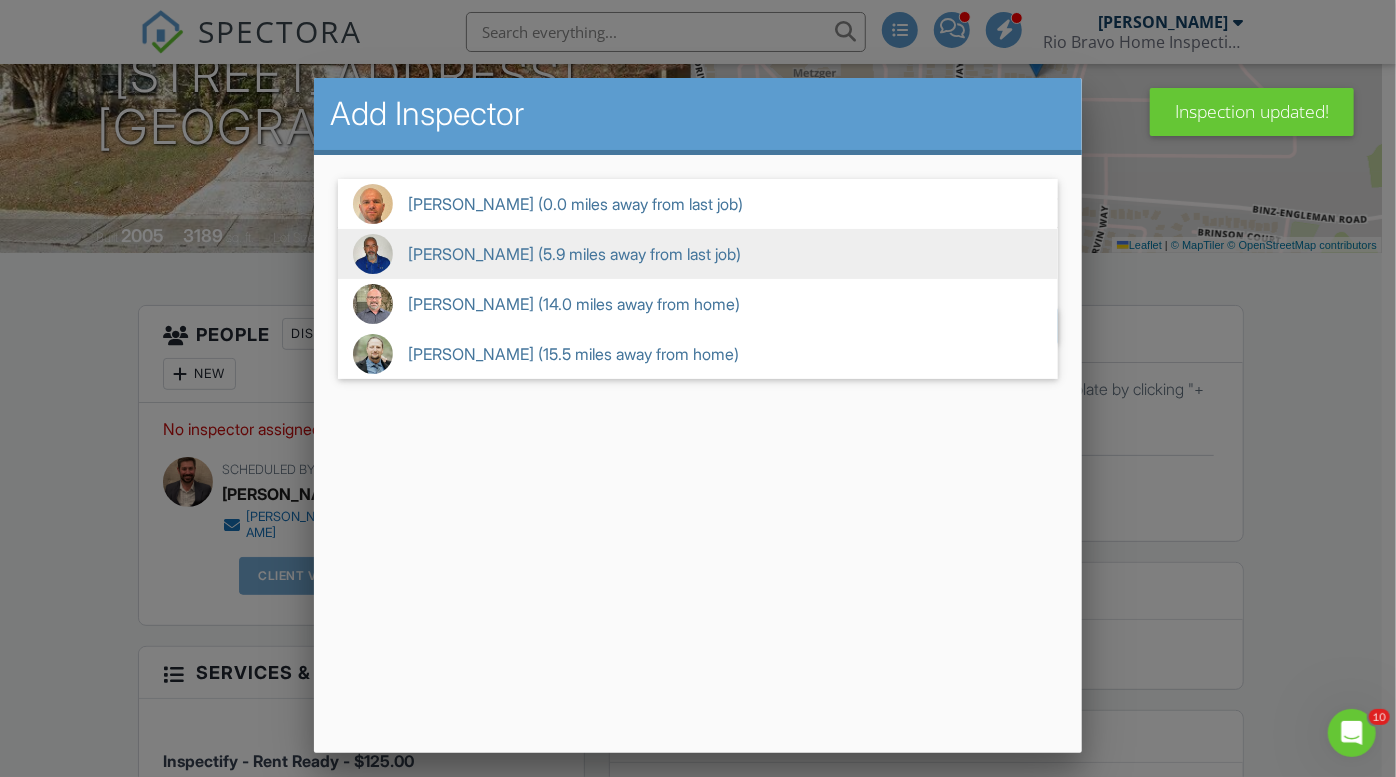 type on "Eddie Gonzalez (5.9 miles away from last job)" 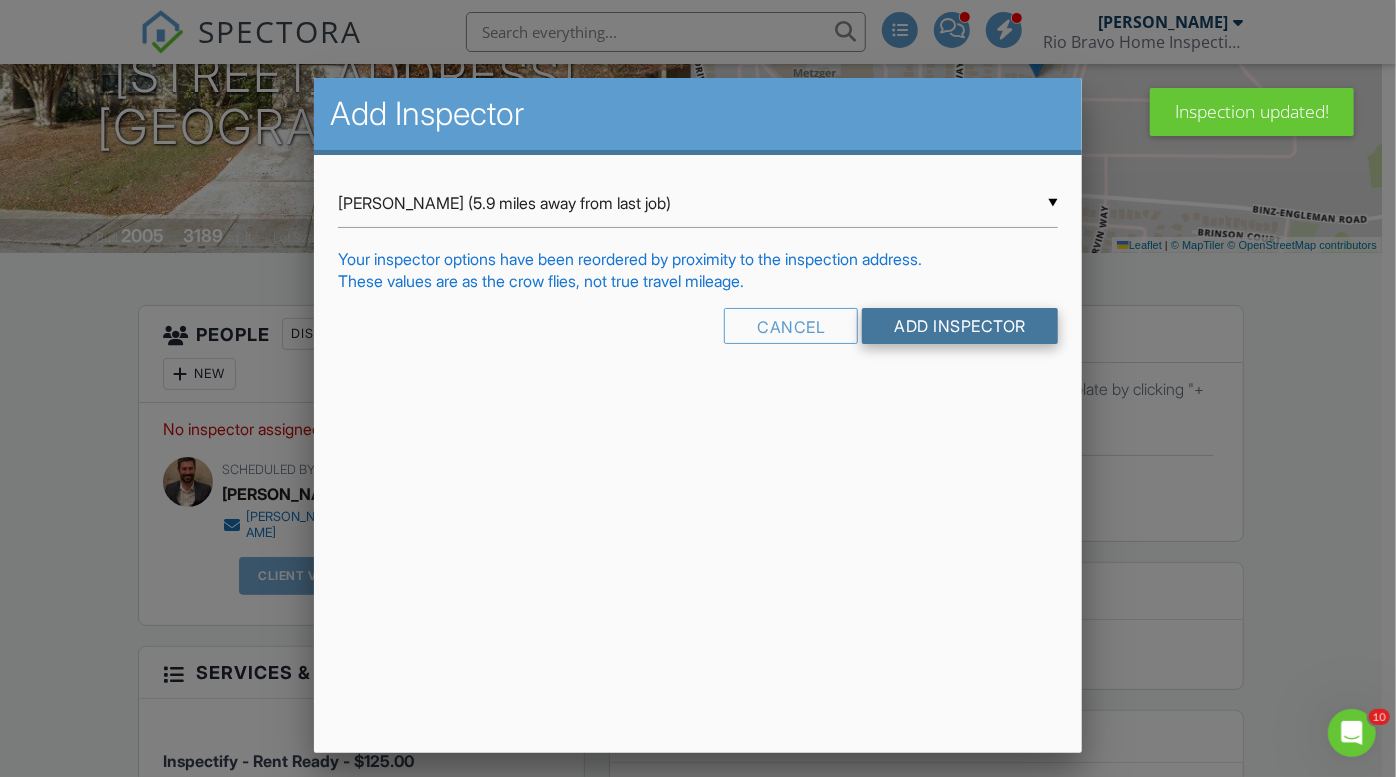 click on "Add Inspector" at bounding box center (960, 326) 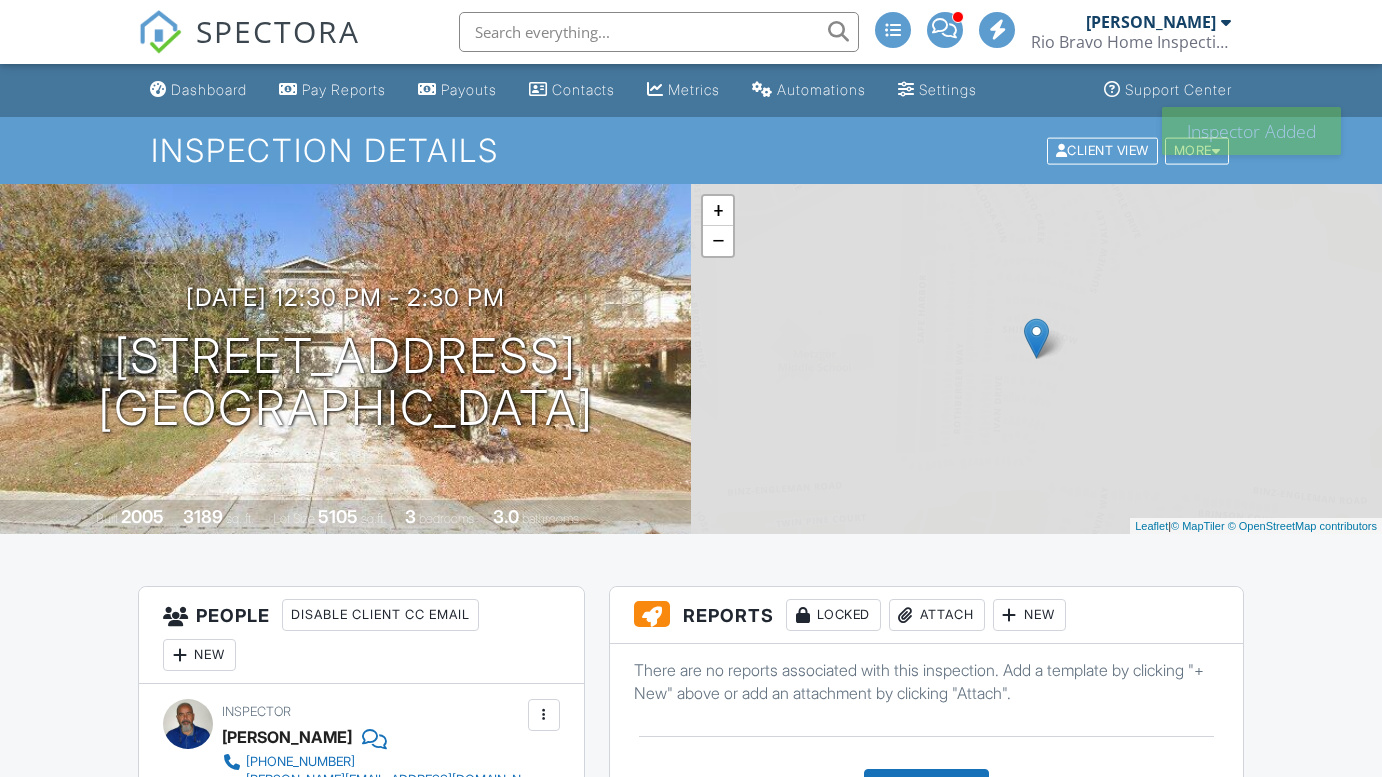 scroll, scrollTop: 0, scrollLeft: 0, axis: both 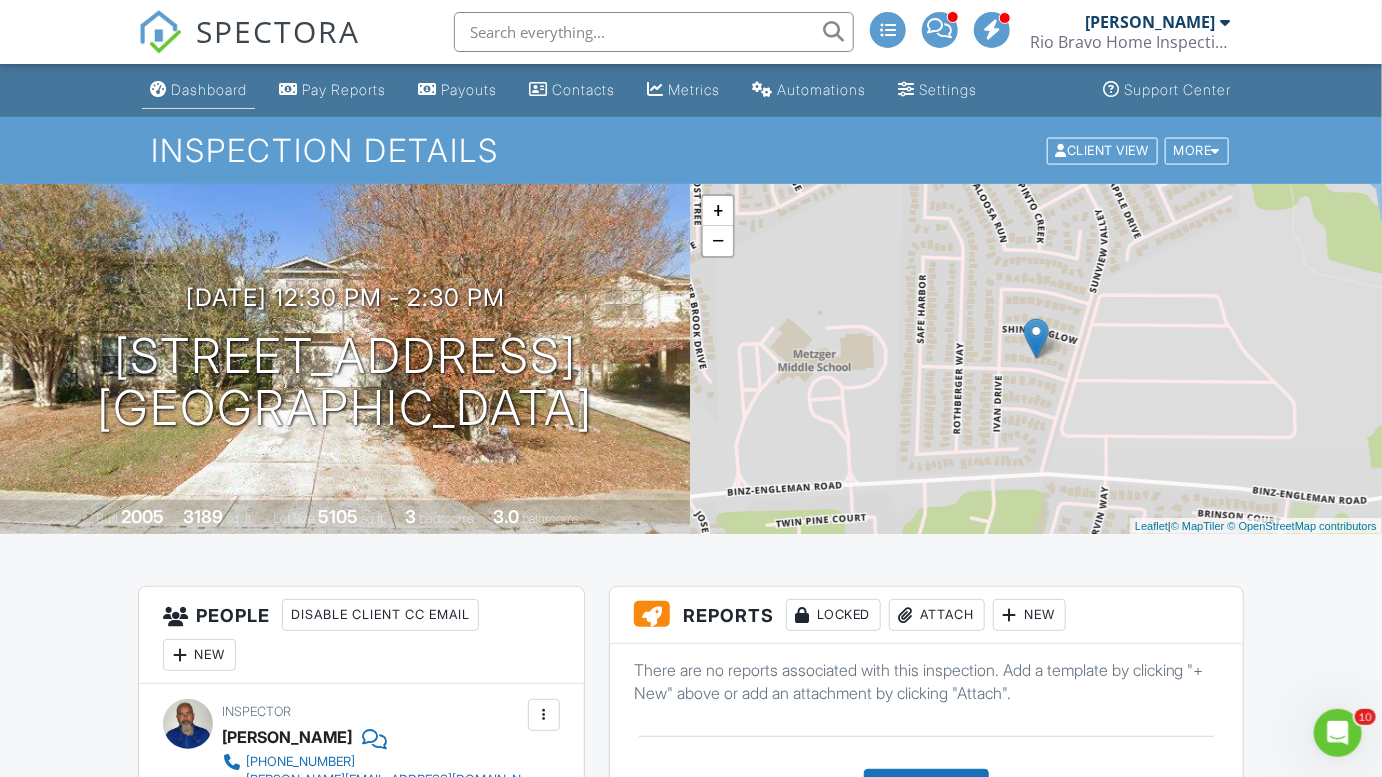 click on "Dashboard" at bounding box center [209, 89] 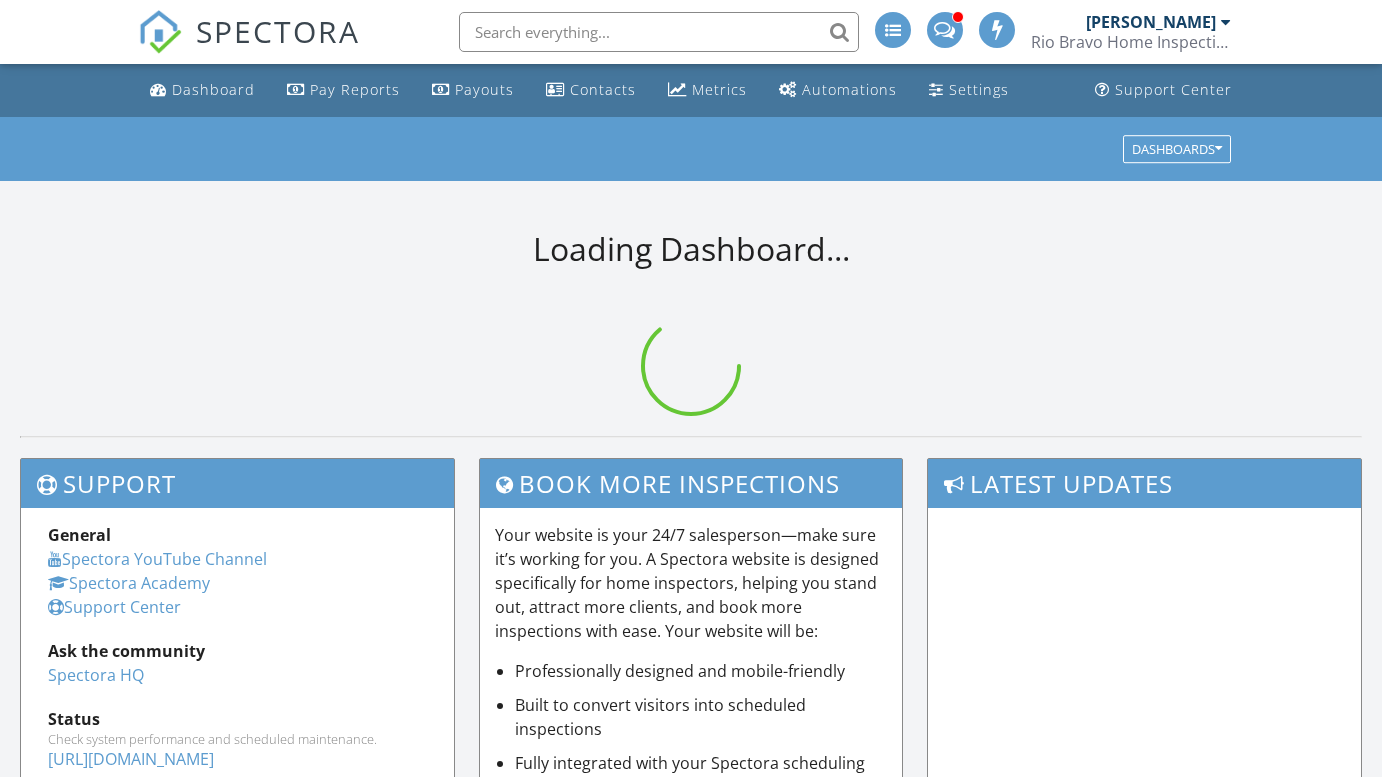 scroll, scrollTop: 0, scrollLeft: 0, axis: both 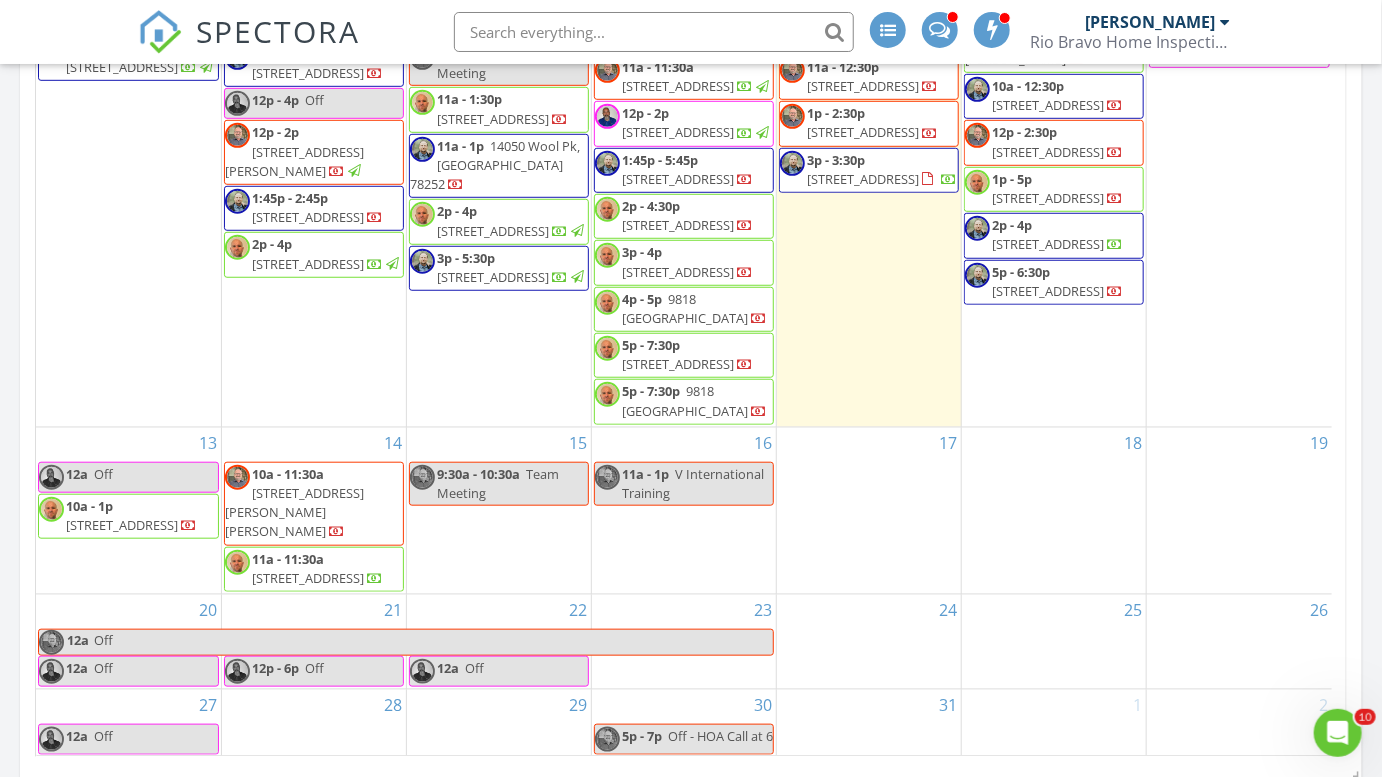 click on "1210 Magellan, San Antonio 78239" at bounding box center (863, 179) 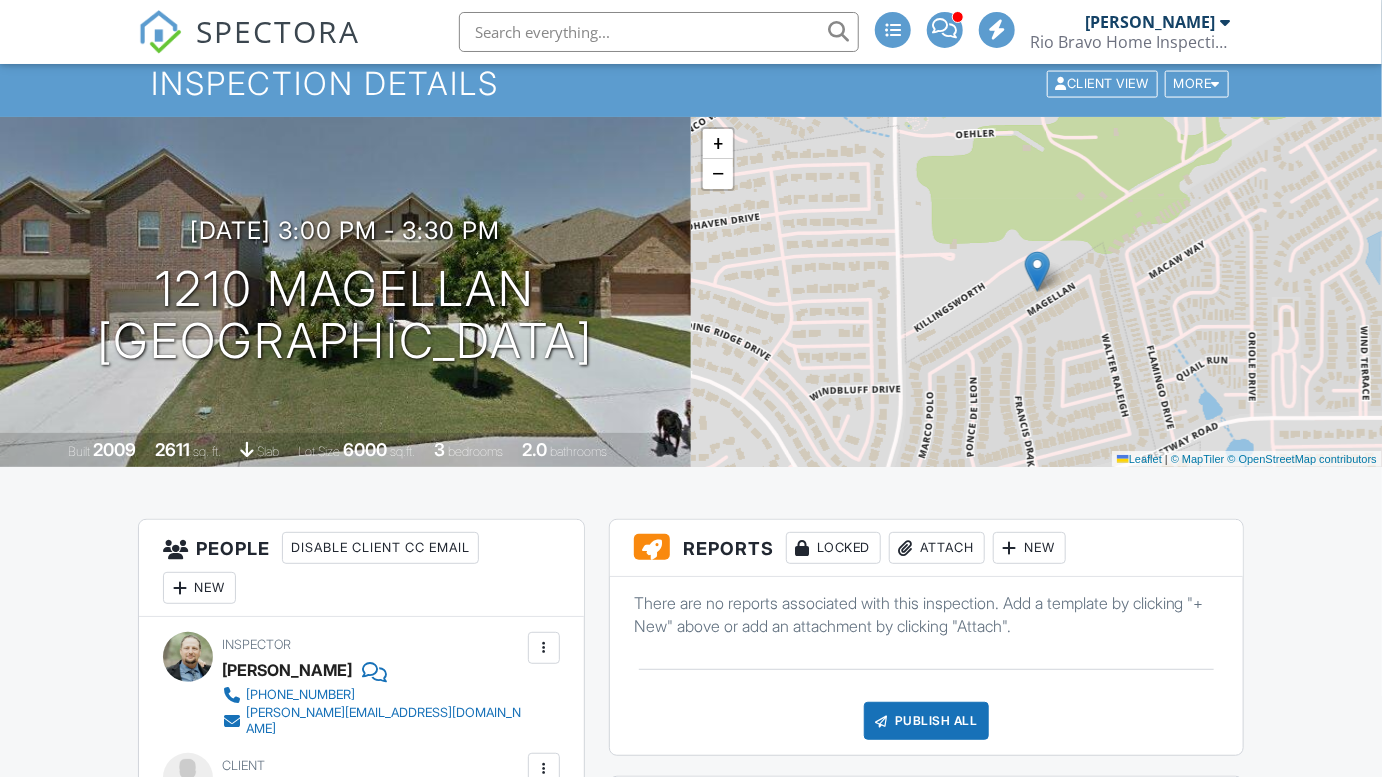 scroll, scrollTop: 0, scrollLeft: 0, axis: both 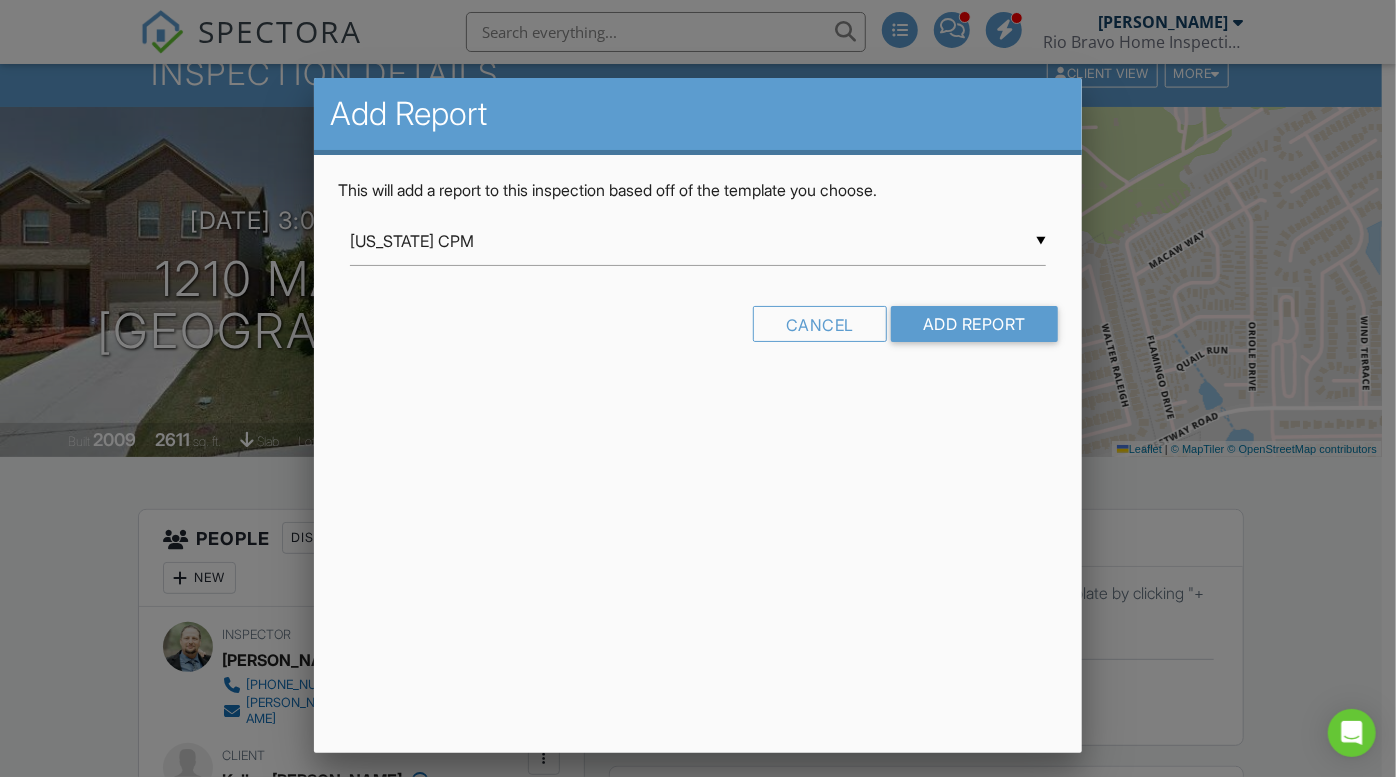 click at bounding box center (698, 385) 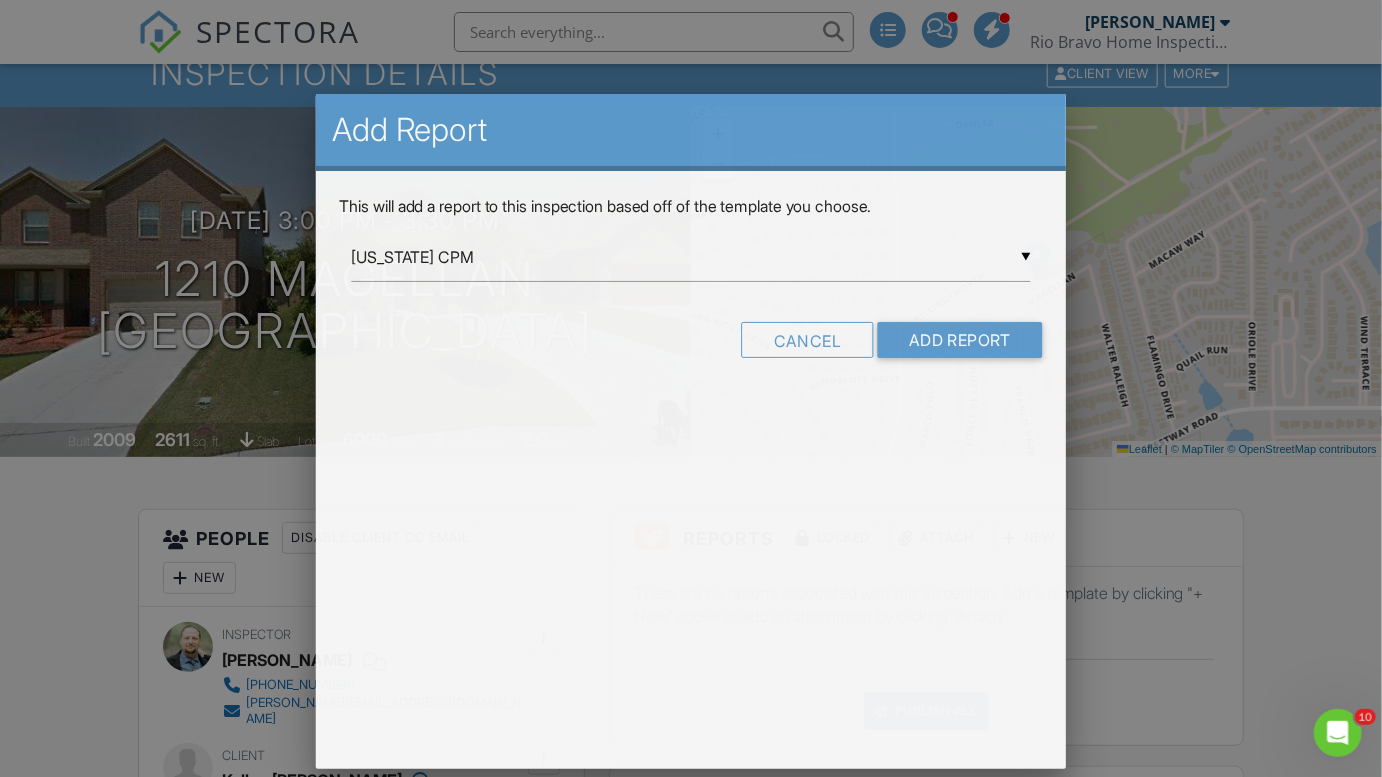 scroll, scrollTop: 0, scrollLeft: 0, axis: both 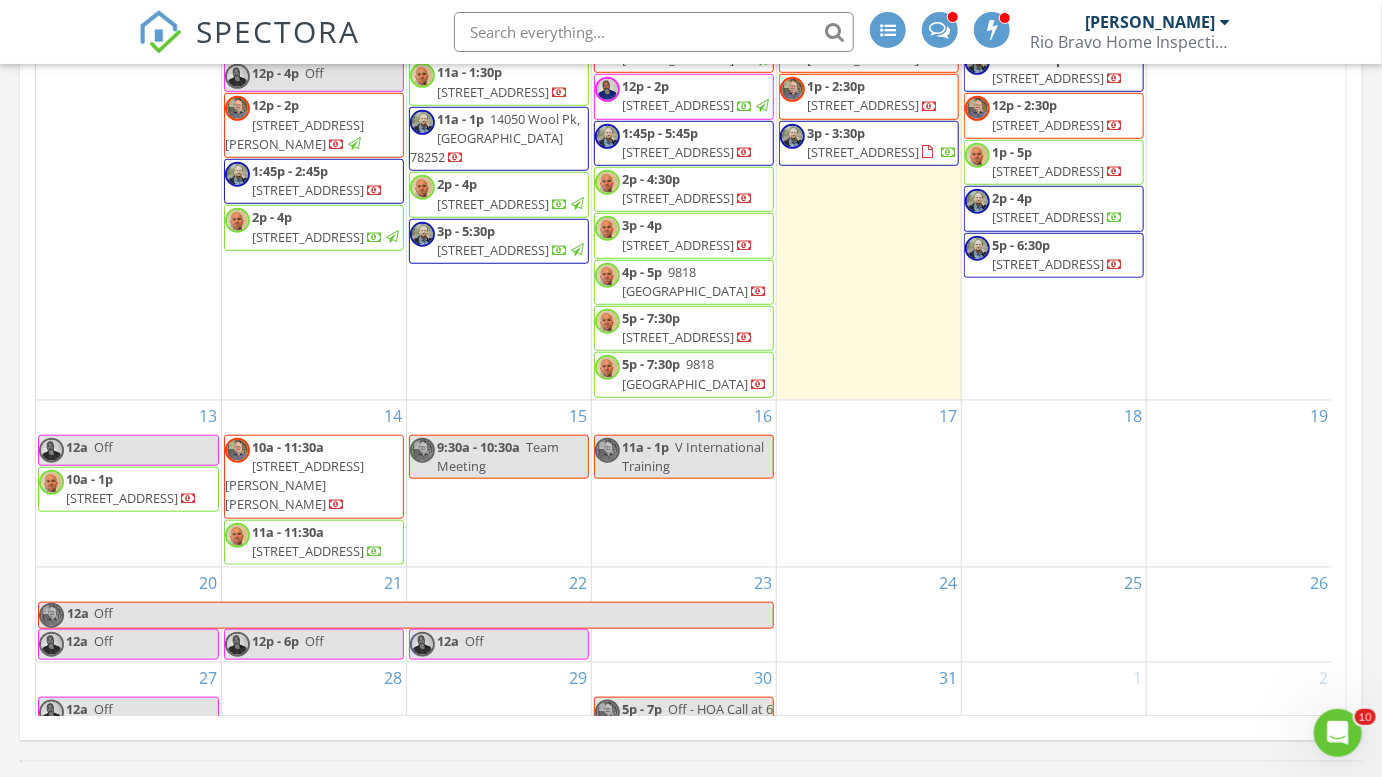 click on "3p - 5:30p
1210 Magellan, San Antonio 78239" at bounding box center [499, 241] 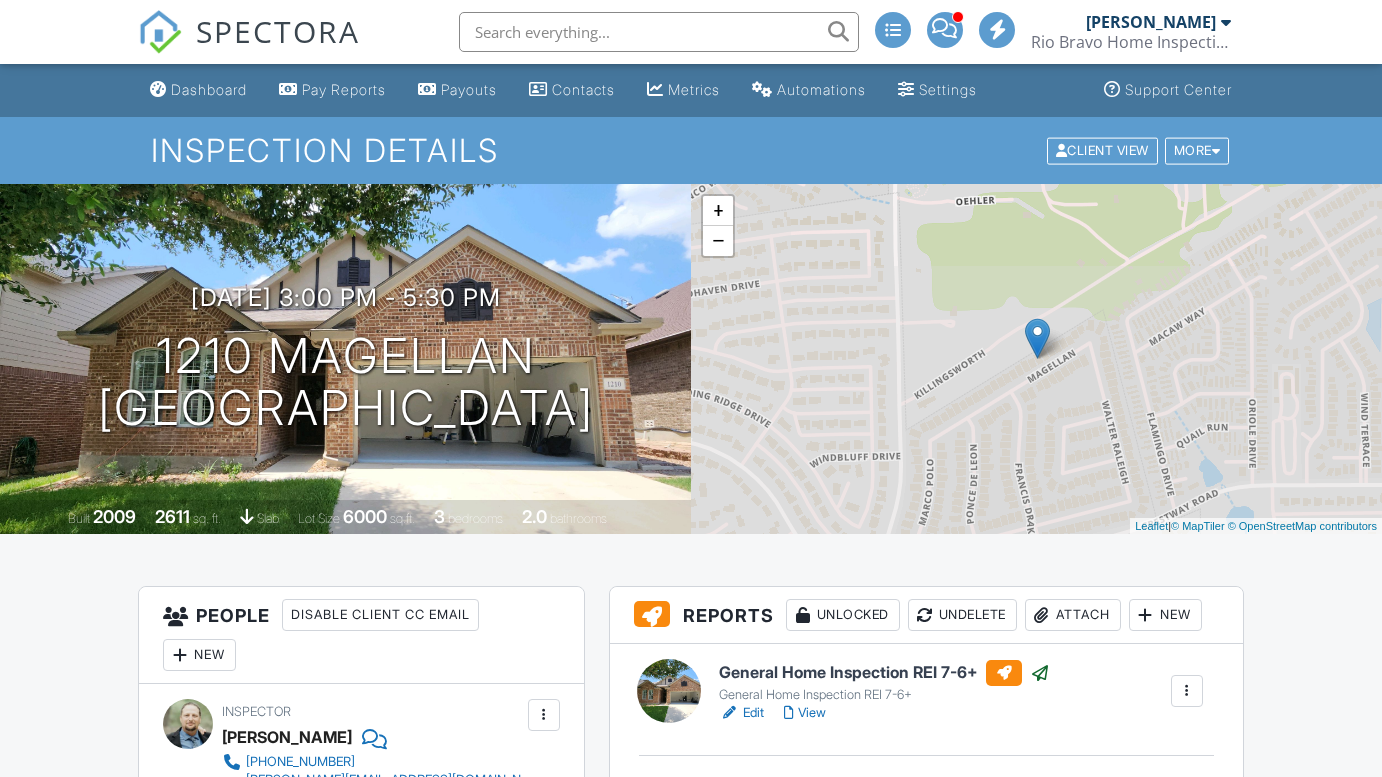 click at bounding box center [1187, 691] 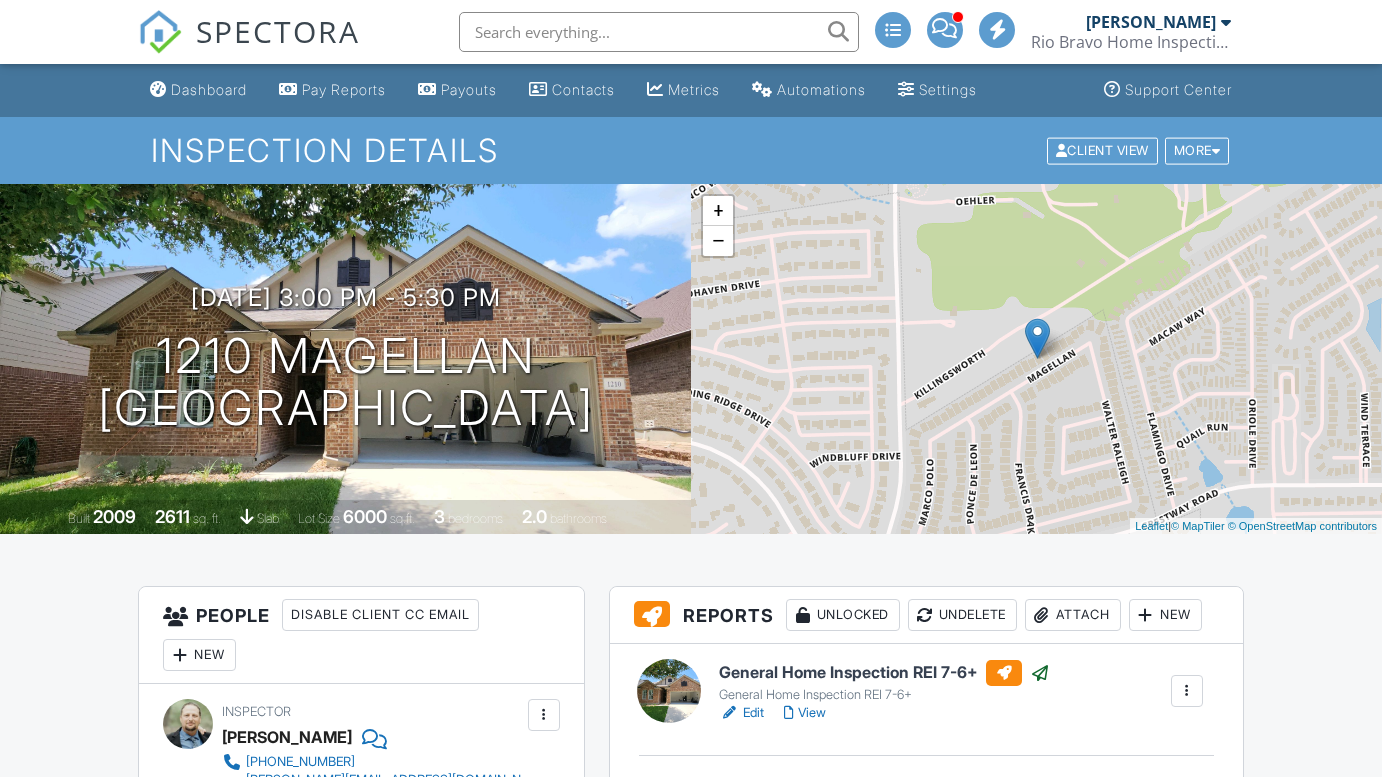 scroll, scrollTop: 0, scrollLeft: 0, axis: both 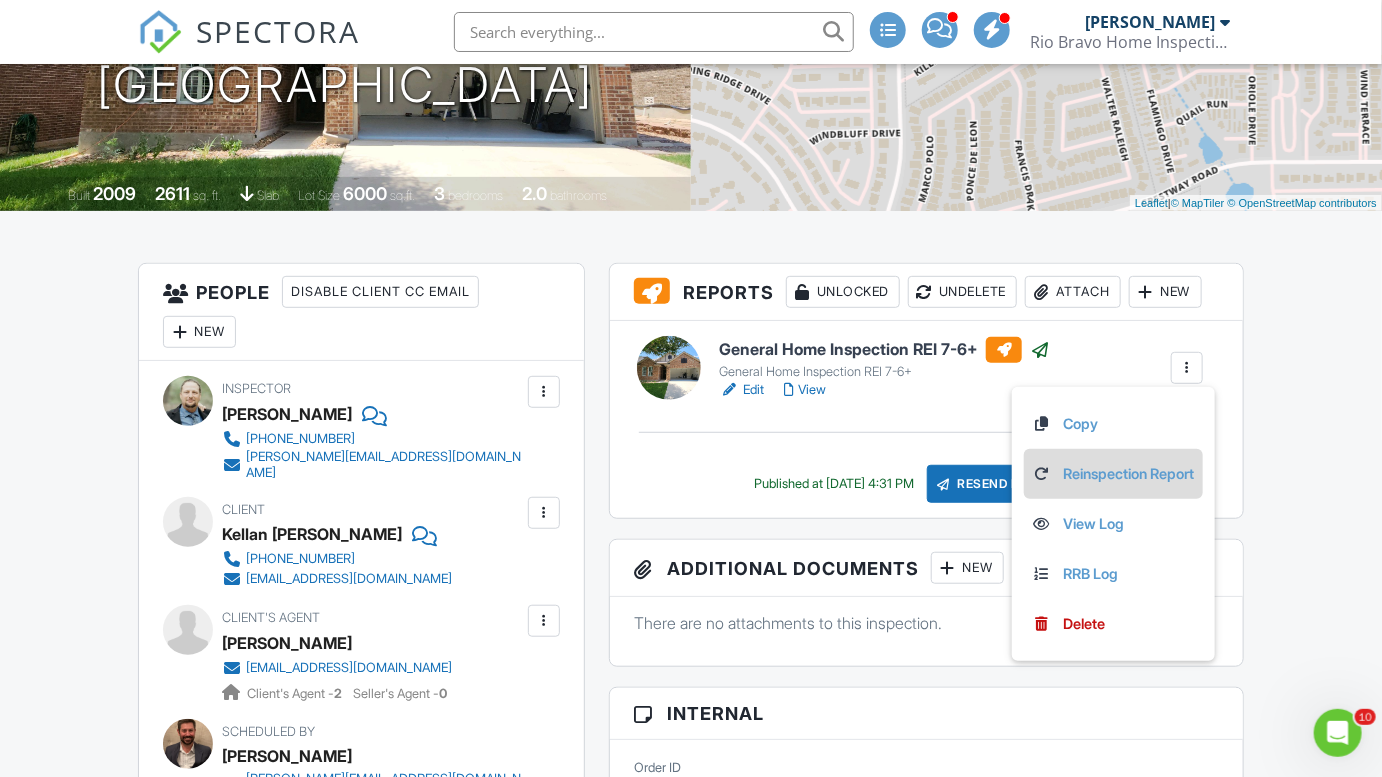 click on "Reinspection Report" at bounding box center (1113, 474) 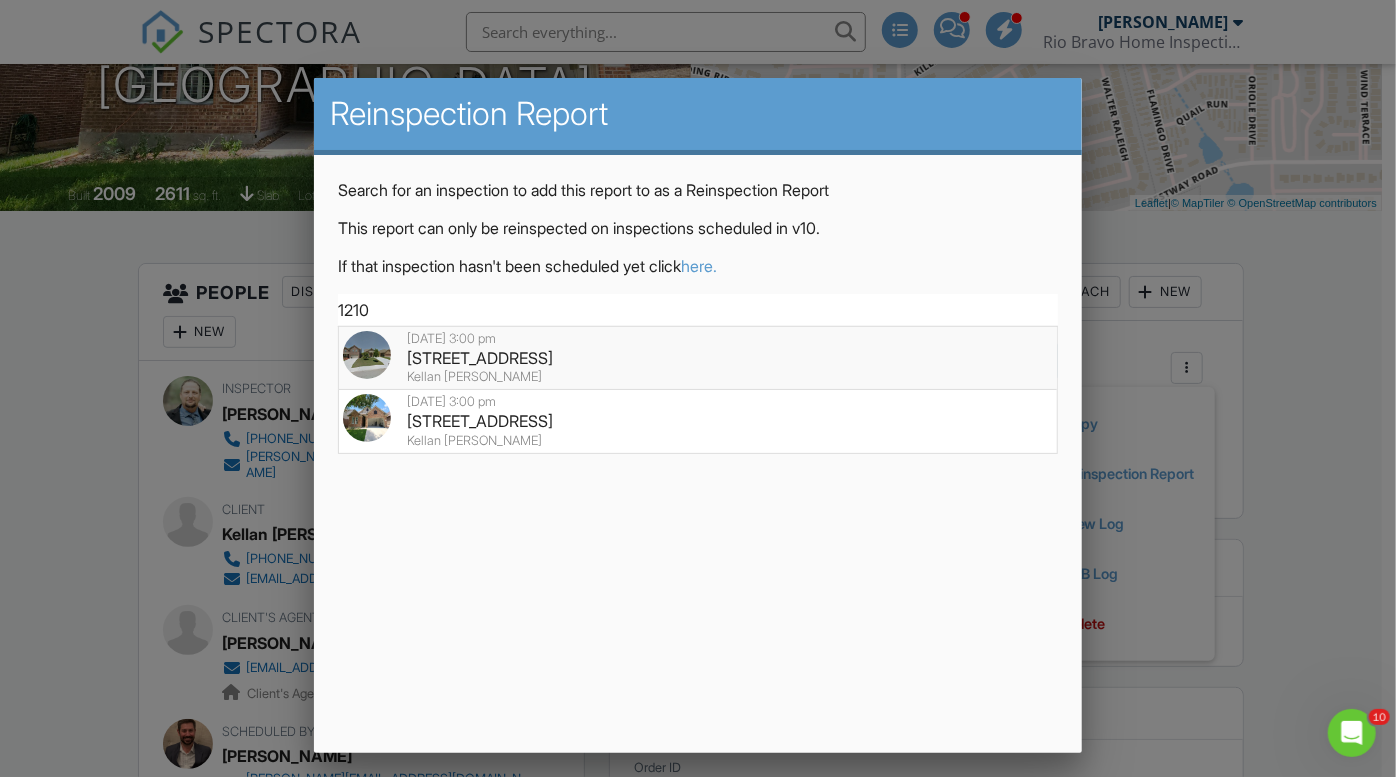 click on "Kellan [PERSON_NAME]" at bounding box center [698, 377] 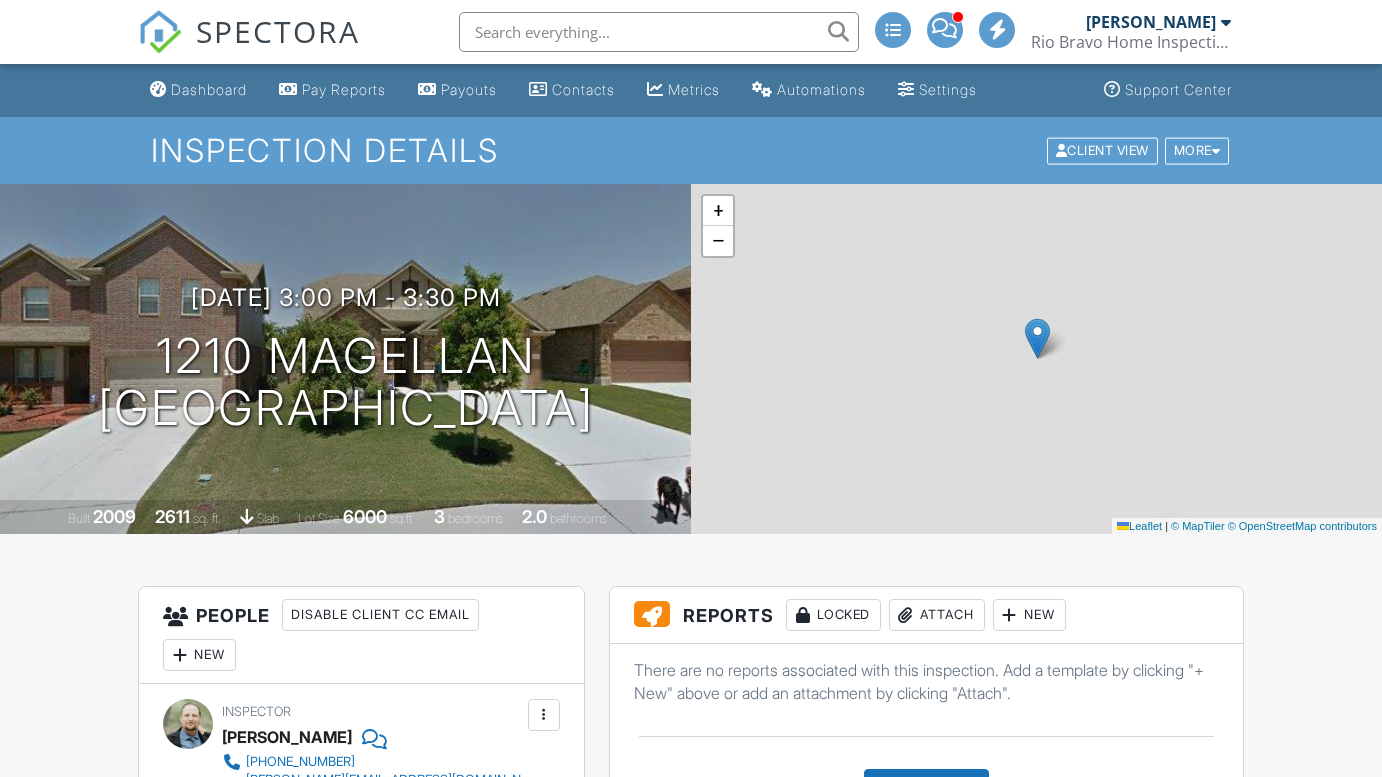 scroll, scrollTop: 0, scrollLeft: 0, axis: both 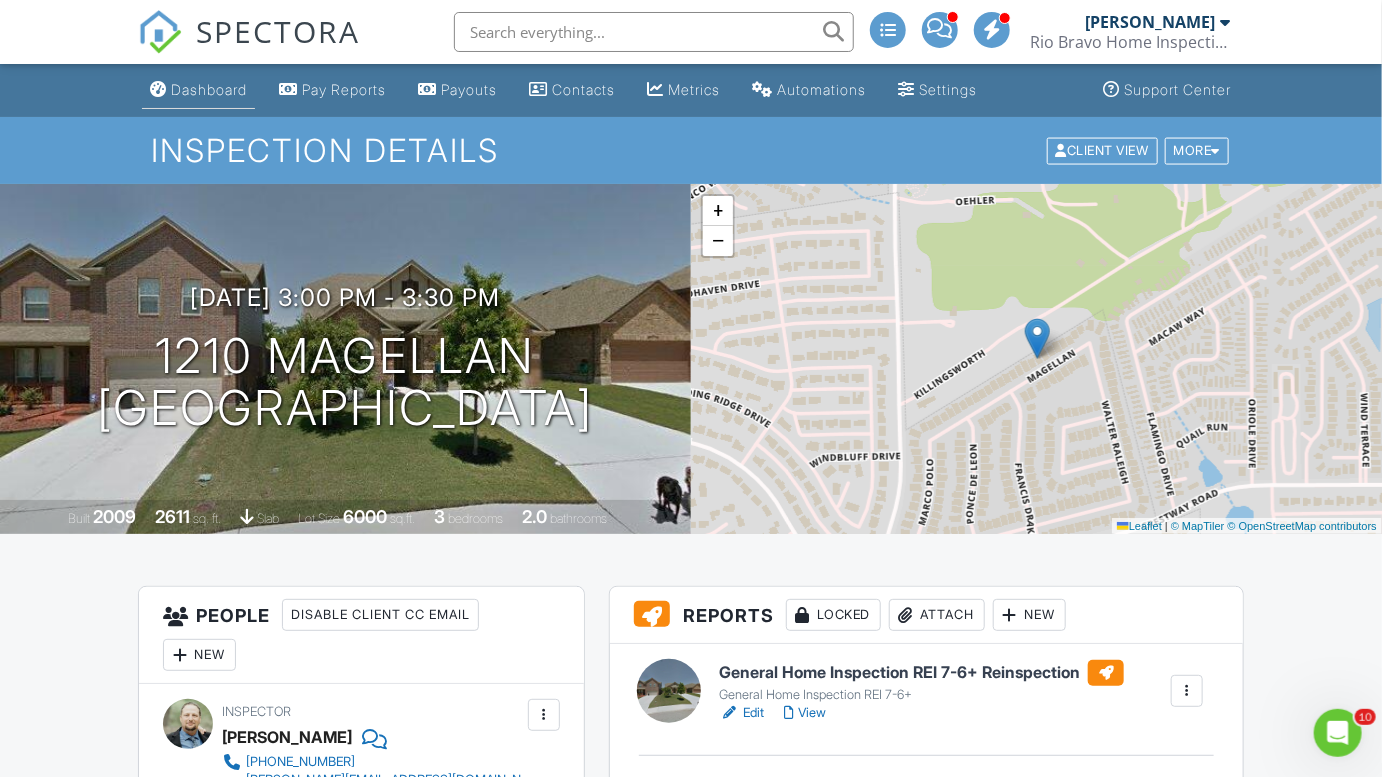 click on "Dashboard" at bounding box center [198, 90] 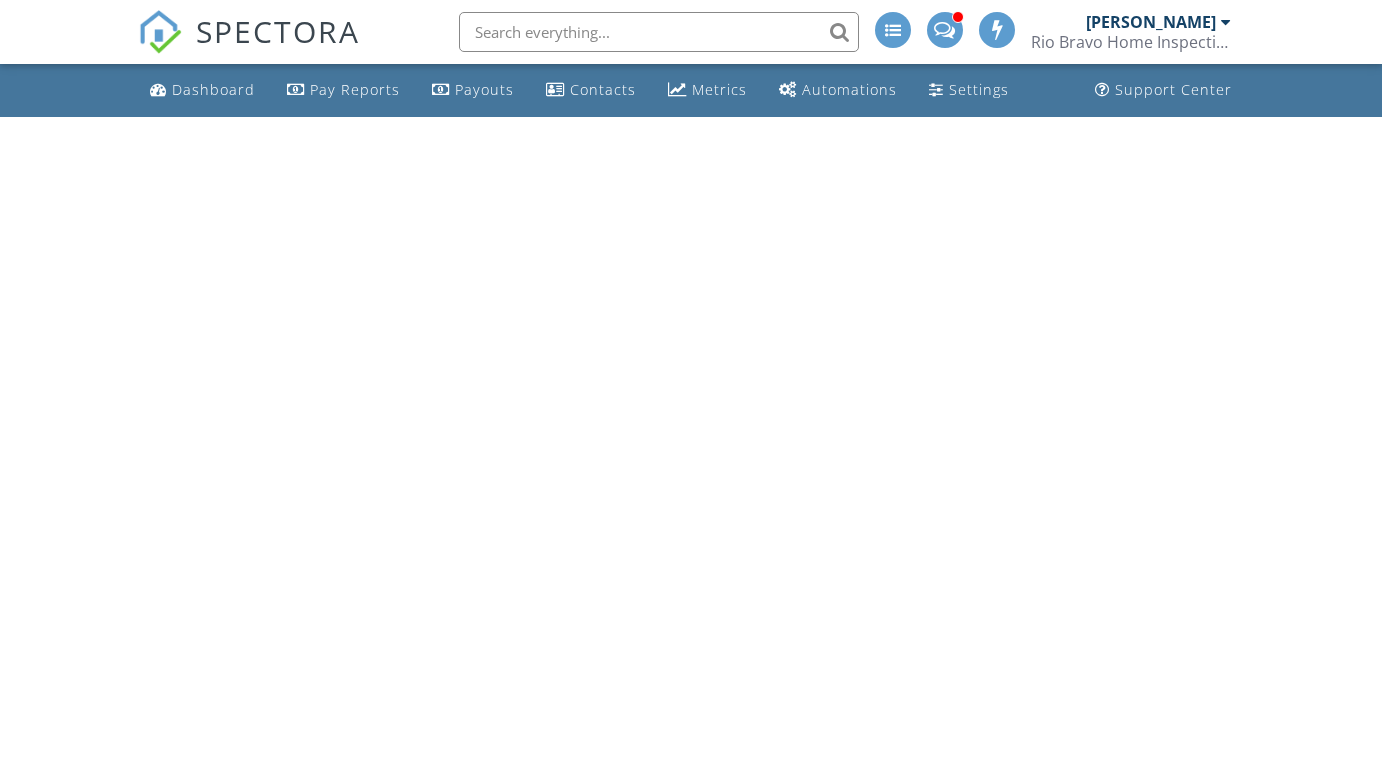 scroll, scrollTop: 0, scrollLeft: 0, axis: both 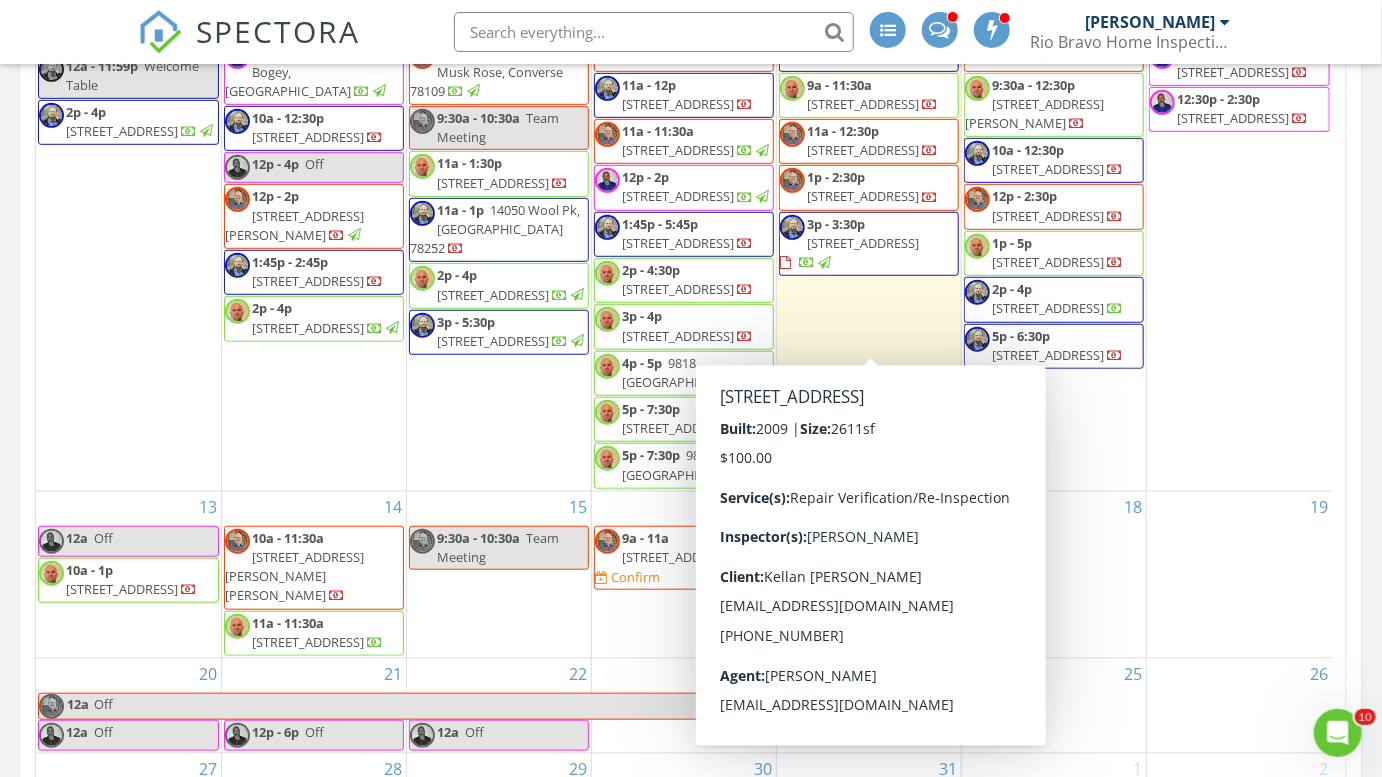 click on "3p - 3:30p
1210 Magellan, San Antonio 78239" at bounding box center (869, 244) 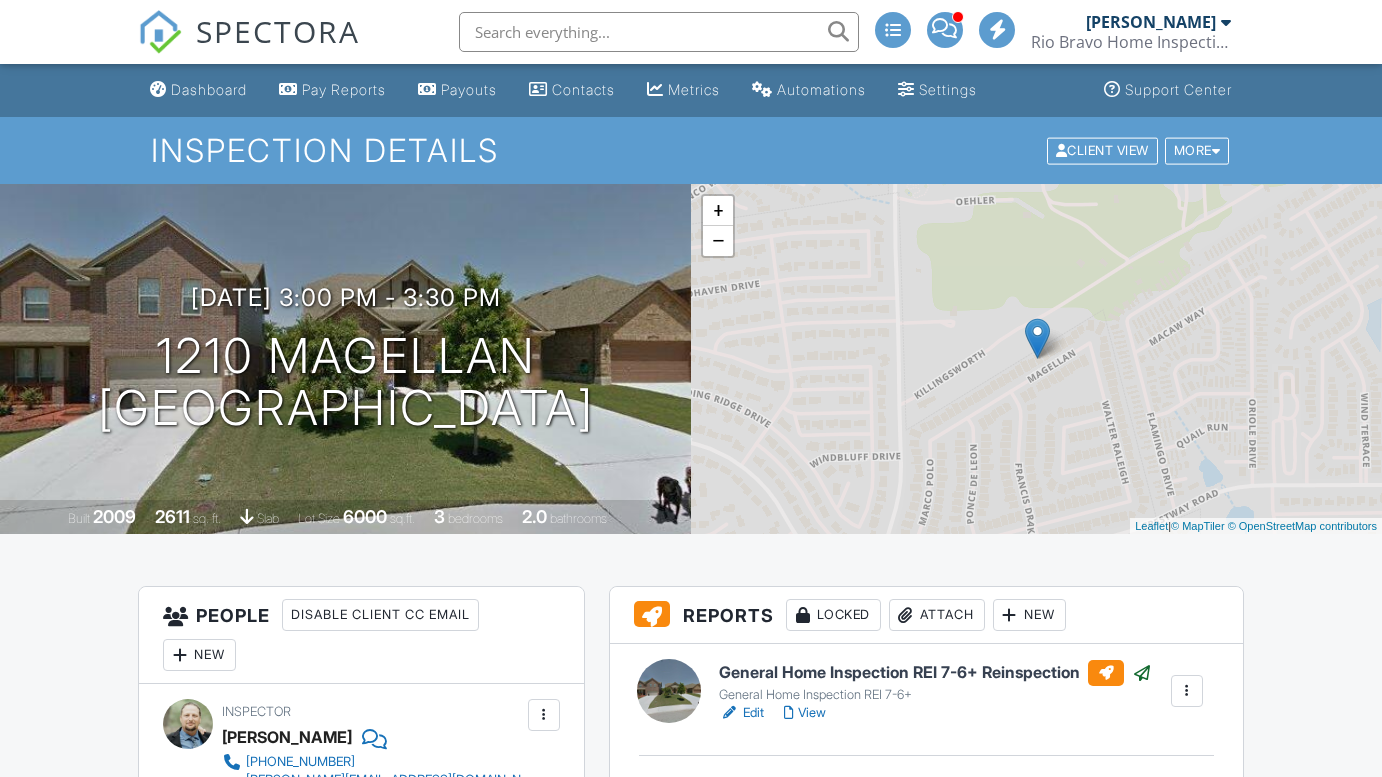 scroll, scrollTop: 0, scrollLeft: 0, axis: both 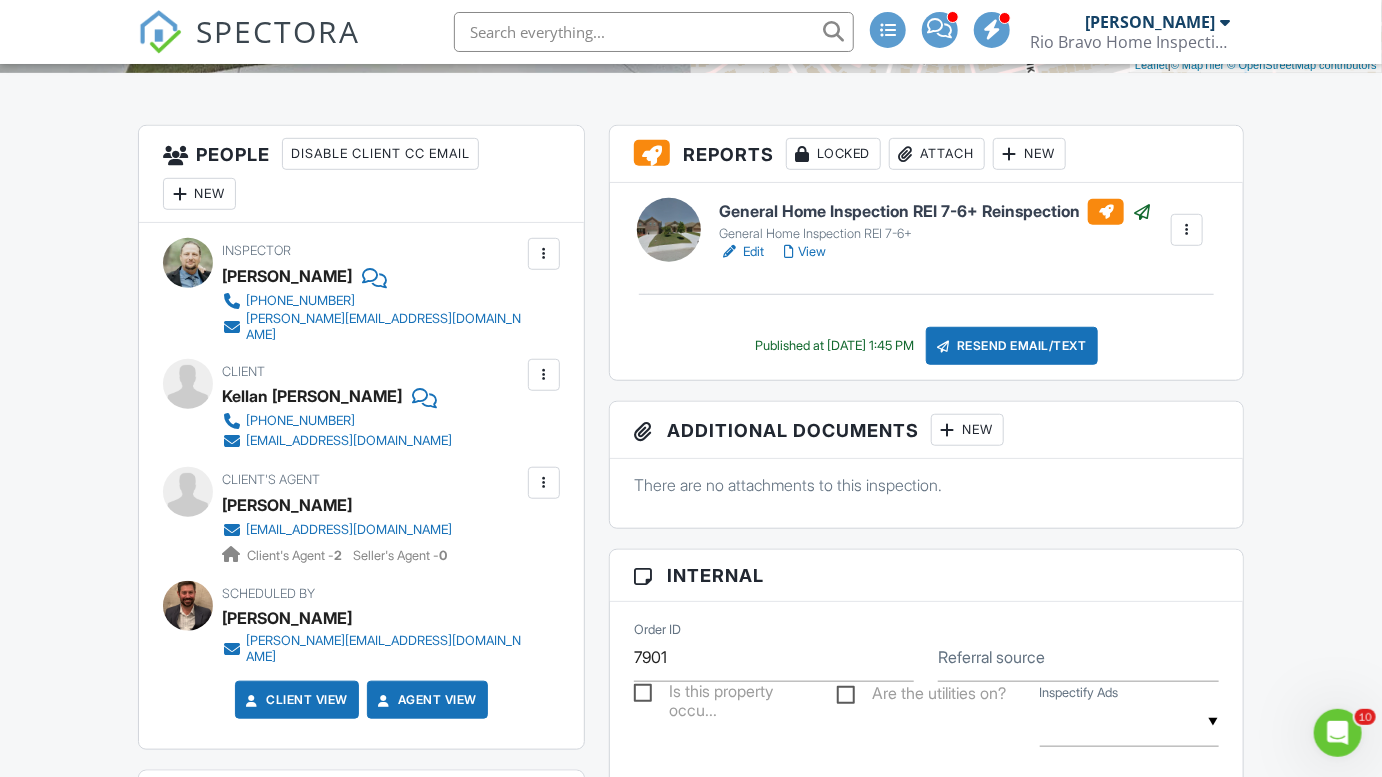 click on "View" at bounding box center (805, 252) 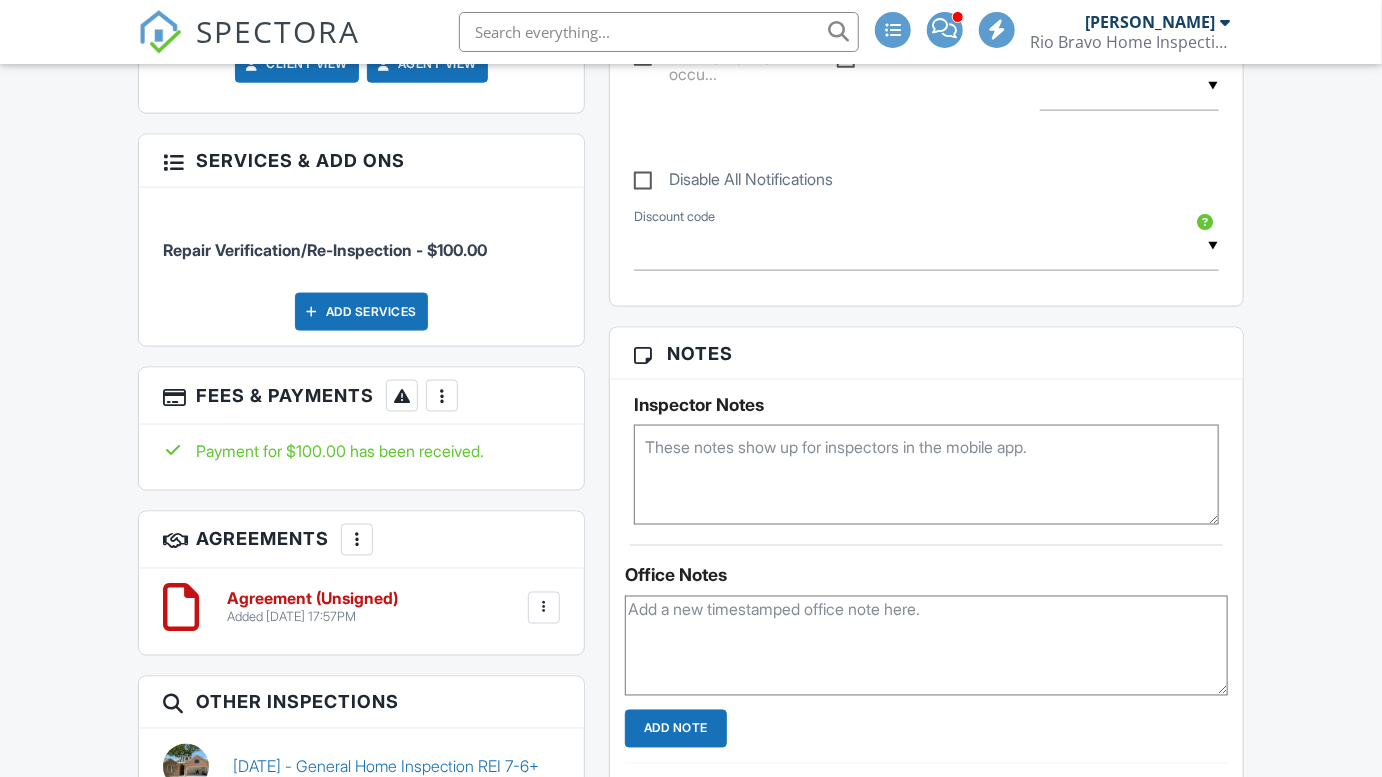 scroll, scrollTop: 1097, scrollLeft: 0, axis: vertical 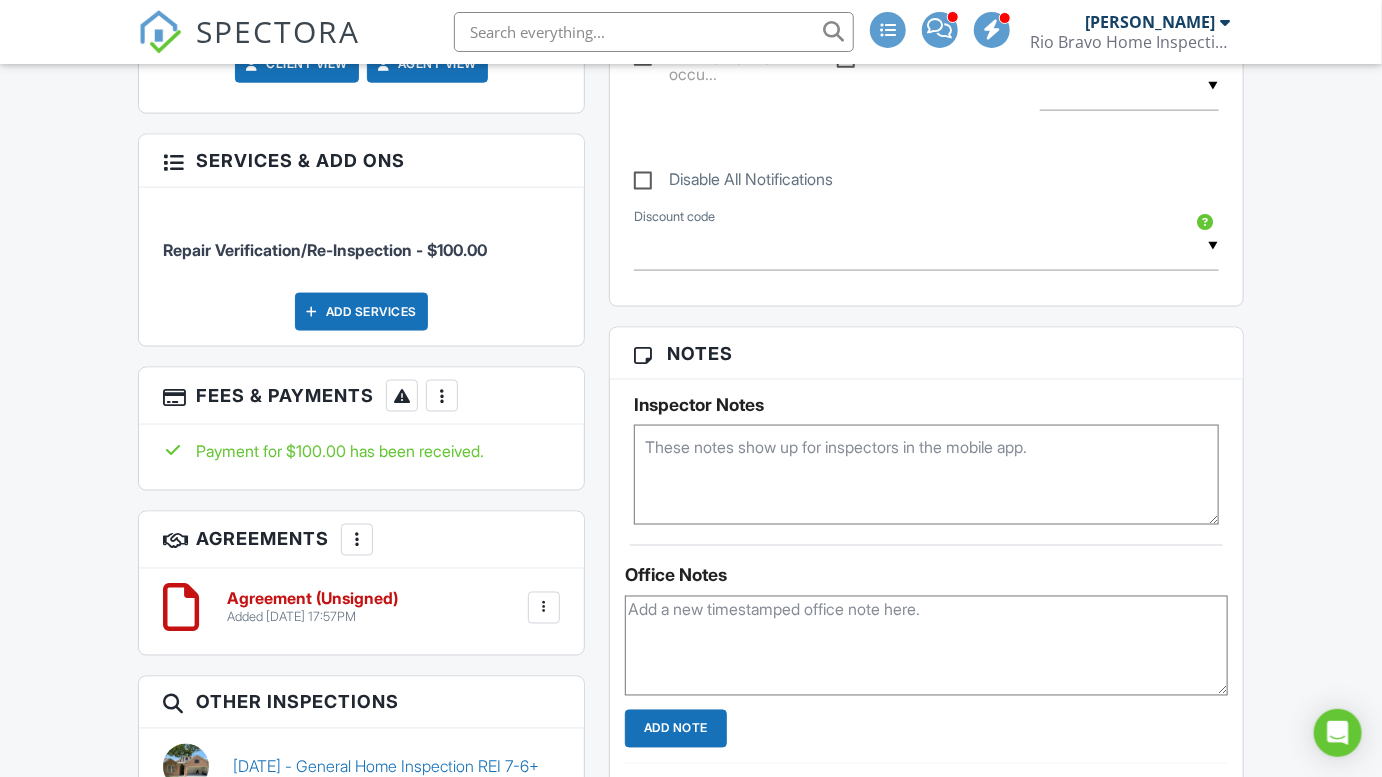 click at bounding box center [544, 608] 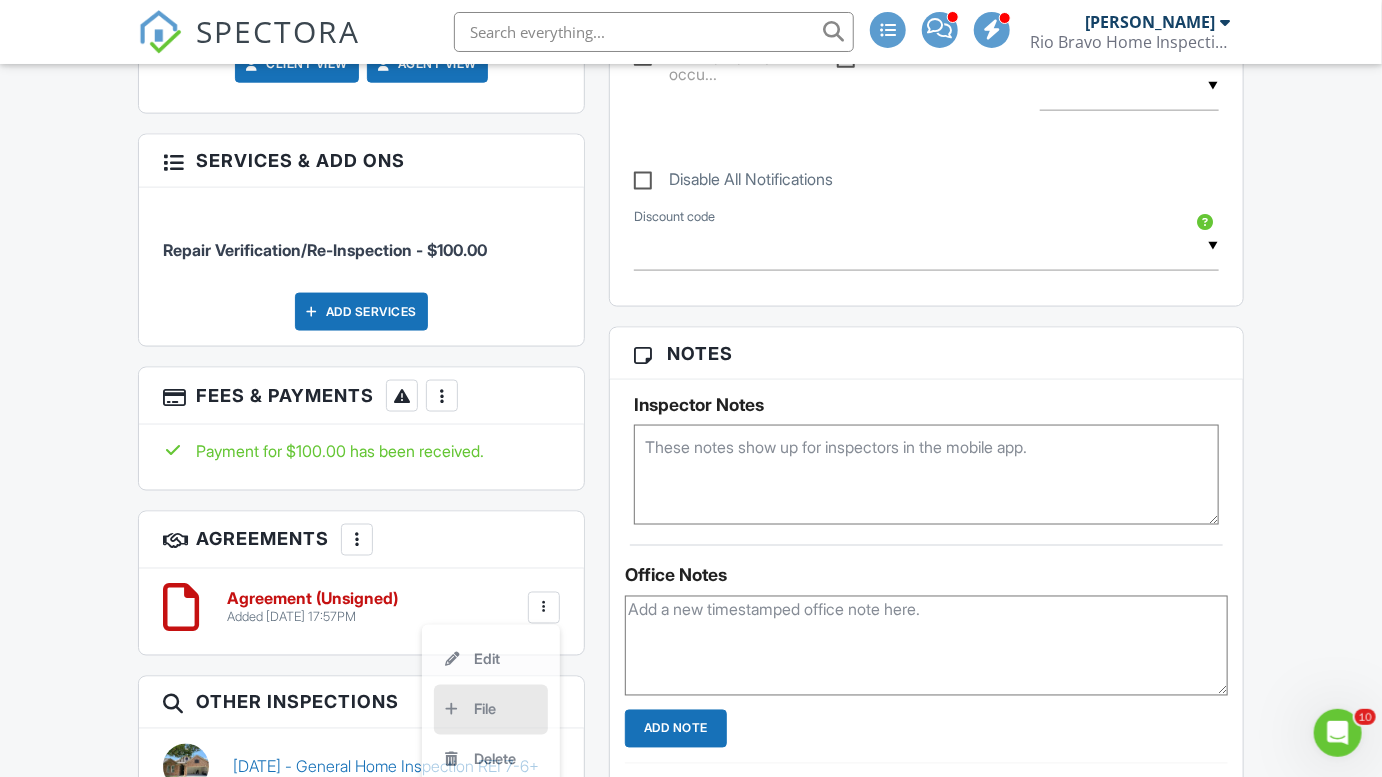 scroll, scrollTop: 0, scrollLeft: 0, axis: both 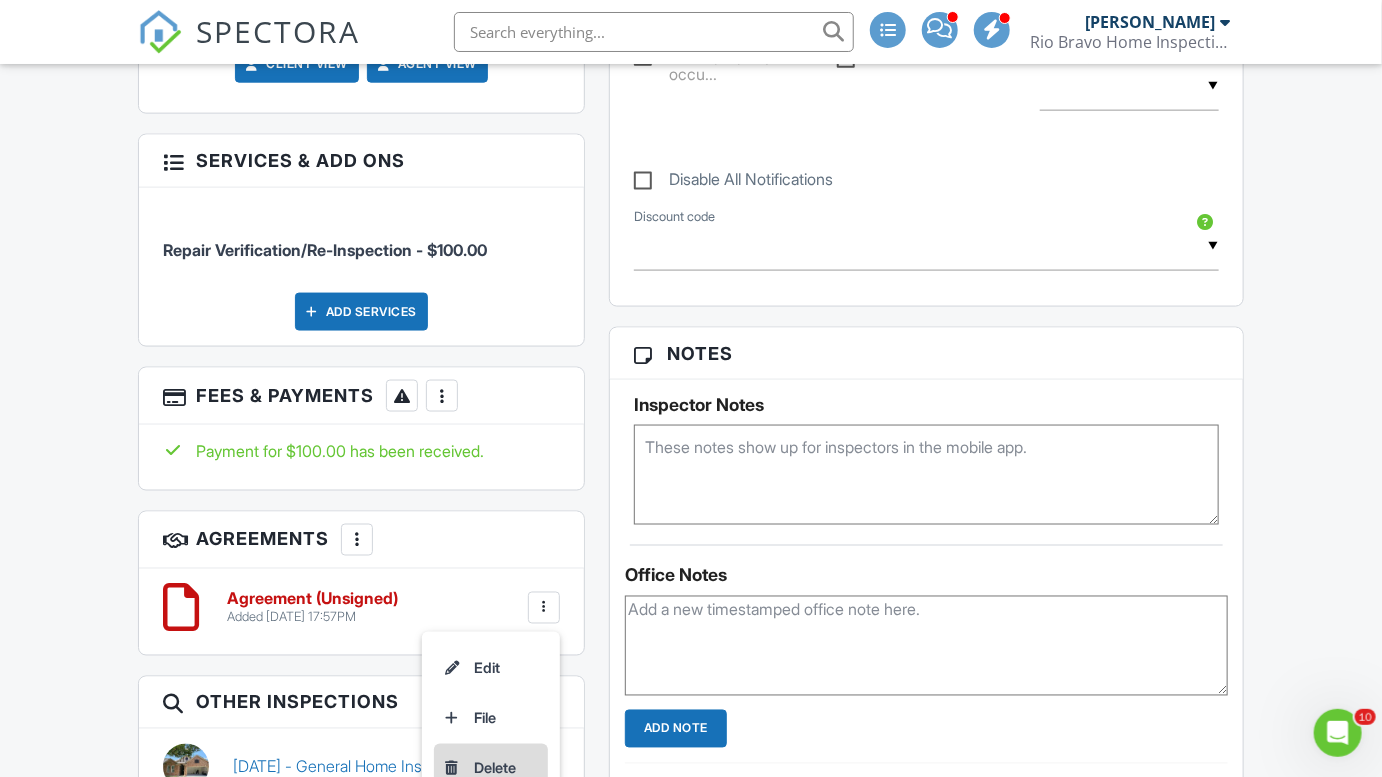 click on "Delete" at bounding box center [491, 769] 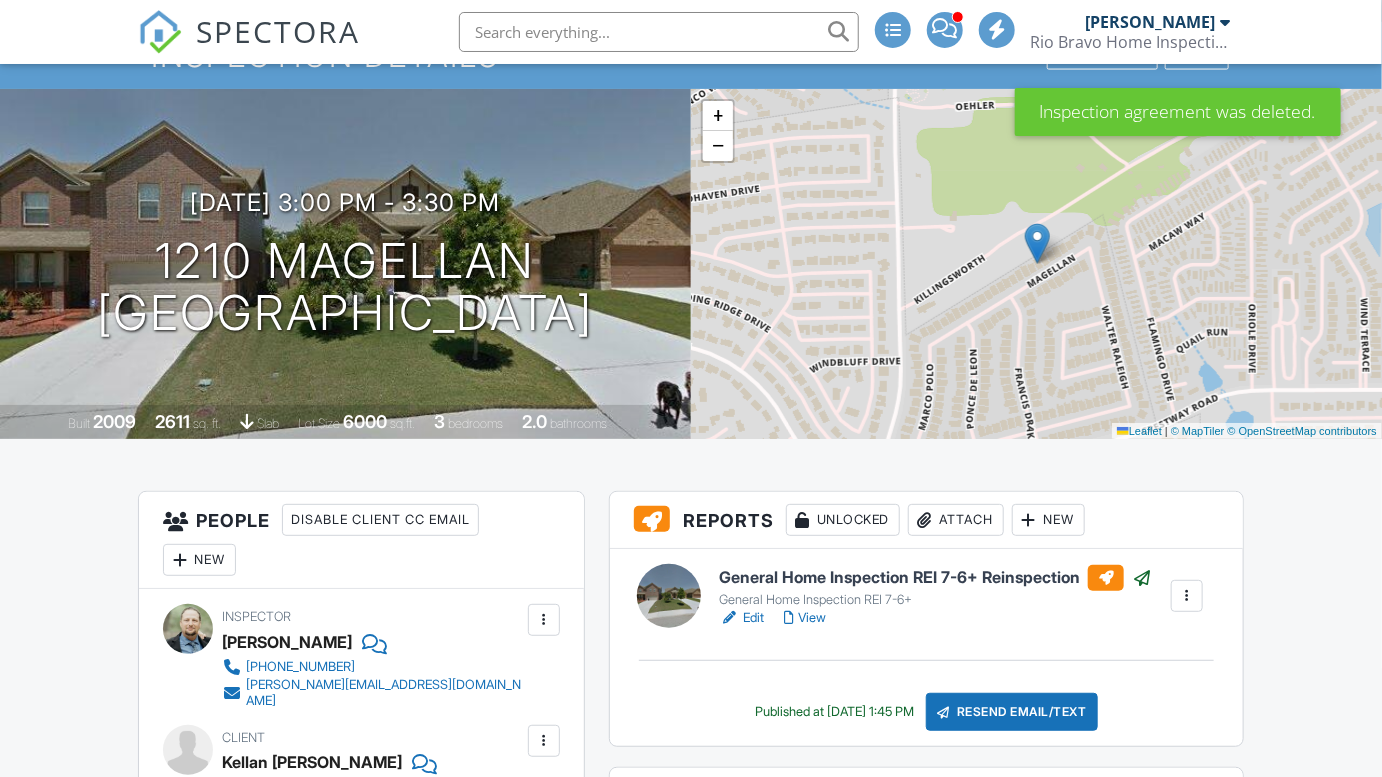 scroll, scrollTop: 181, scrollLeft: 0, axis: vertical 